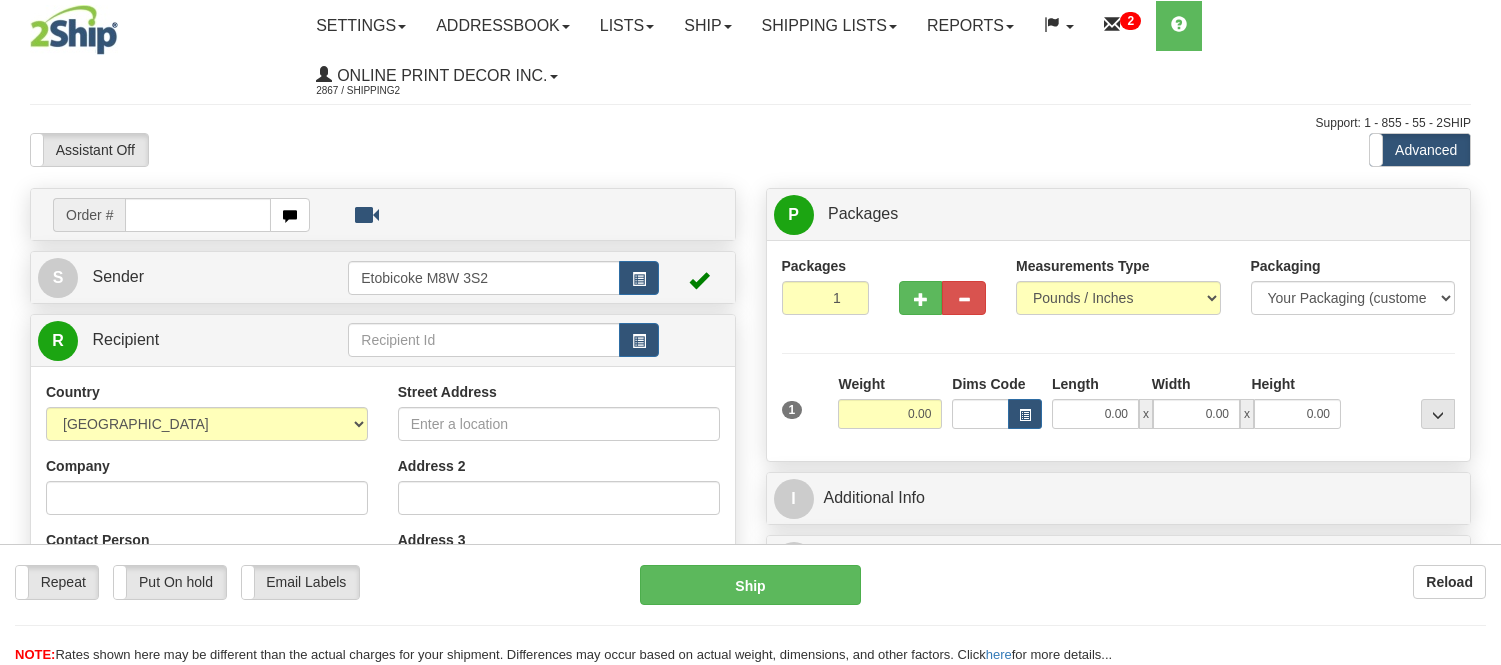 scroll, scrollTop: 0, scrollLeft: 0, axis: both 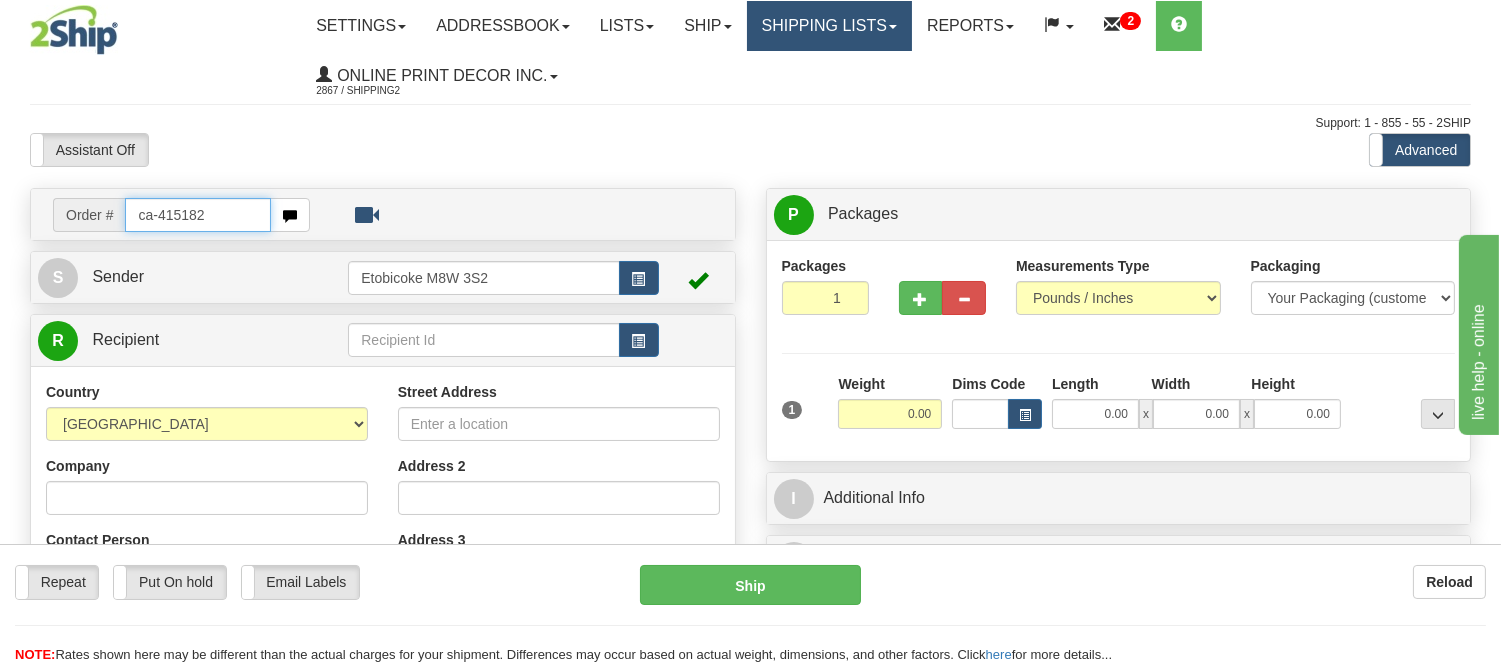 type on "ca-415182" 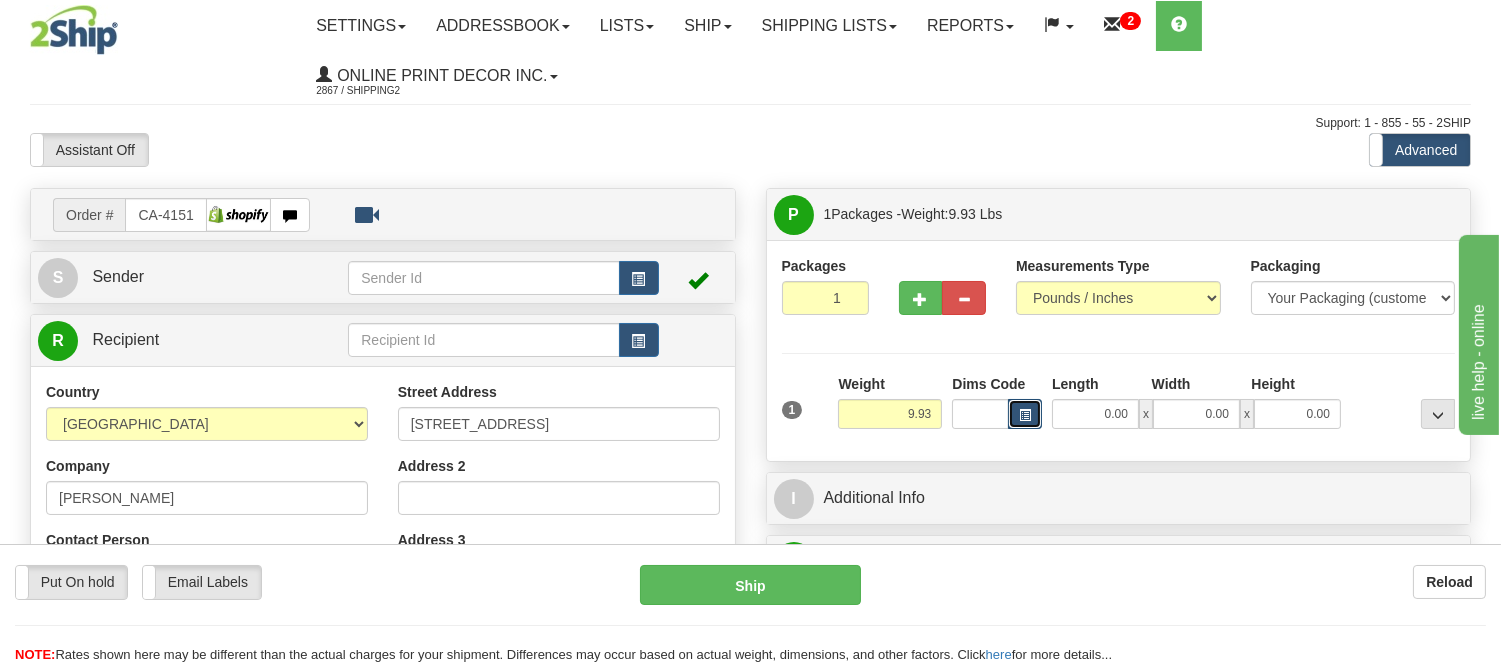 click at bounding box center (1025, 414) 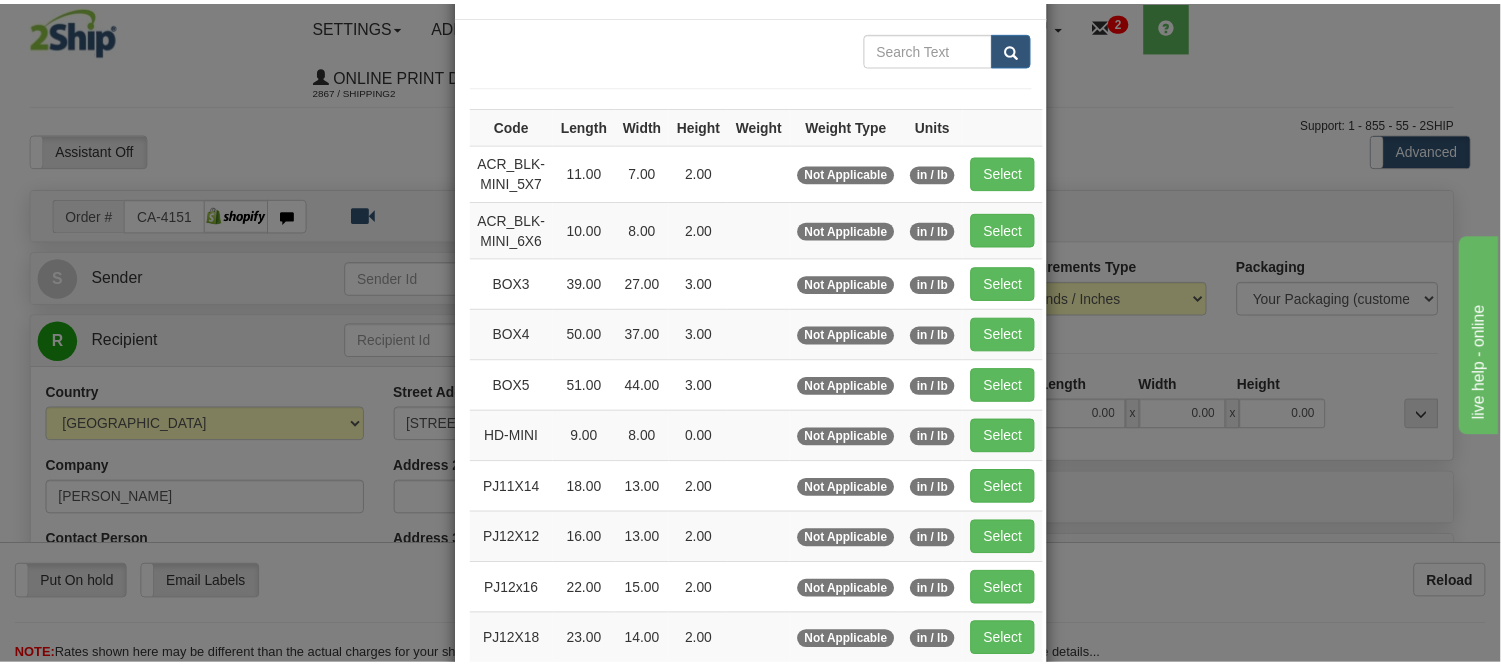 scroll, scrollTop: 111, scrollLeft: 0, axis: vertical 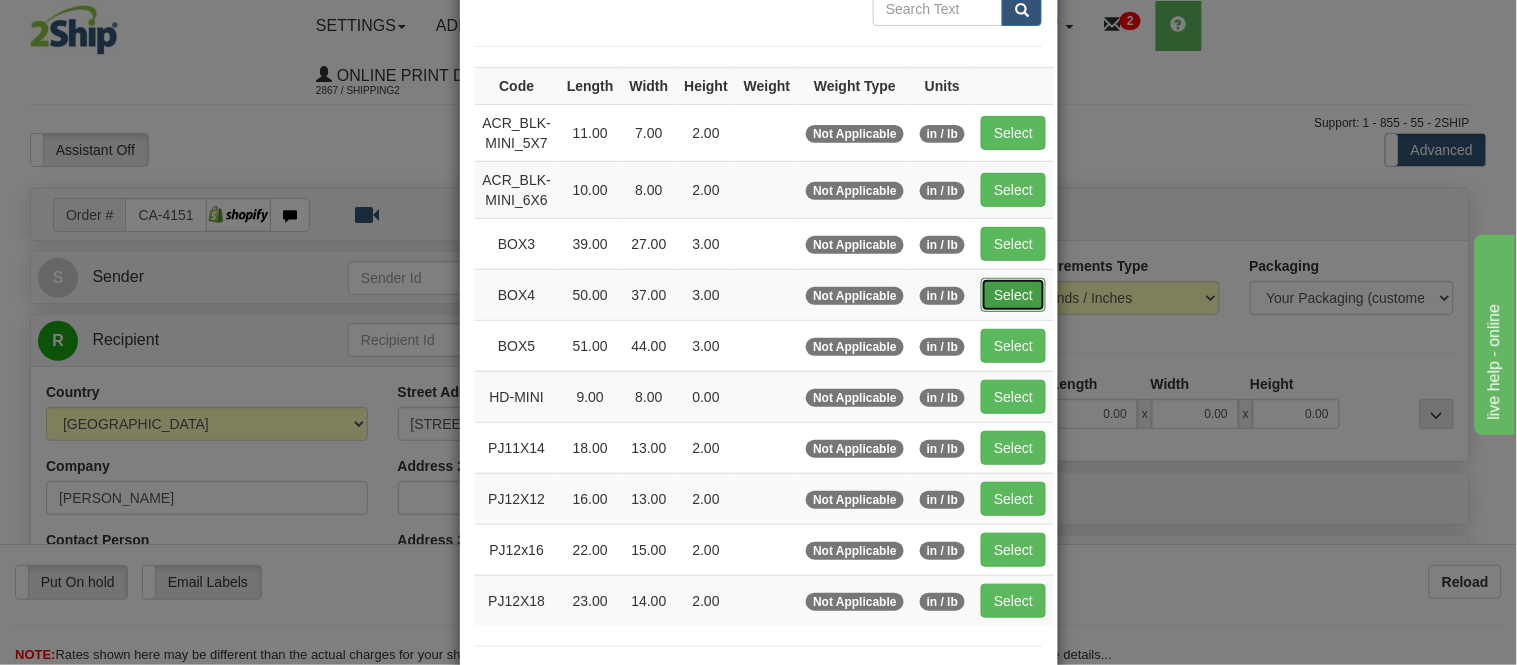 click on "Select" at bounding box center [1013, 295] 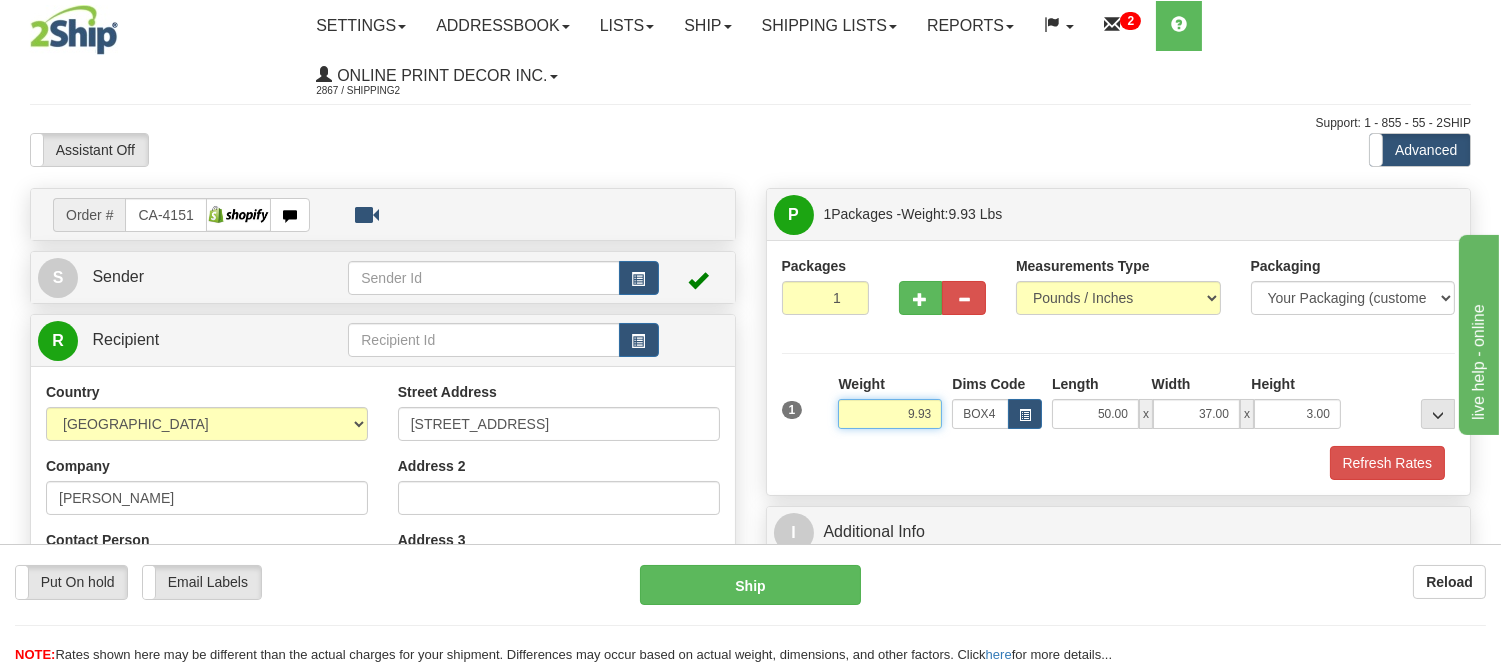 drag, startPoint x: 934, startPoint y: 417, endPoint x: 796, endPoint y: 407, distance: 138.36185 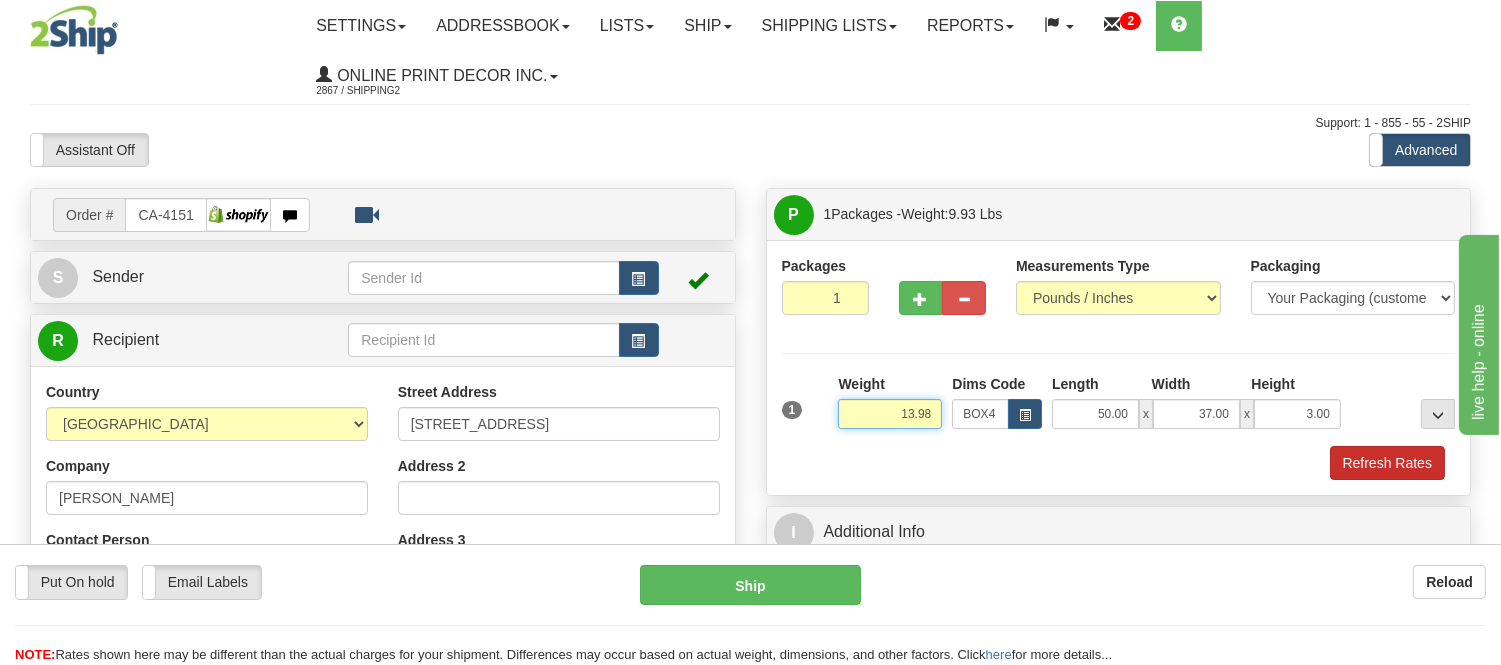 type on "13.98" 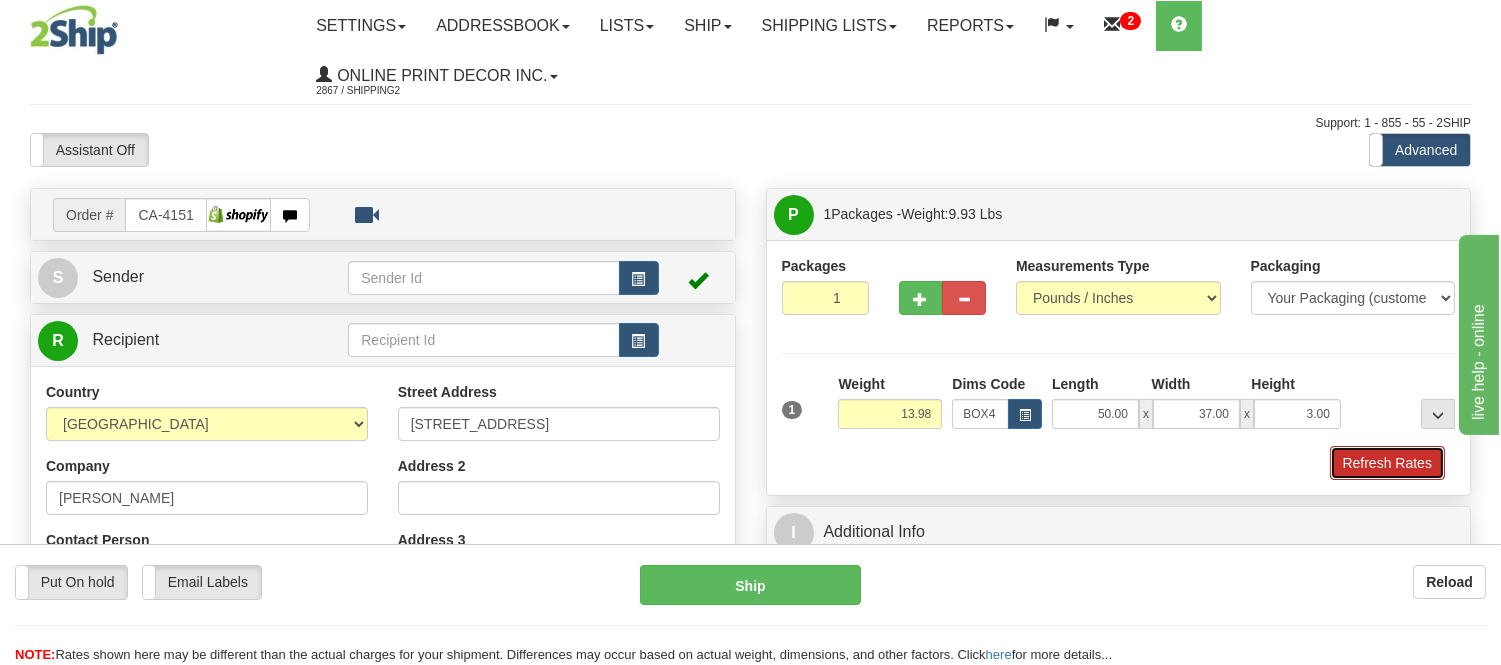 click on "Refresh Rates" at bounding box center (1387, 463) 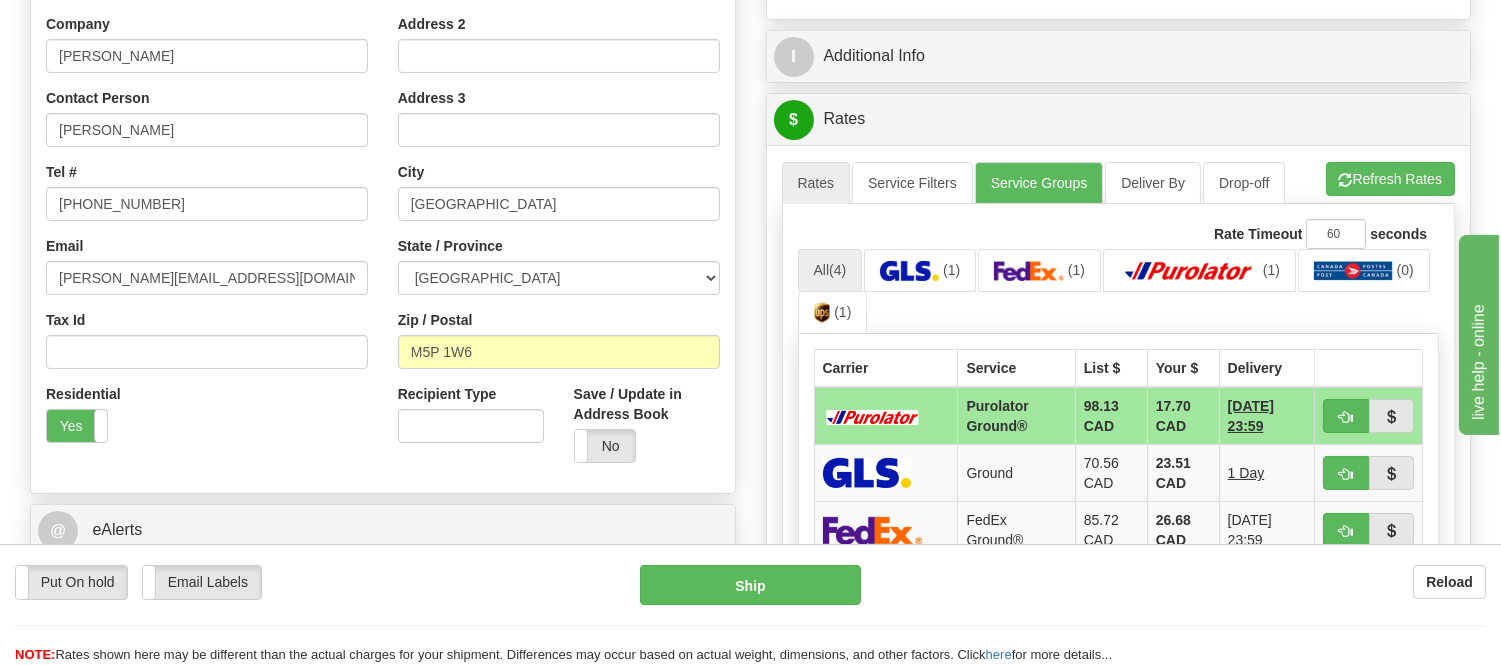 scroll, scrollTop: 444, scrollLeft: 0, axis: vertical 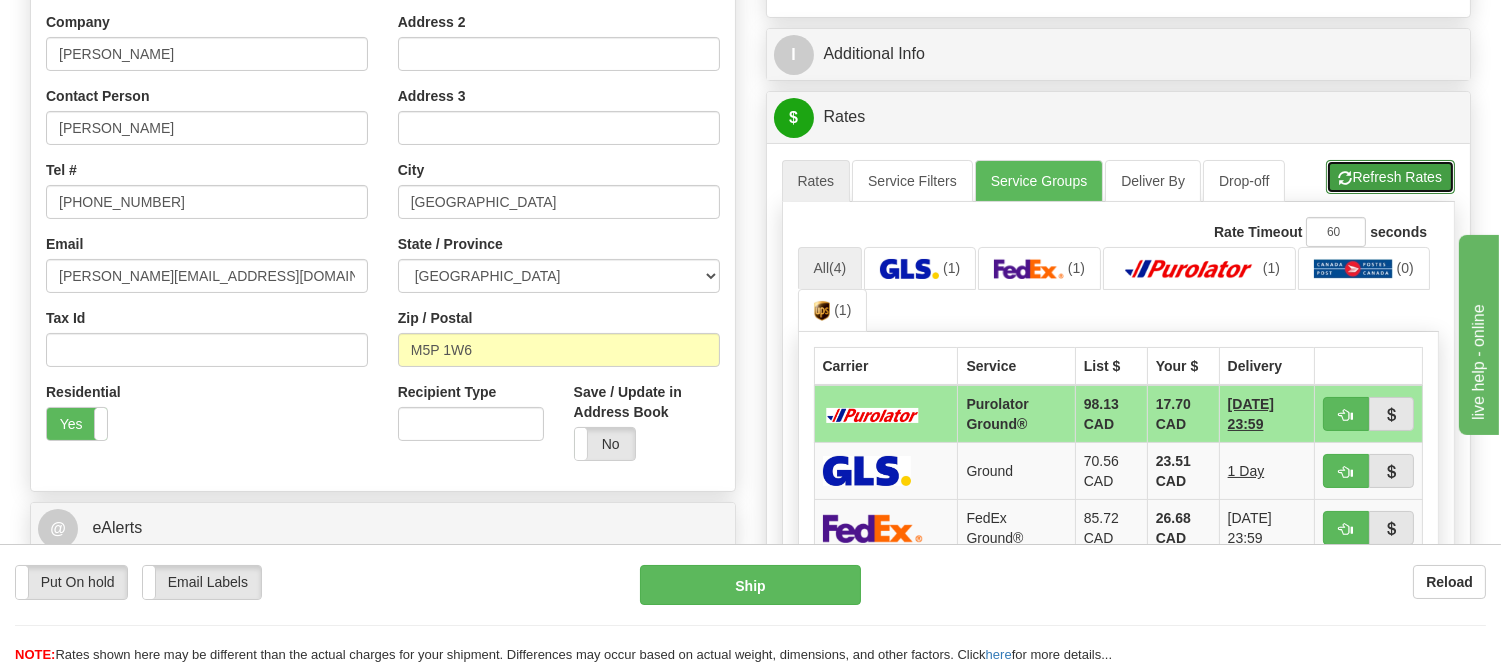 click on "Refresh Rates" at bounding box center (1390, 177) 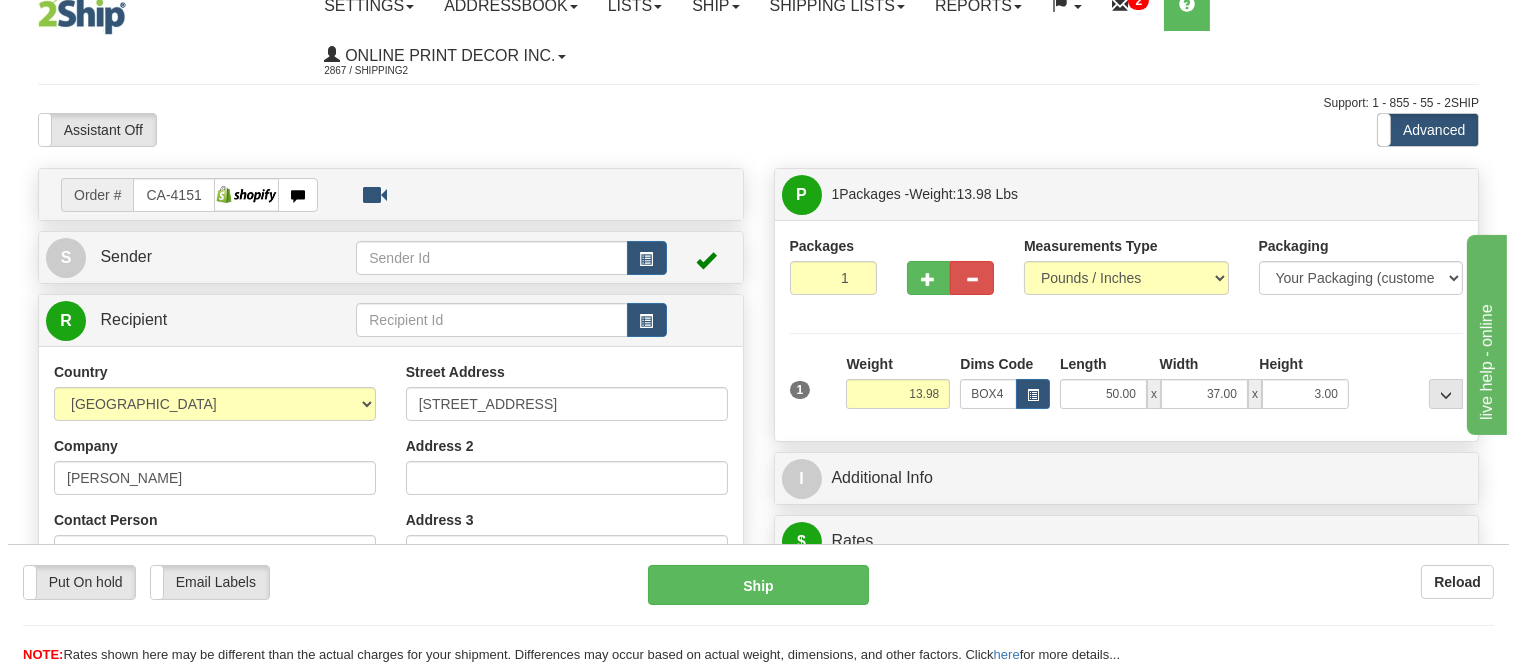 scroll, scrollTop: 0, scrollLeft: 0, axis: both 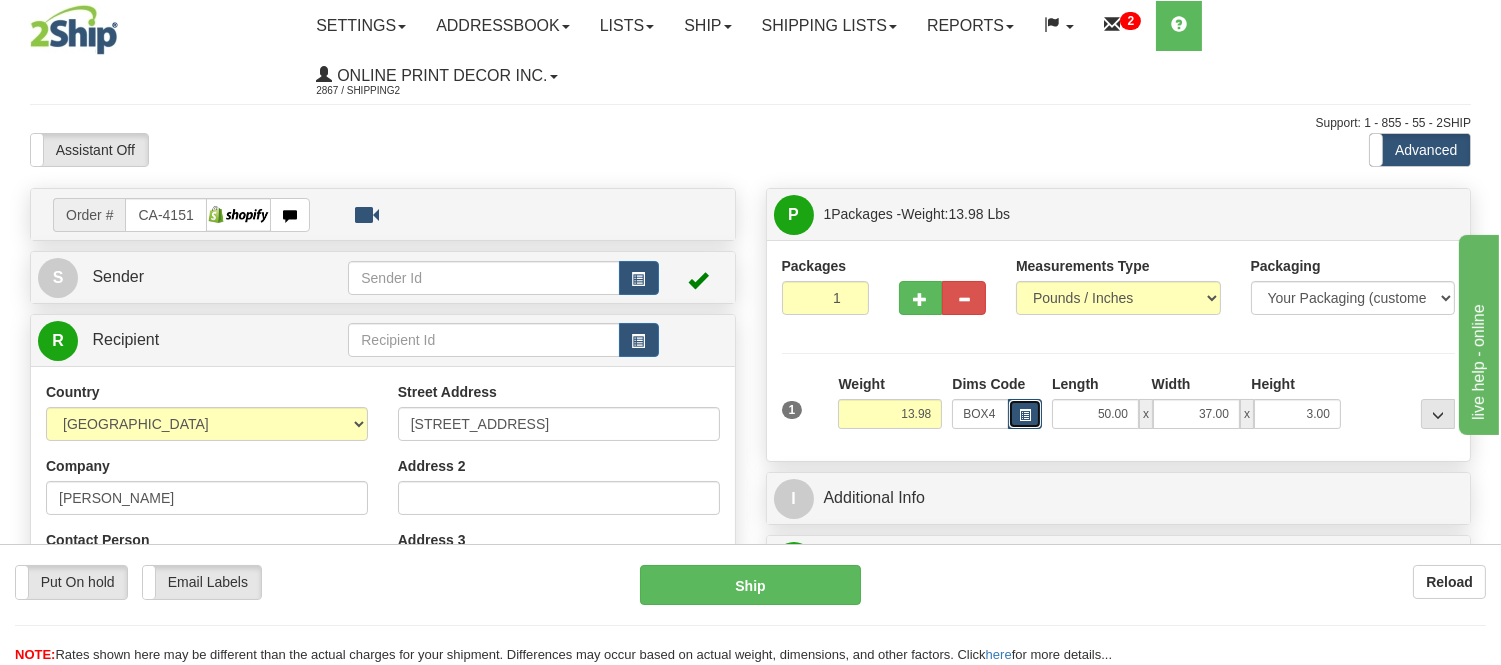 click at bounding box center (1025, 415) 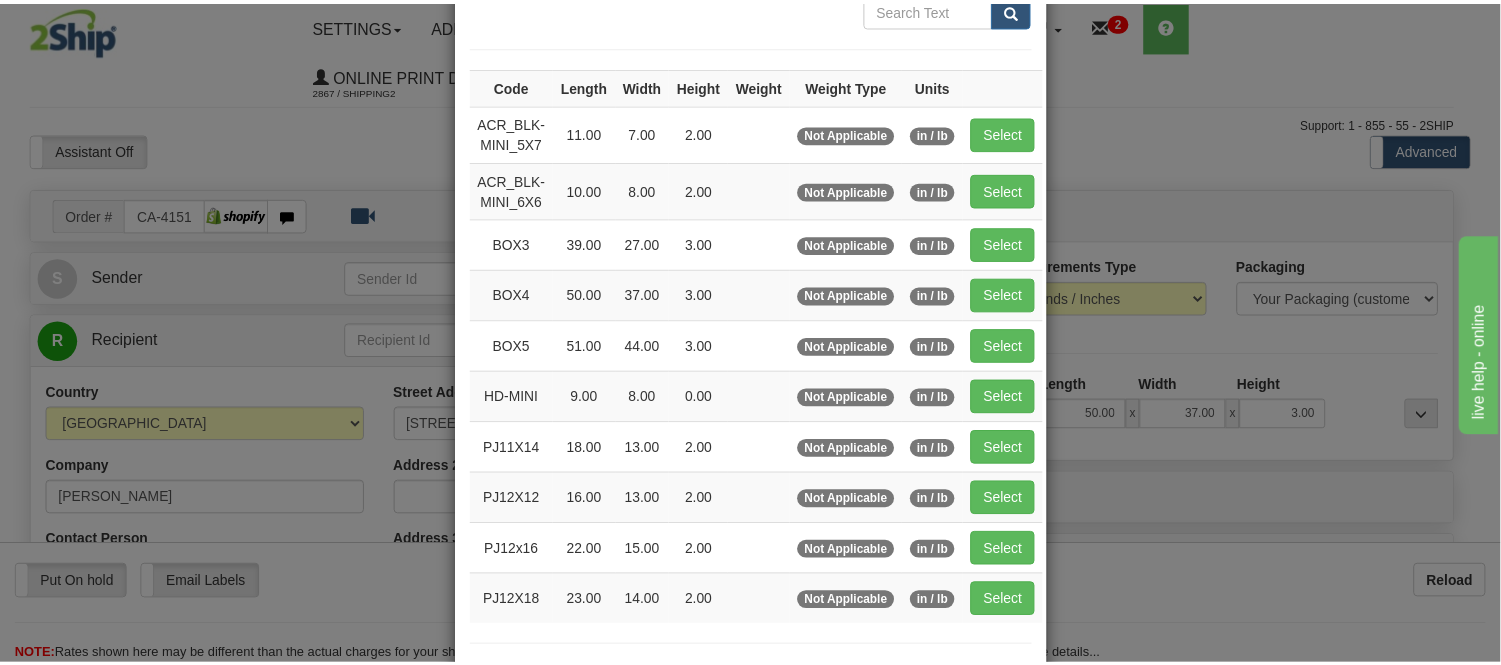scroll, scrollTop: 0, scrollLeft: 0, axis: both 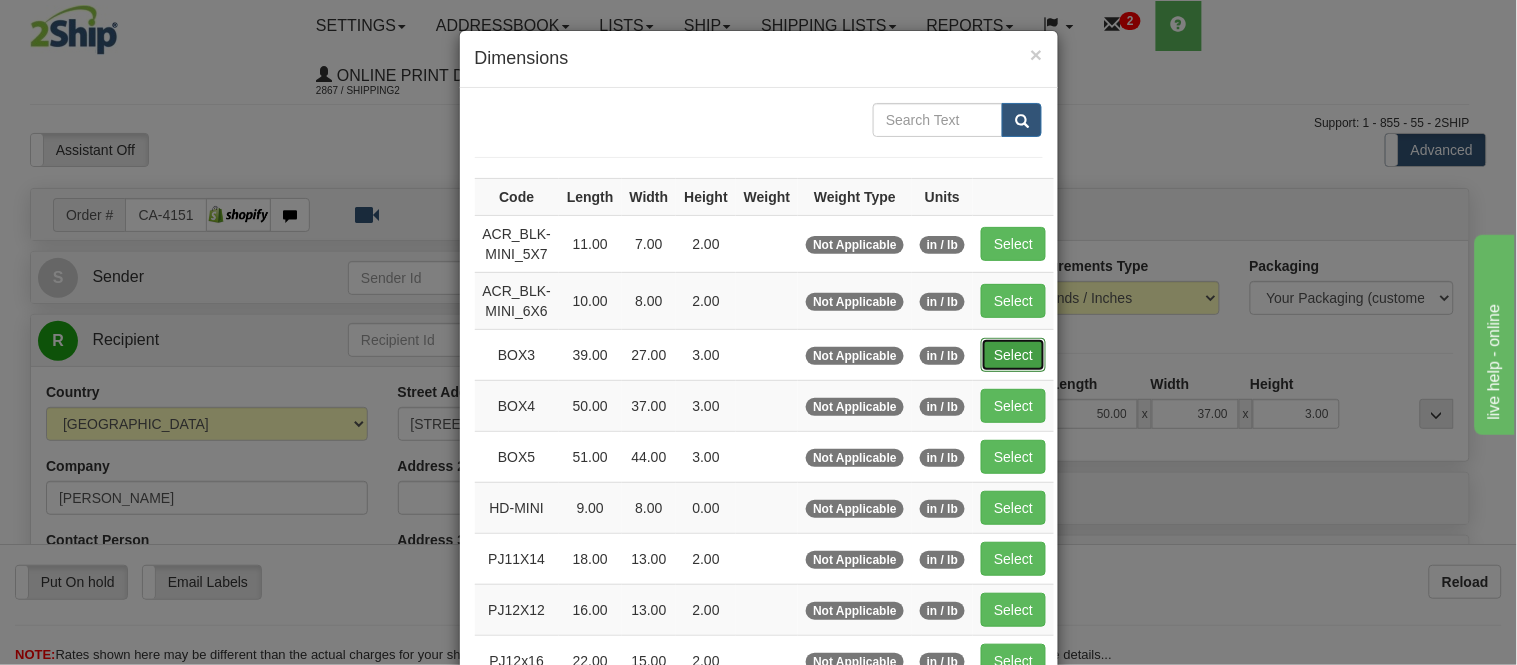click on "Select" at bounding box center (1013, 355) 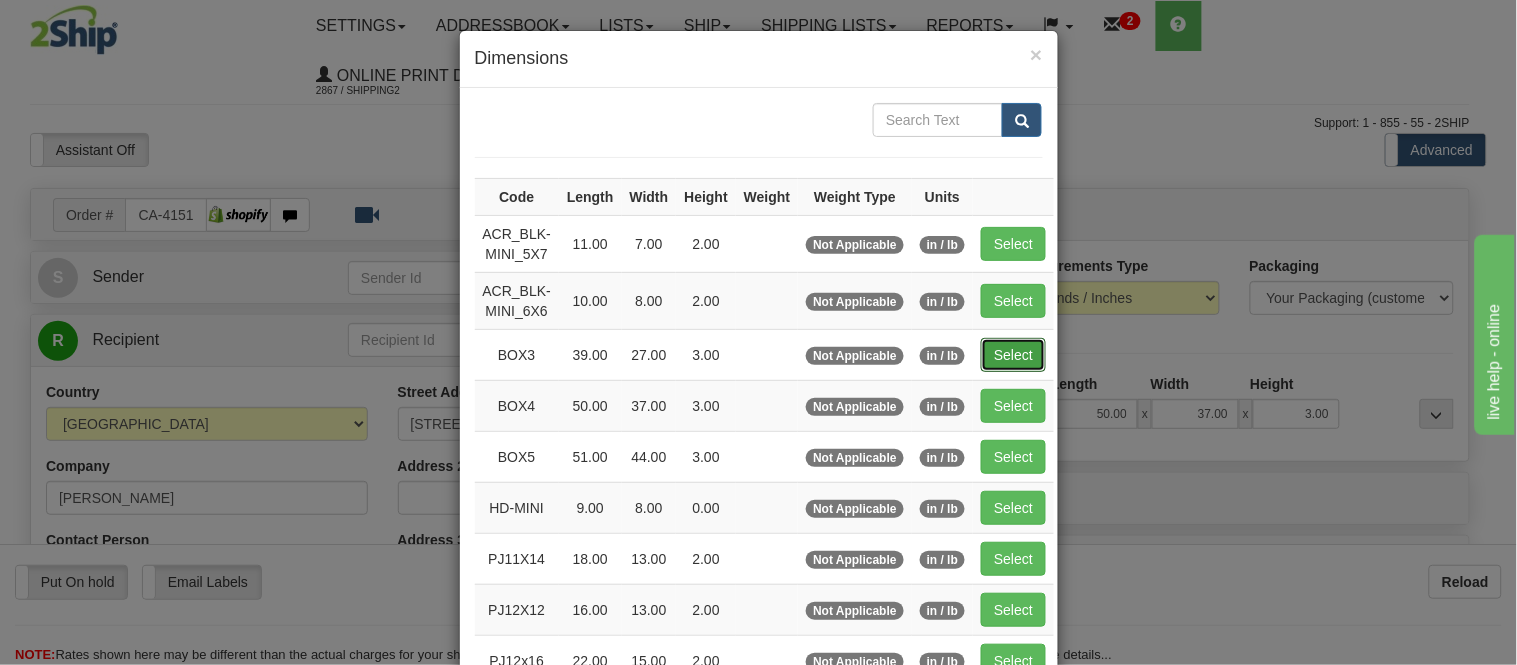 type on "39.00" 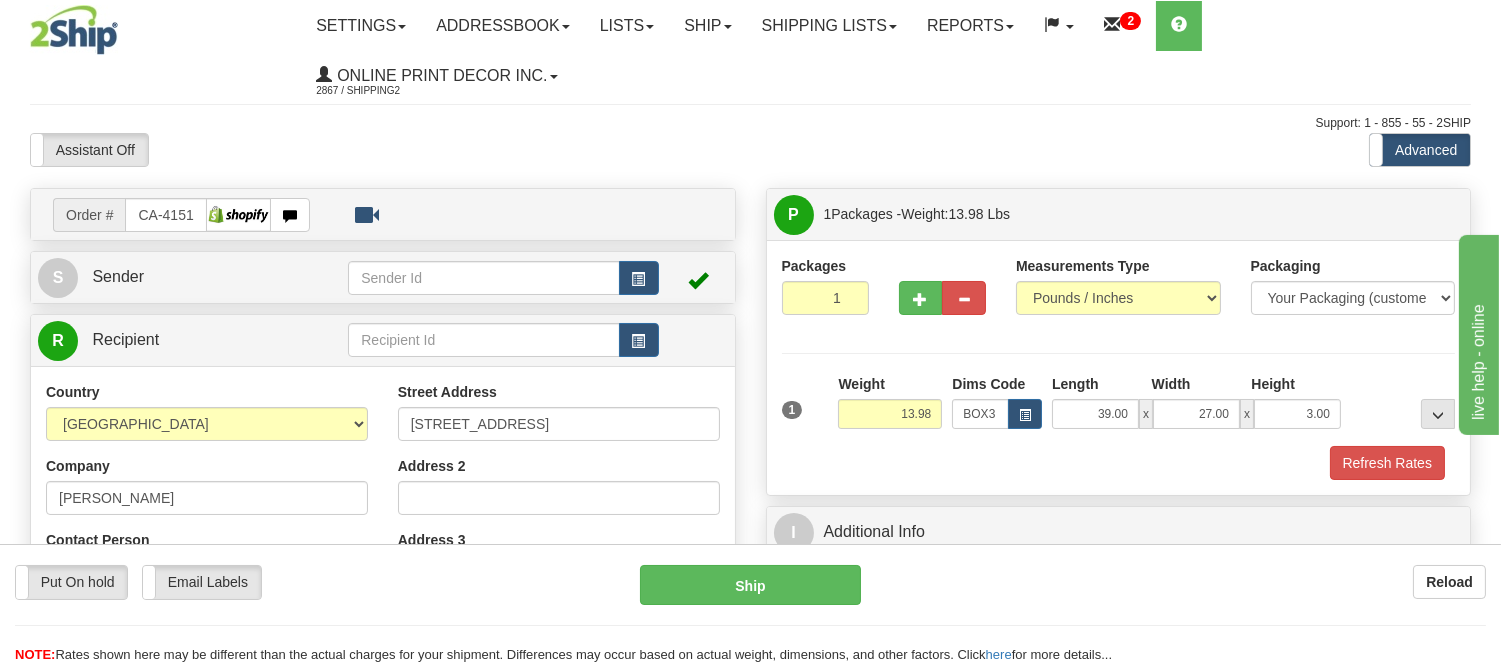 scroll, scrollTop: 111, scrollLeft: 0, axis: vertical 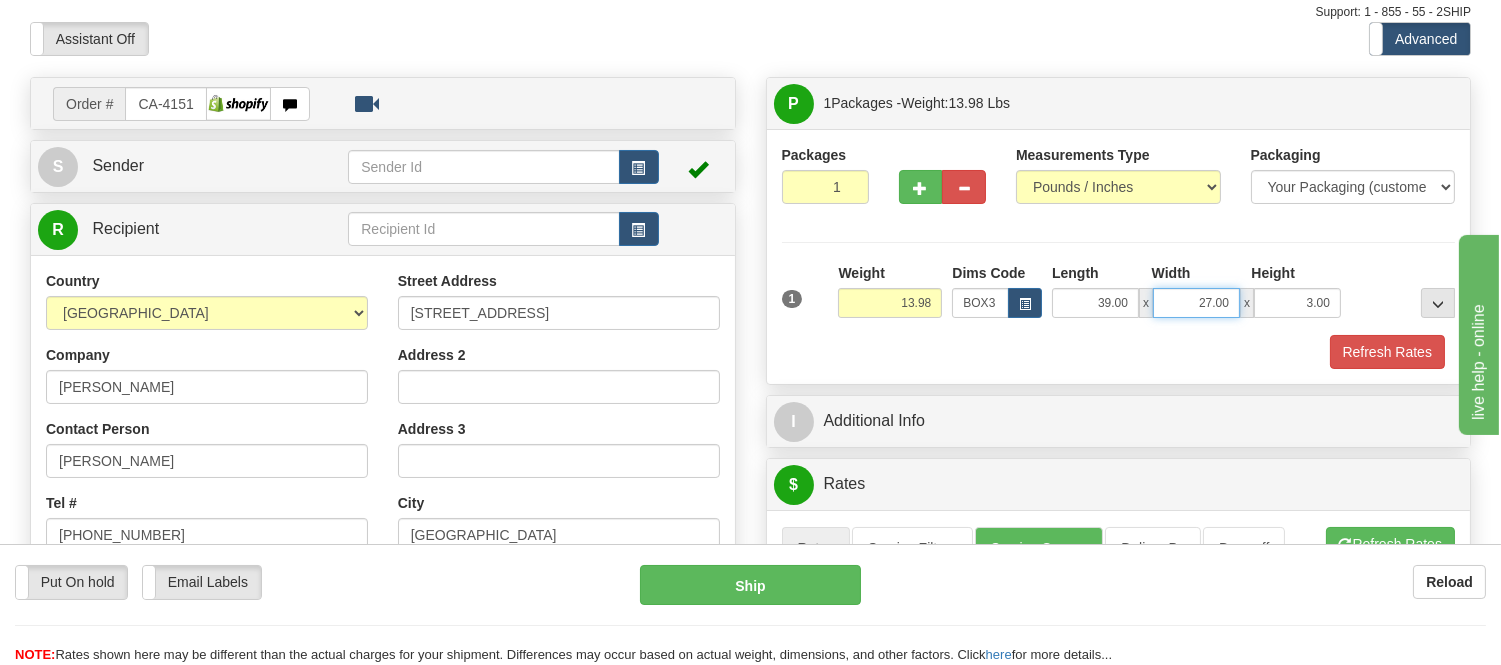drag, startPoint x: 1232, startPoint y: 298, endPoint x: 1151, endPoint y: 326, distance: 85.70297 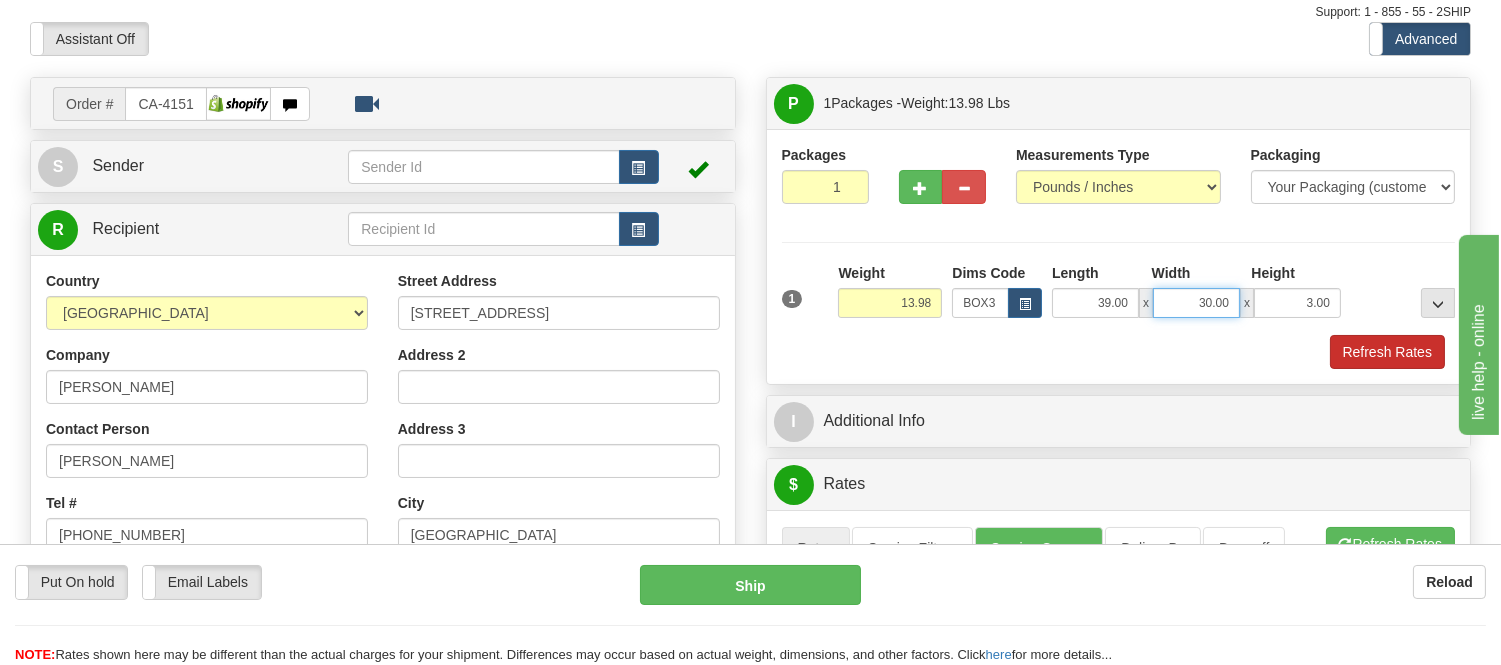 type on "30.00" 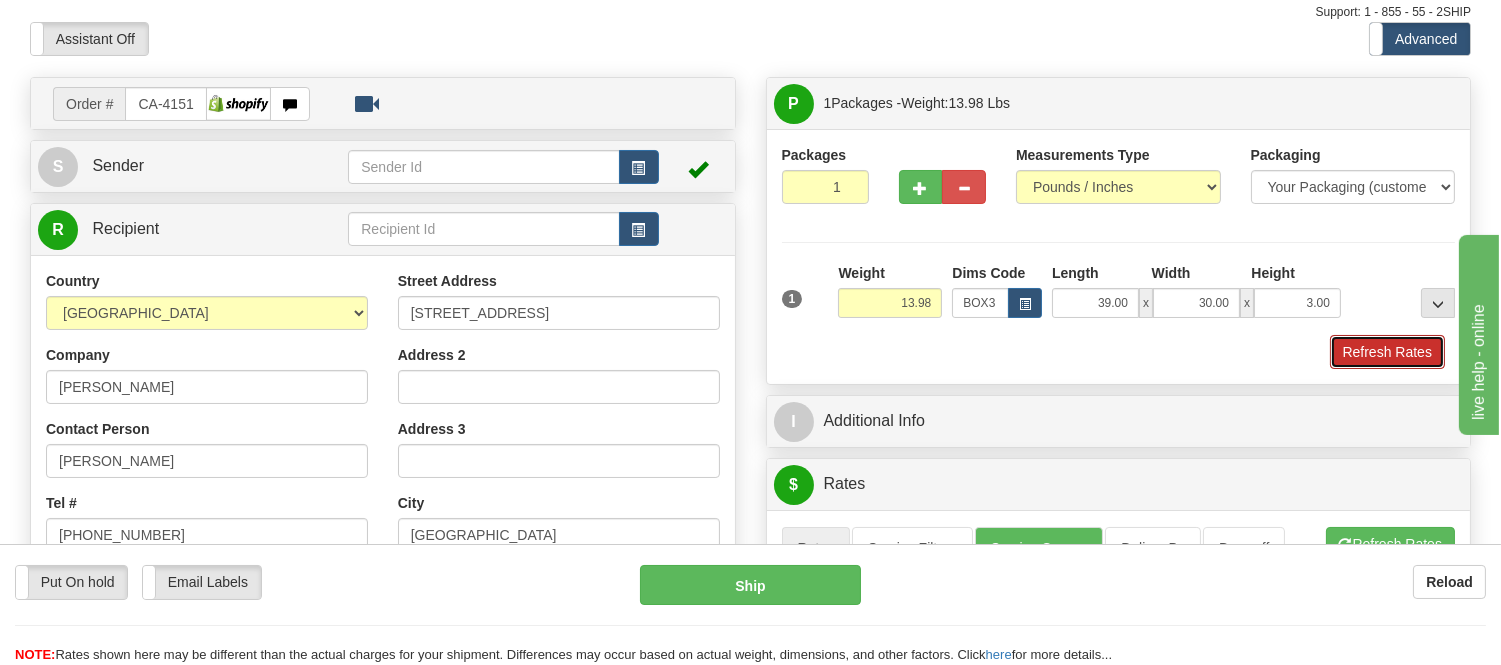 click on "Refresh Rates" at bounding box center (1387, 352) 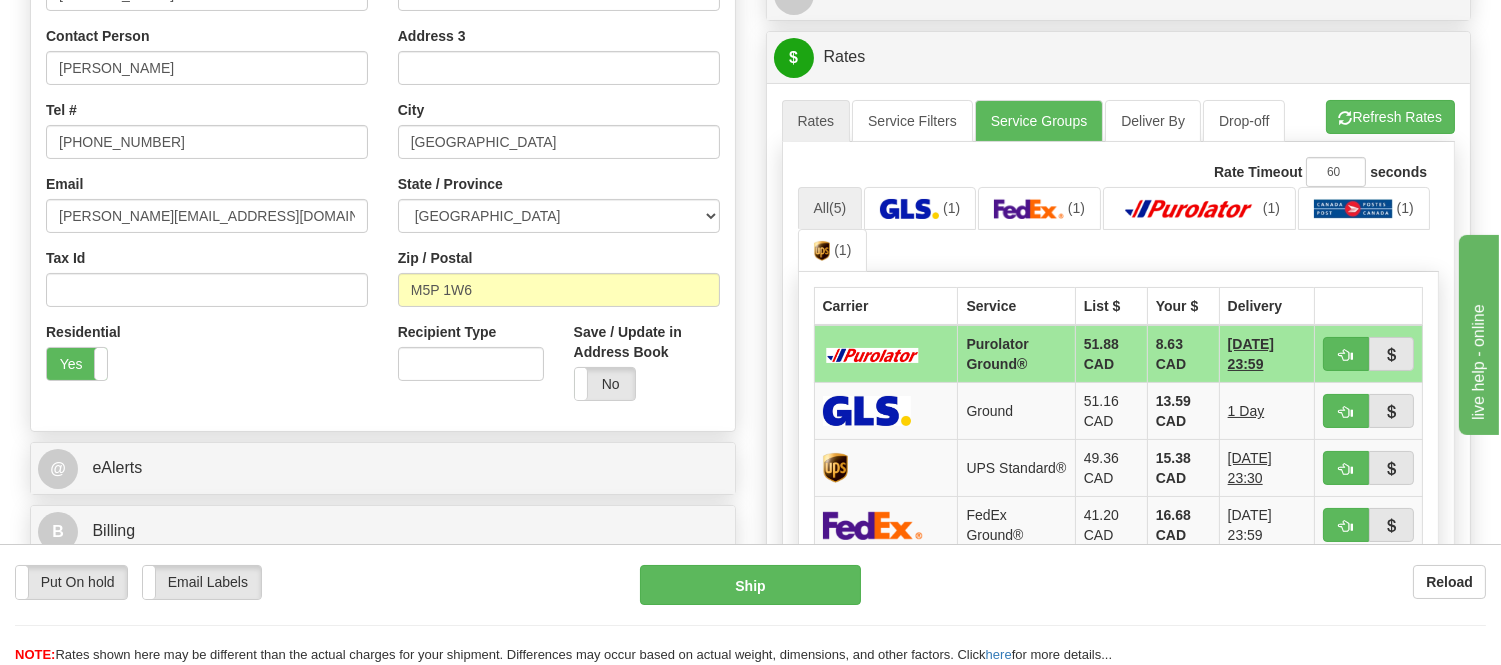 scroll, scrollTop: 555, scrollLeft: 0, axis: vertical 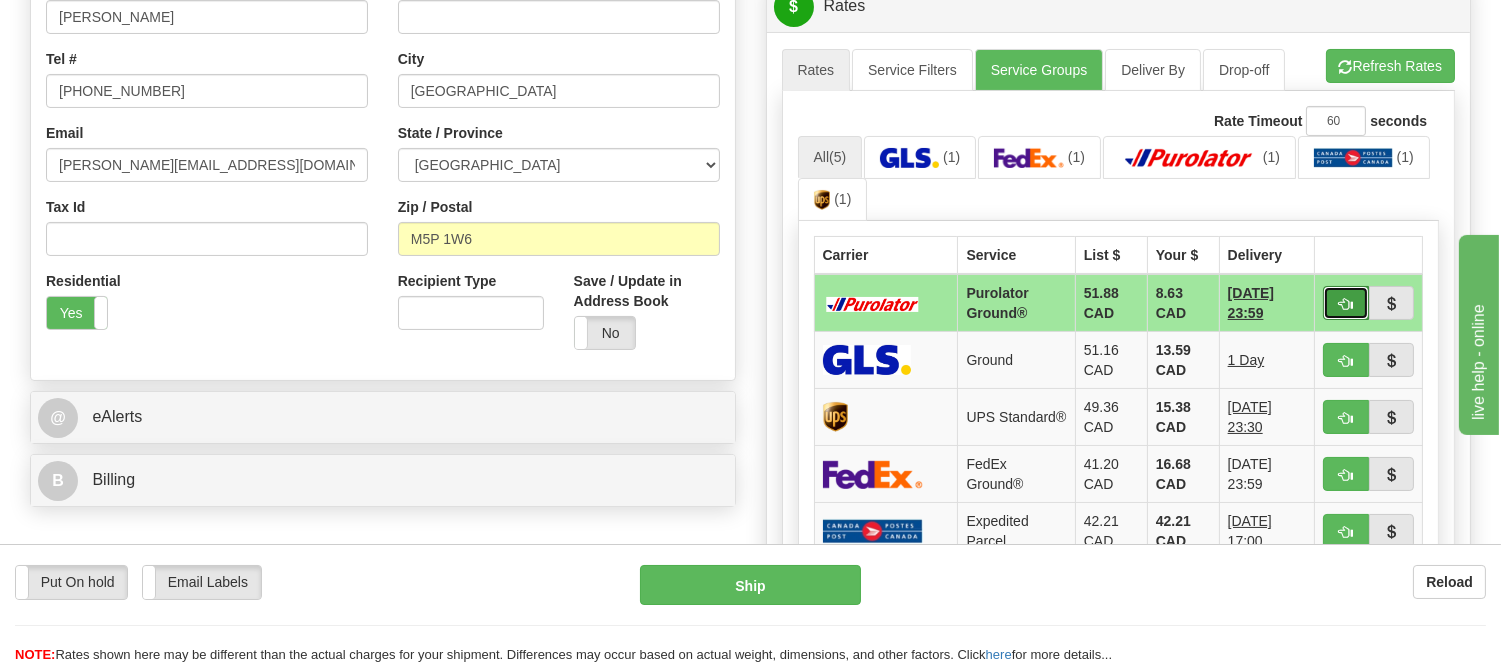 click at bounding box center [1346, 304] 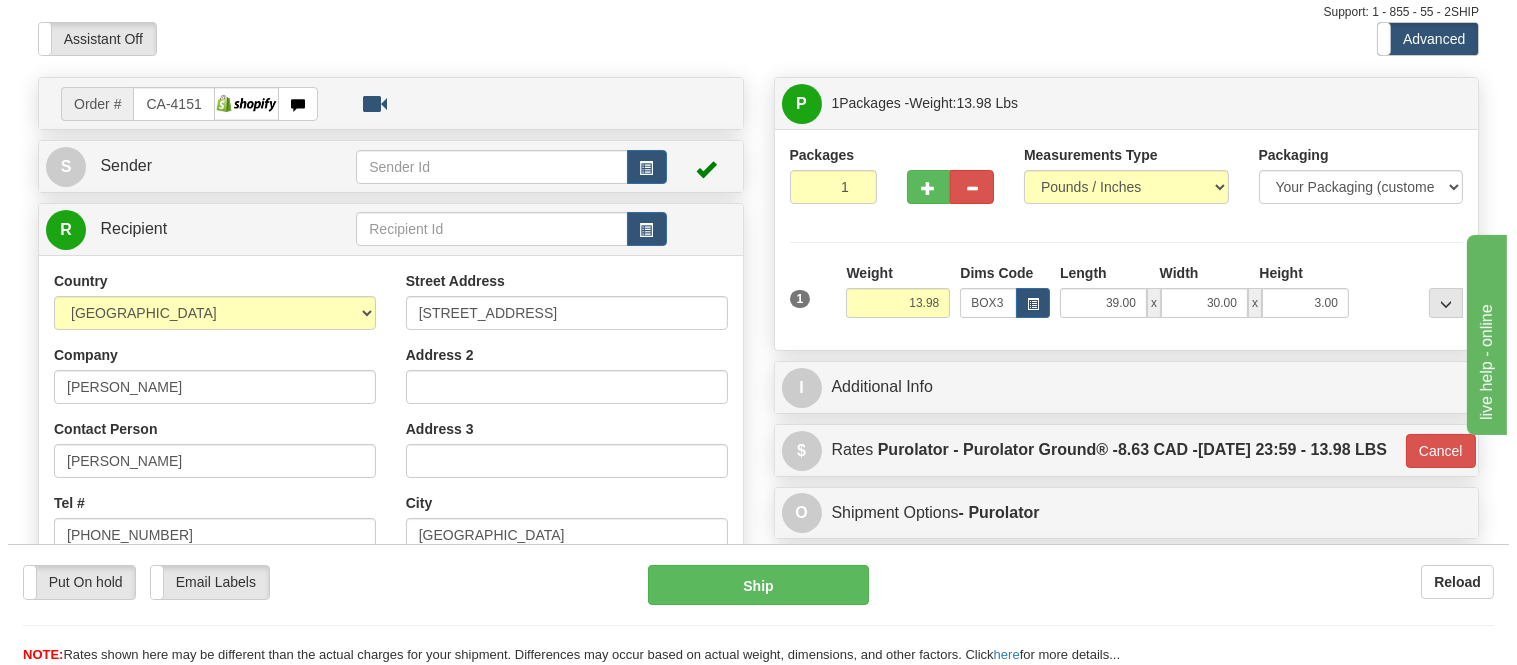 scroll, scrollTop: 333, scrollLeft: 0, axis: vertical 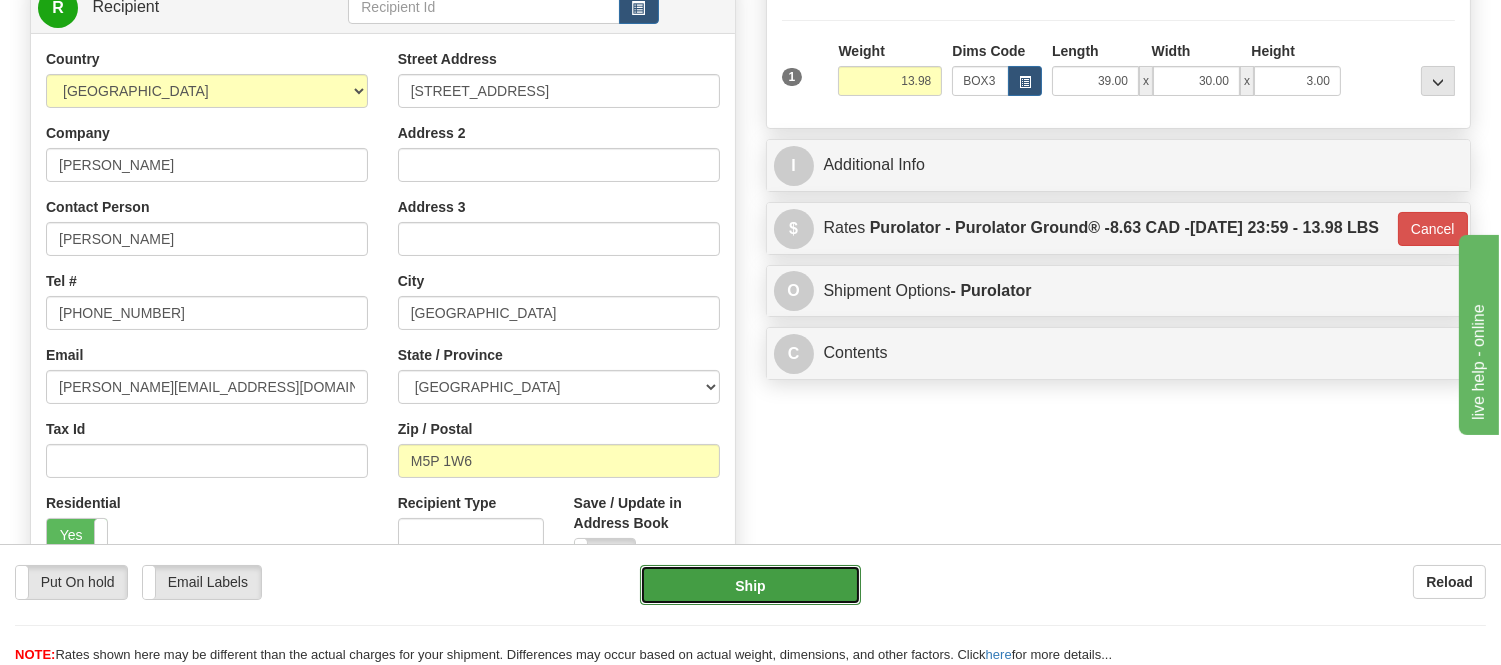 click on "Ship" at bounding box center (750, 585) 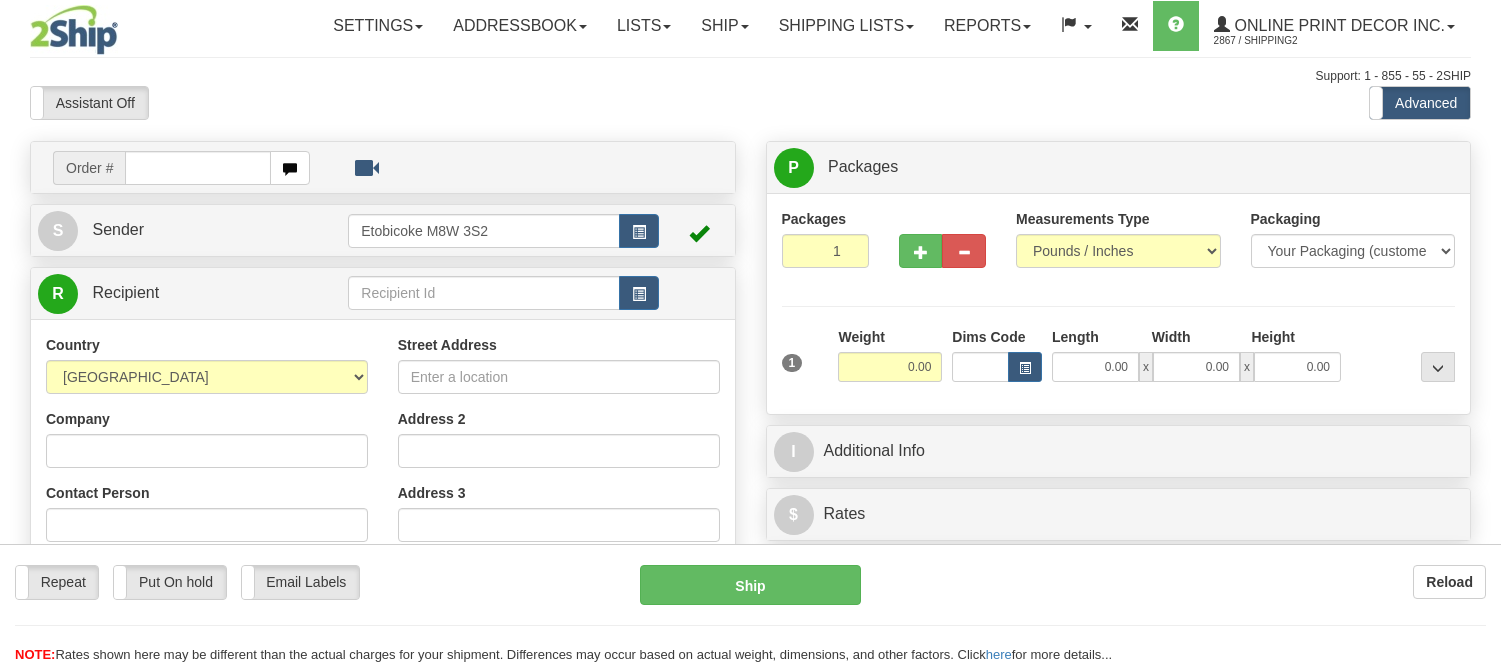 scroll, scrollTop: 0, scrollLeft: 0, axis: both 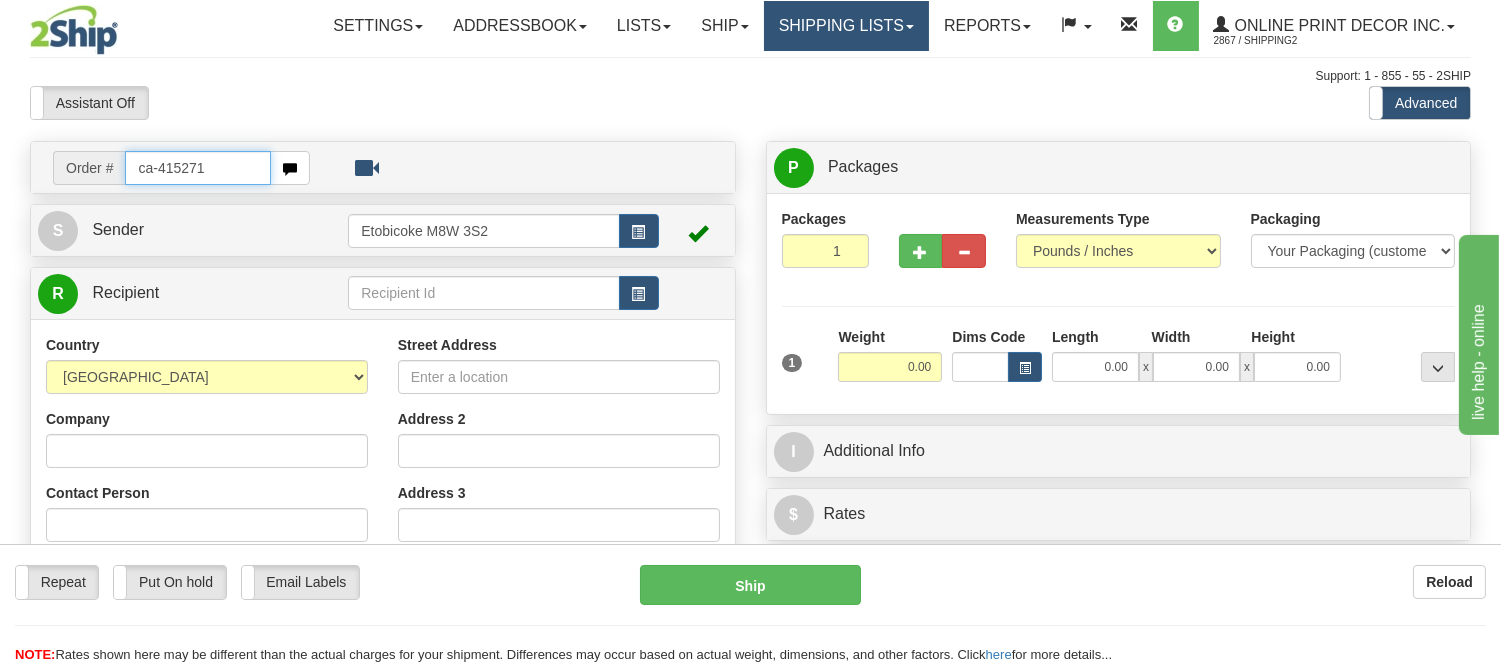 type on "ca-415271" 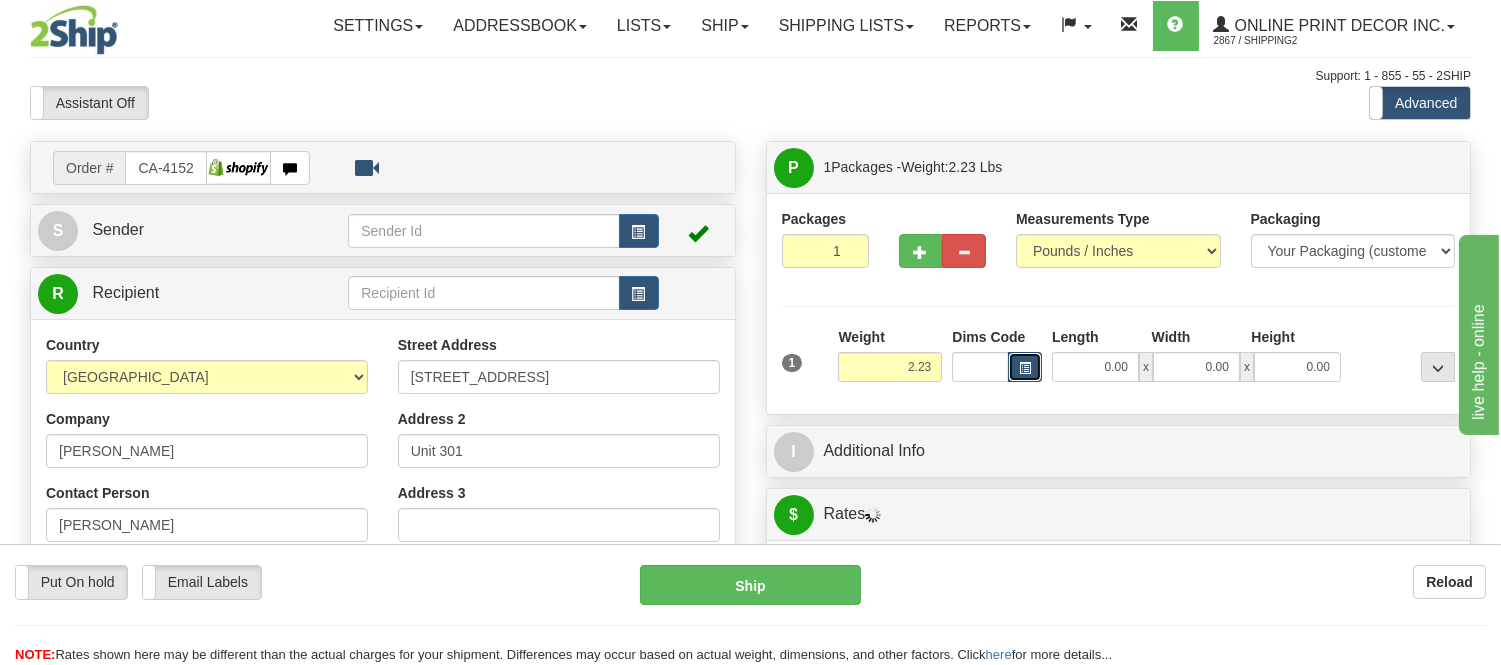 click at bounding box center [1025, 367] 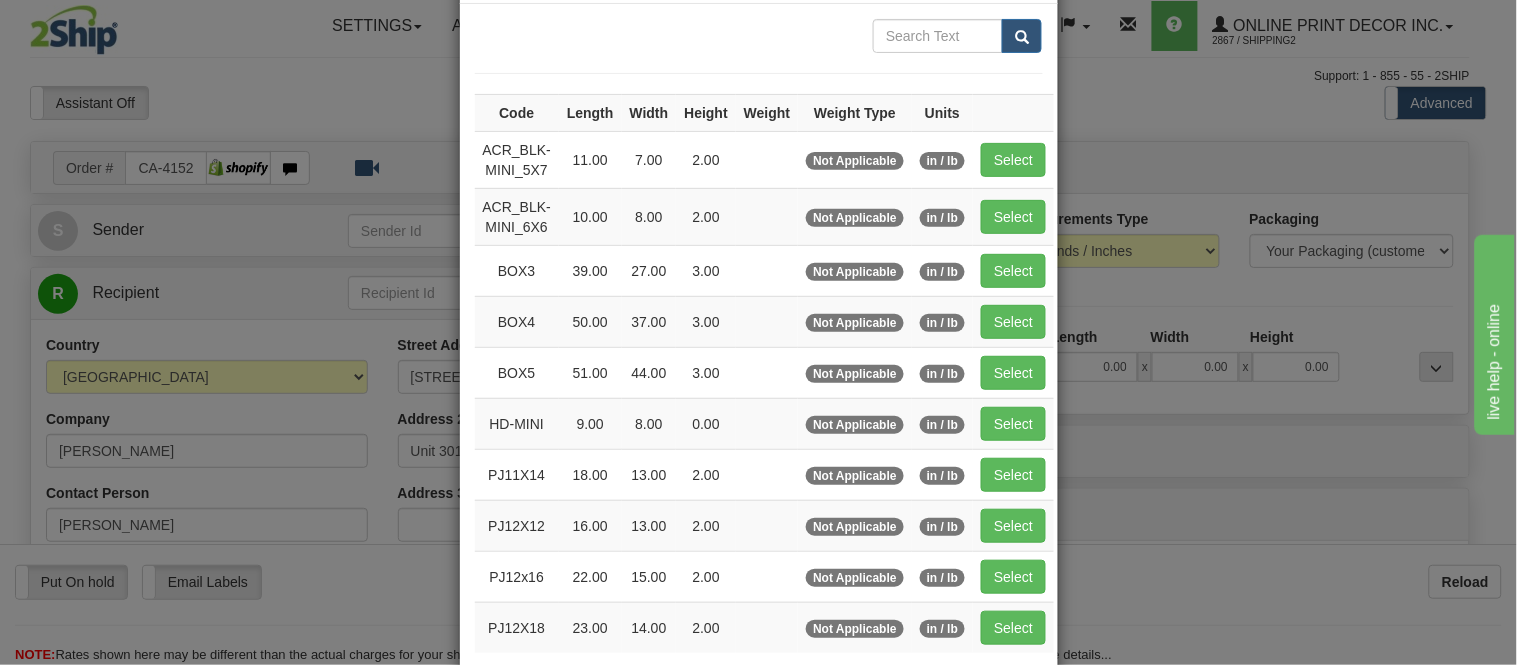 scroll, scrollTop: 333, scrollLeft: 0, axis: vertical 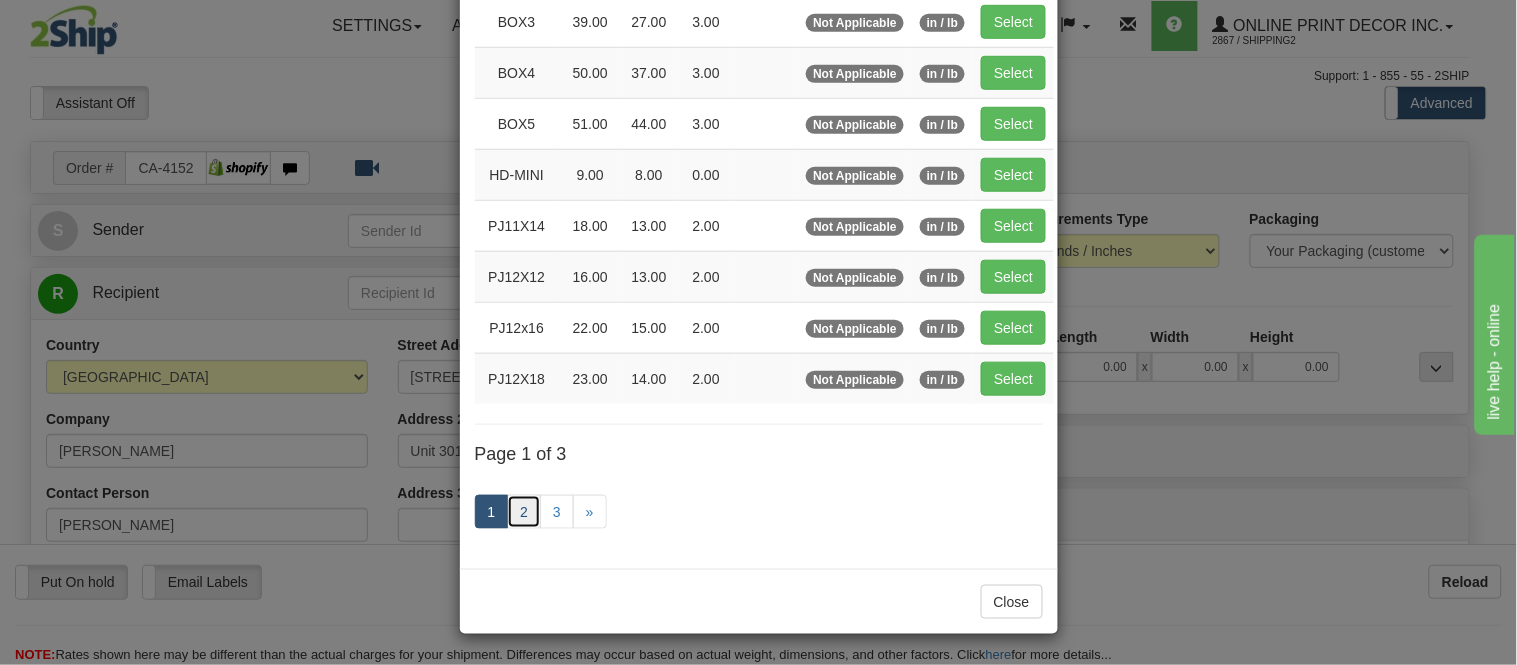 click on "2" at bounding box center (524, 512) 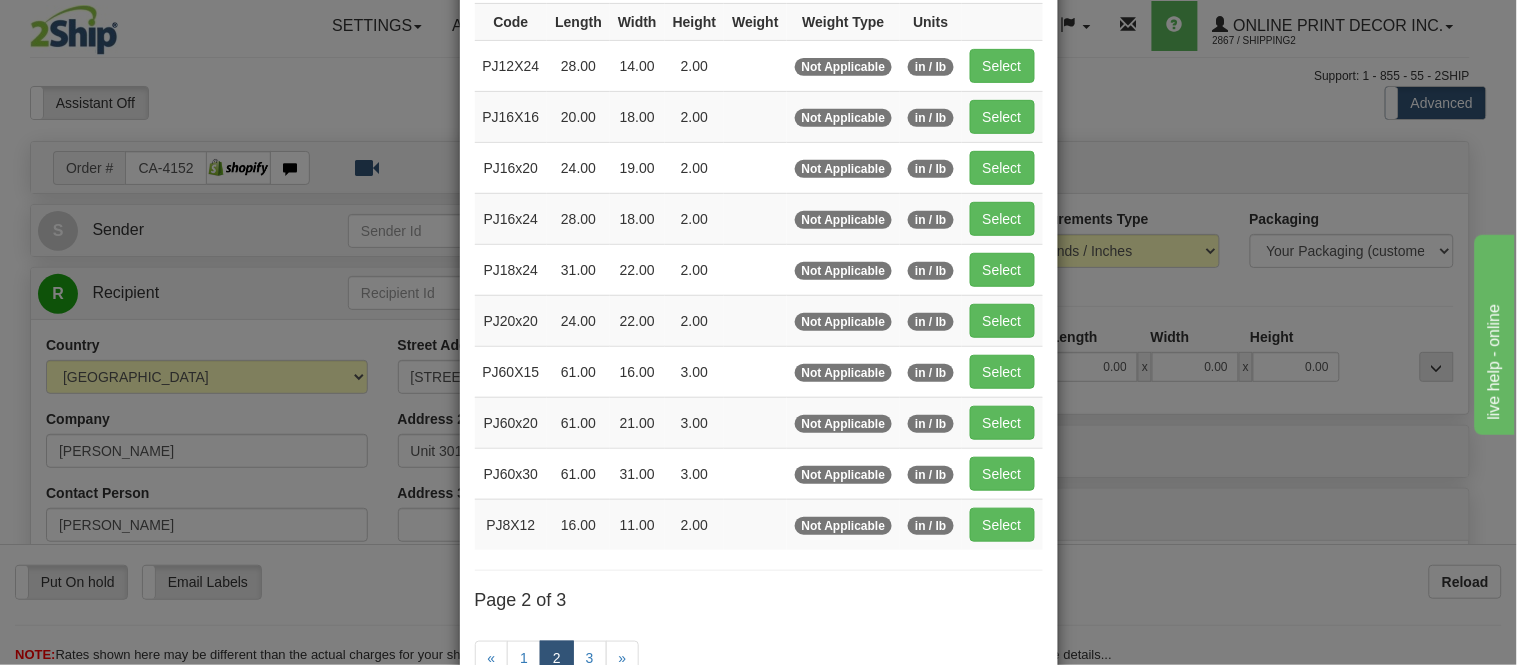 scroll, scrollTop: 214, scrollLeft: 0, axis: vertical 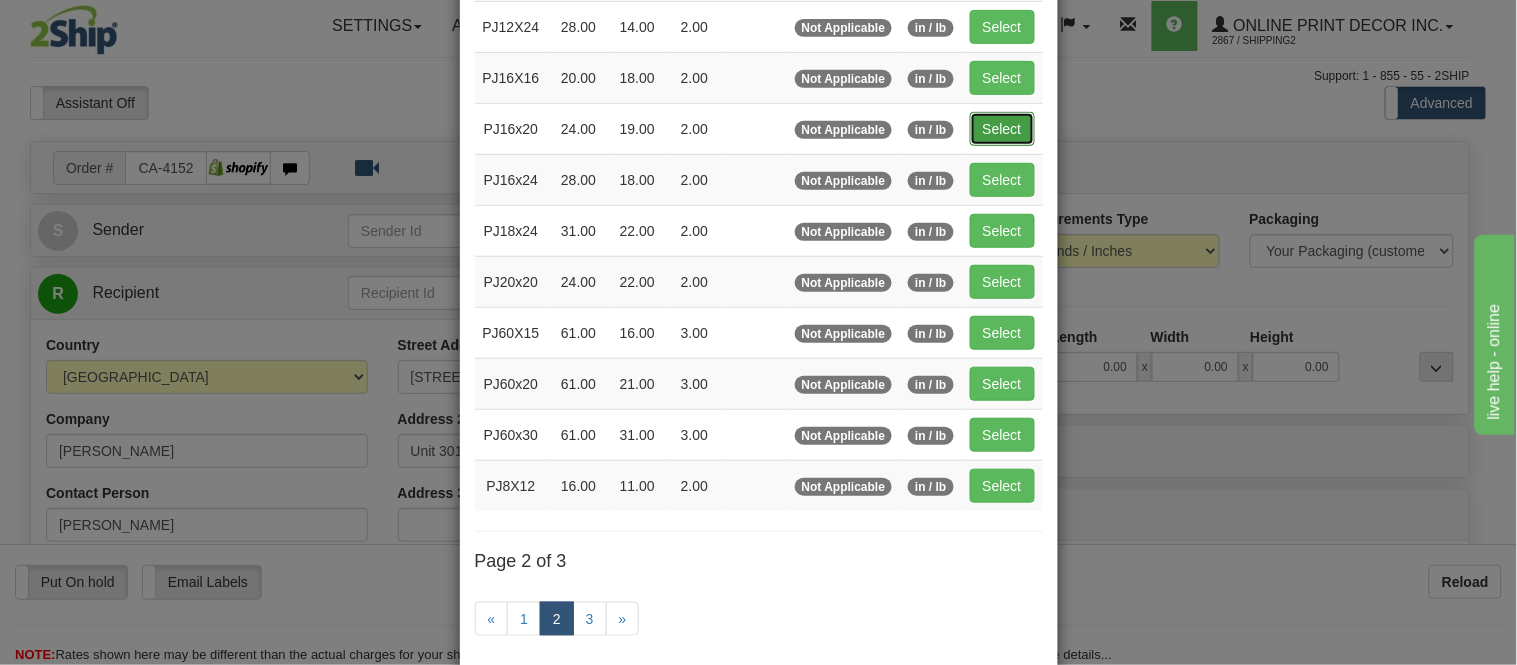 click on "Select" at bounding box center [1002, 129] 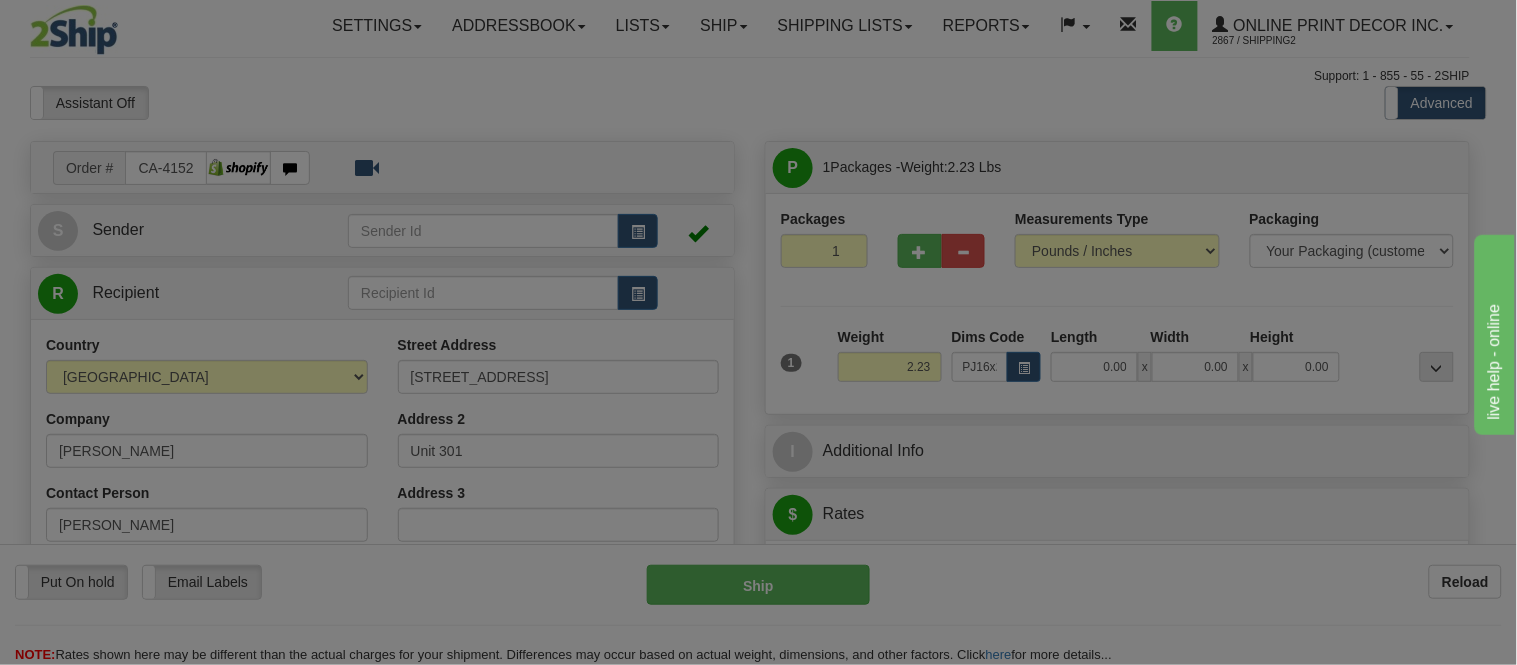 type on "24.00" 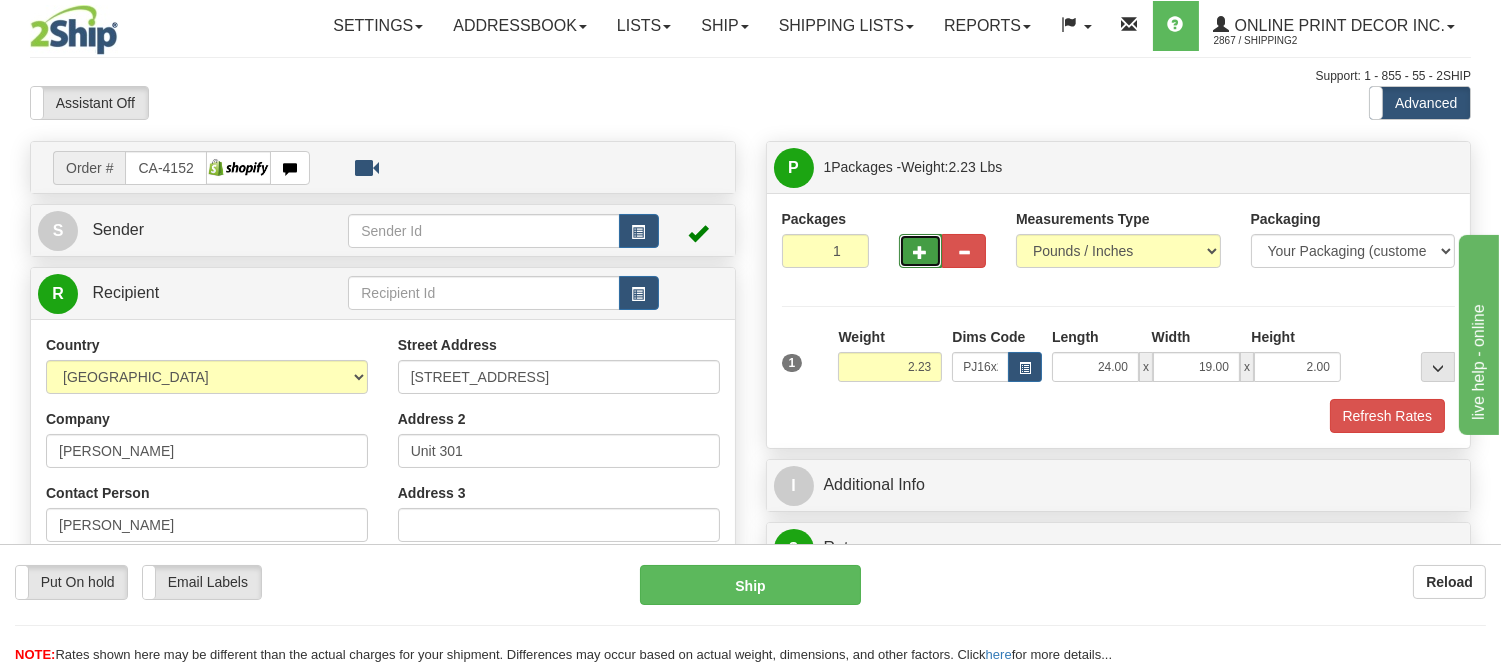 click at bounding box center [921, 252] 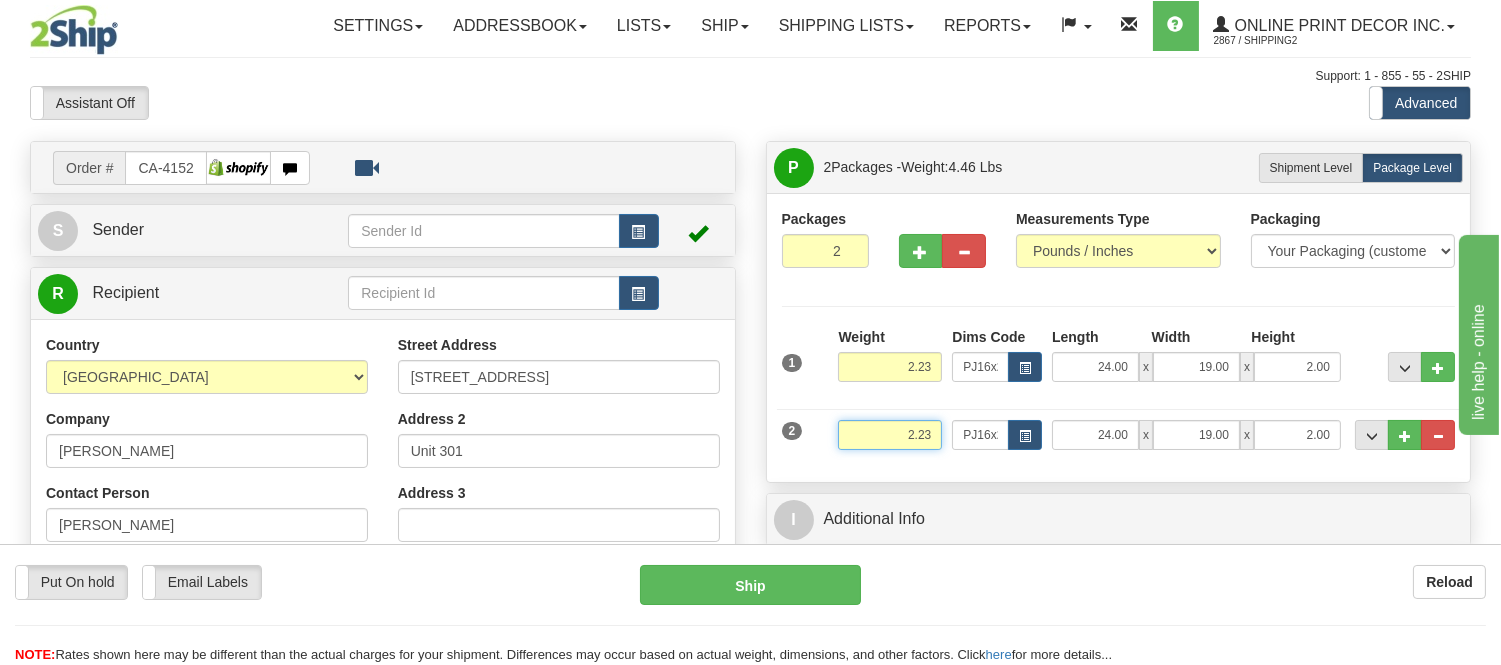 drag, startPoint x: 930, startPoint y: 435, endPoint x: 847, endPoint y: 426, distance: 83.48653 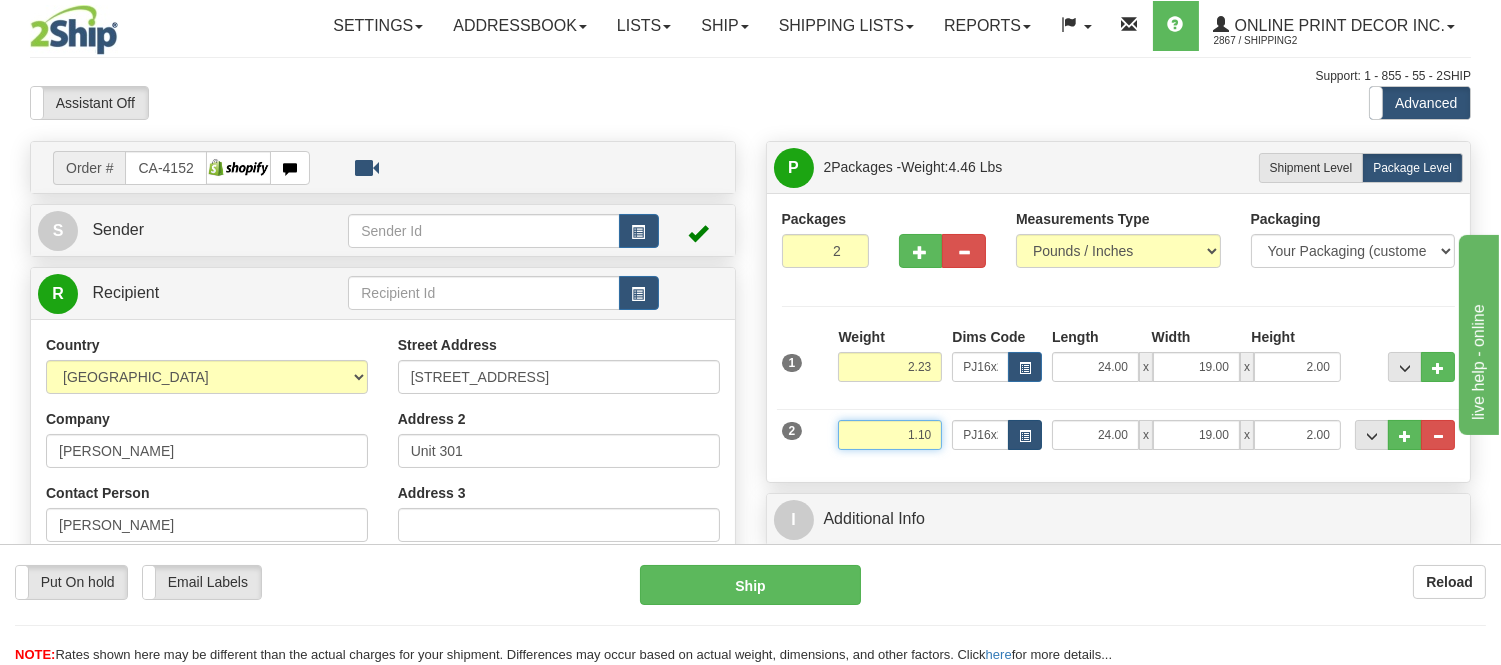 type on "1.10" 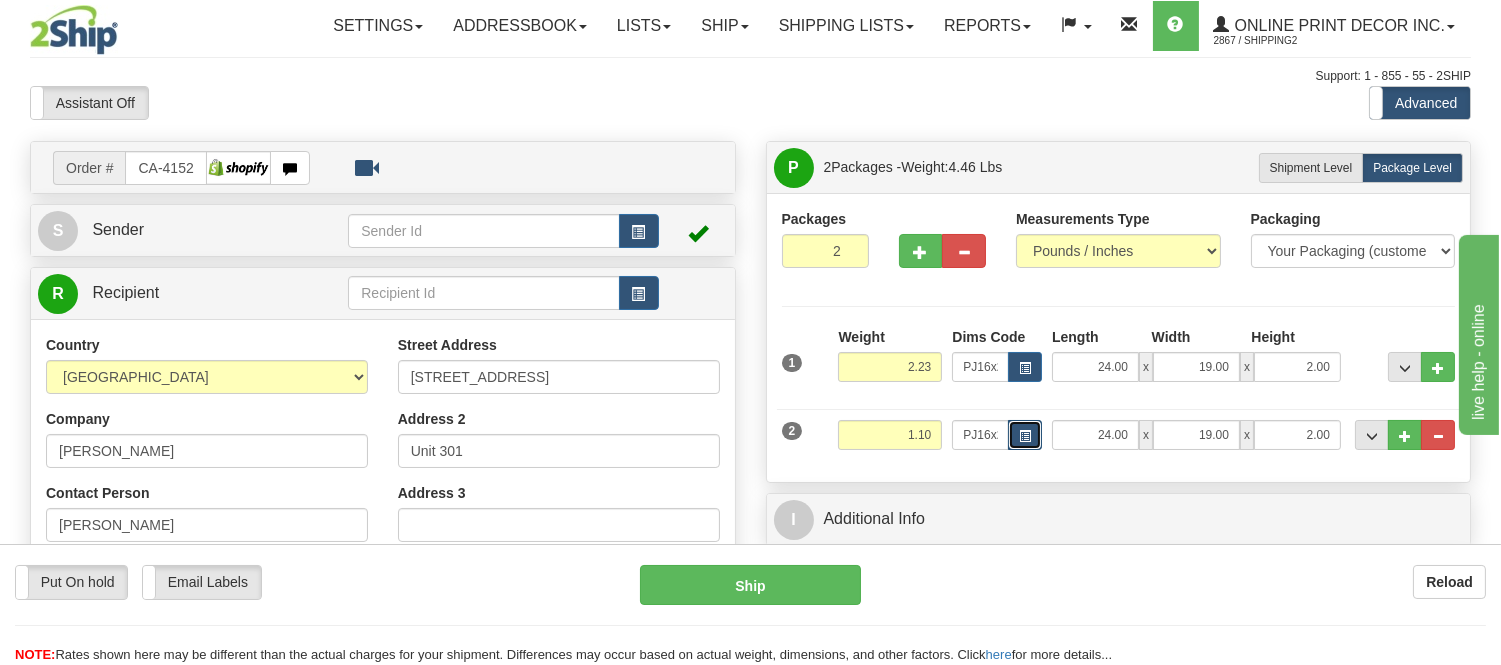 click at bounding box center (1025, 435) 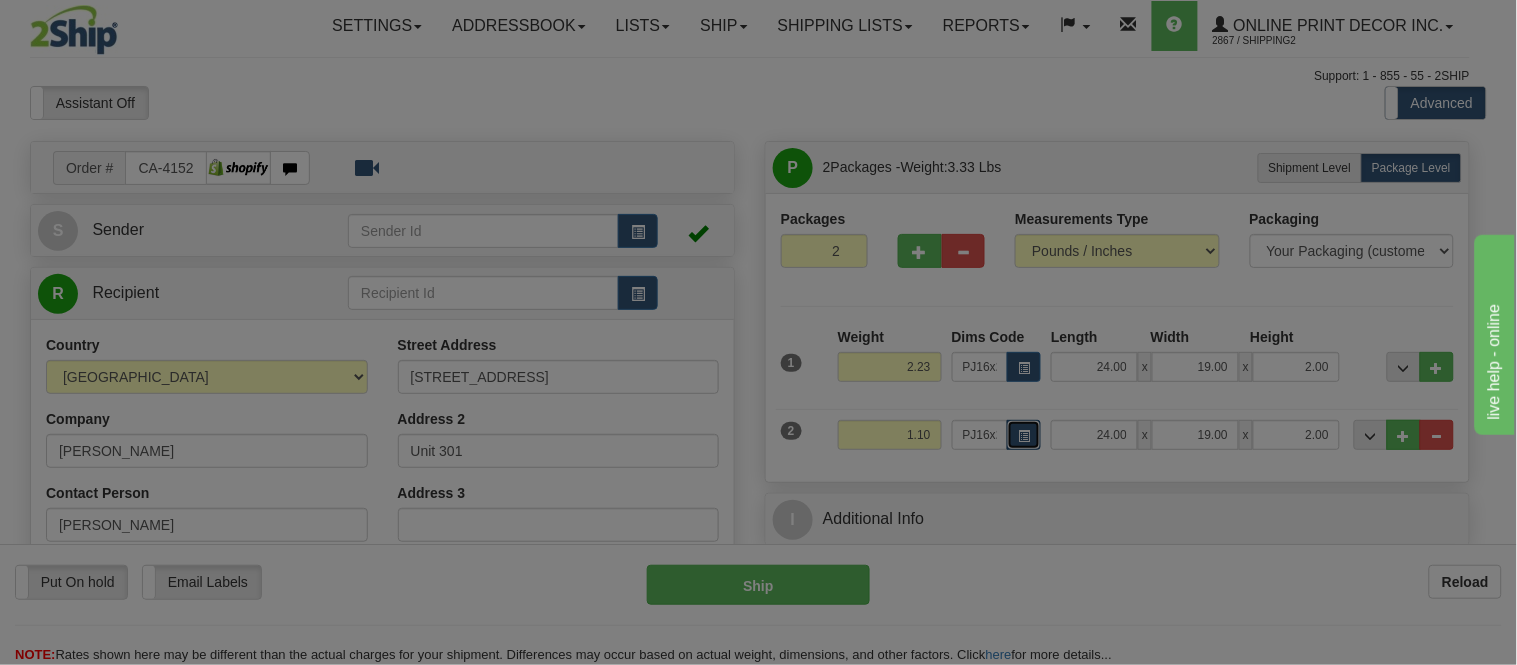scroll, scrollTop: 0, scrollLeft: 0, axis: both 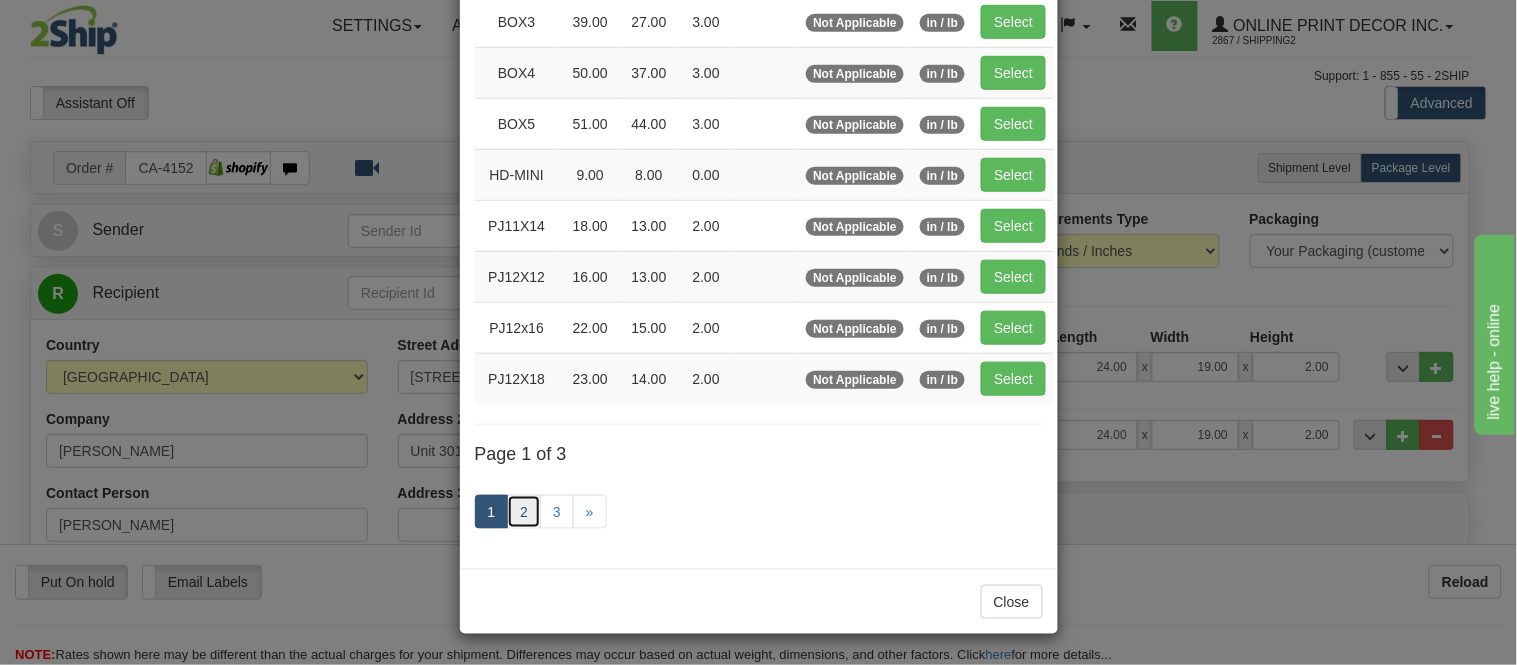 click on "2" at bounding box center (524, 512) 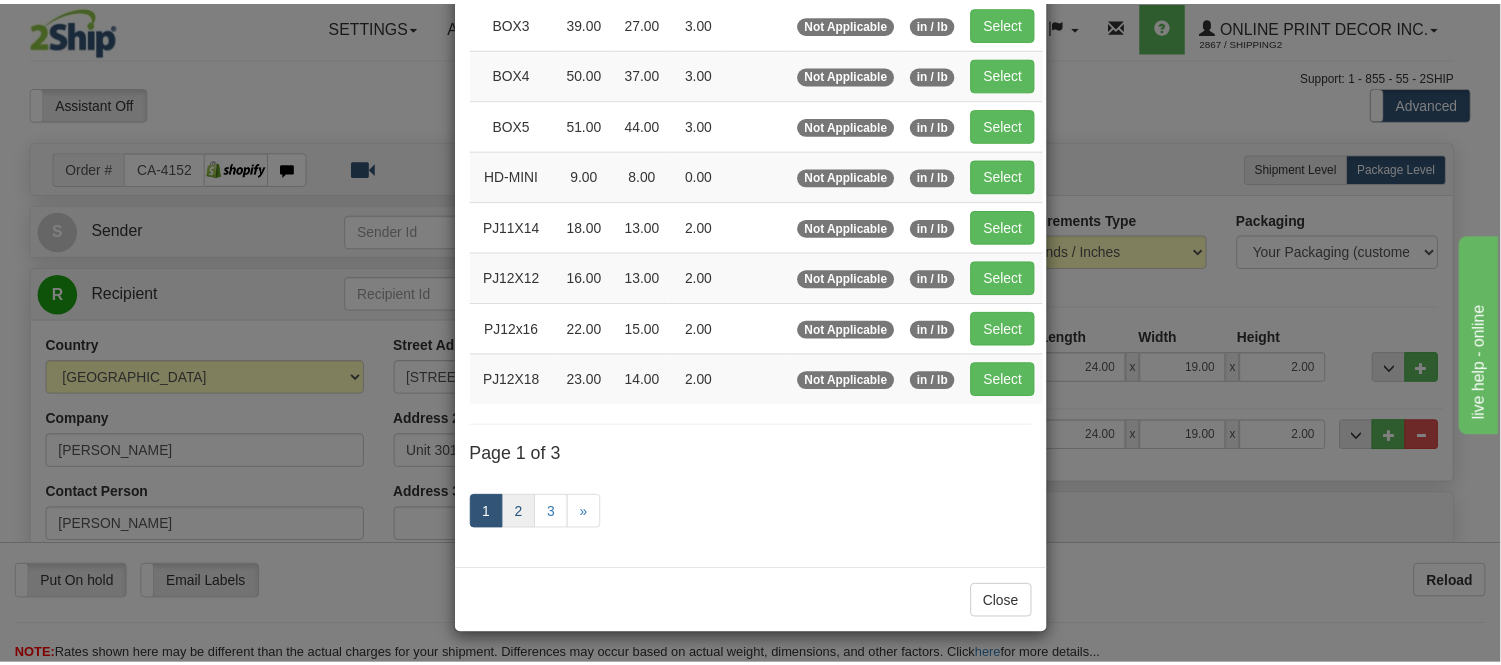 scroll, scrollTop: 325, scrollLeft: 0, axis: vertical 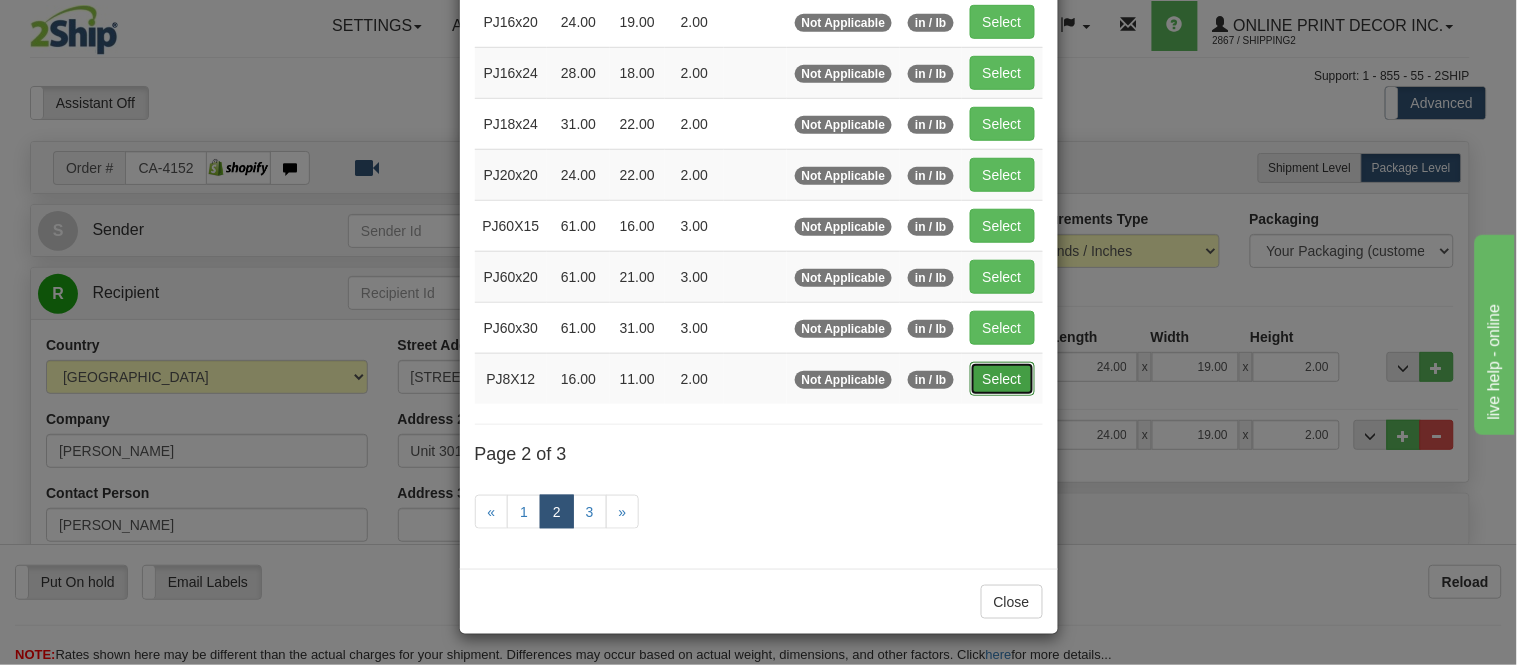 click on "Select" at bounding box center (1002, 379) 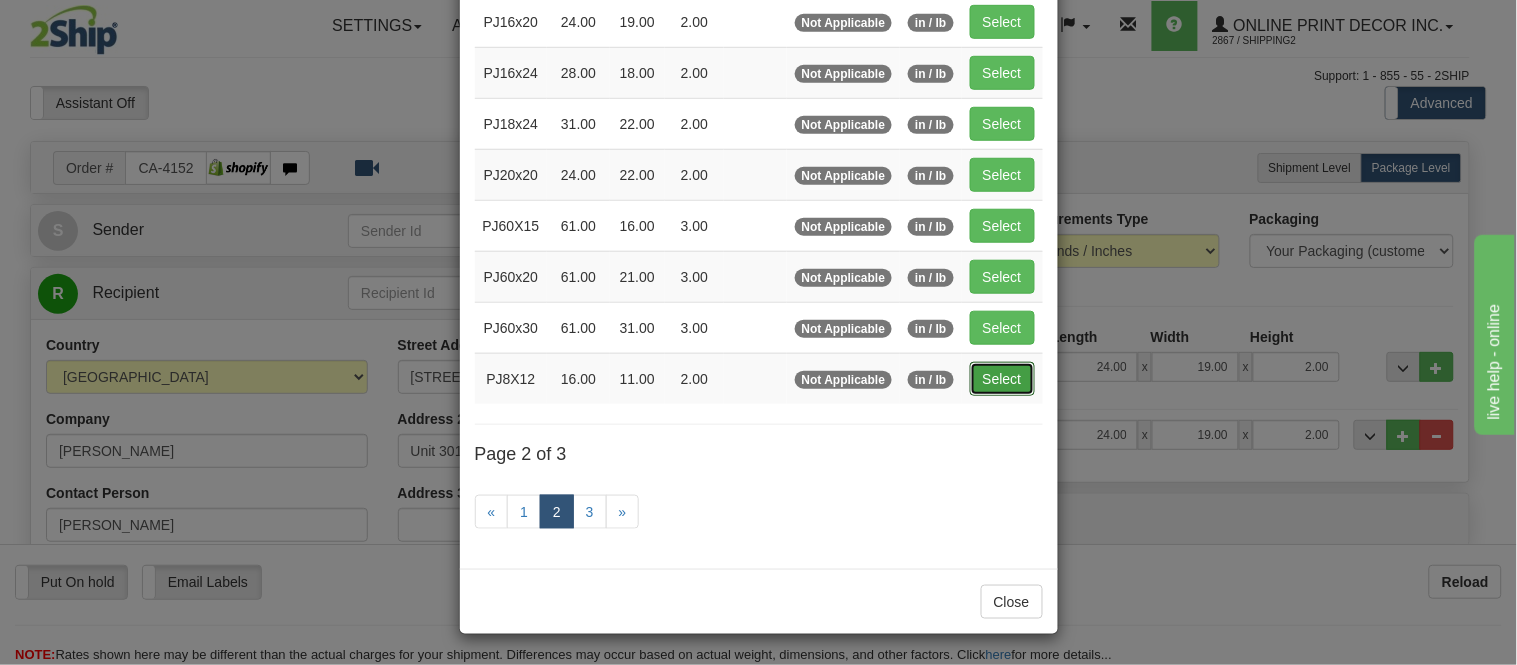 type on "16.00" 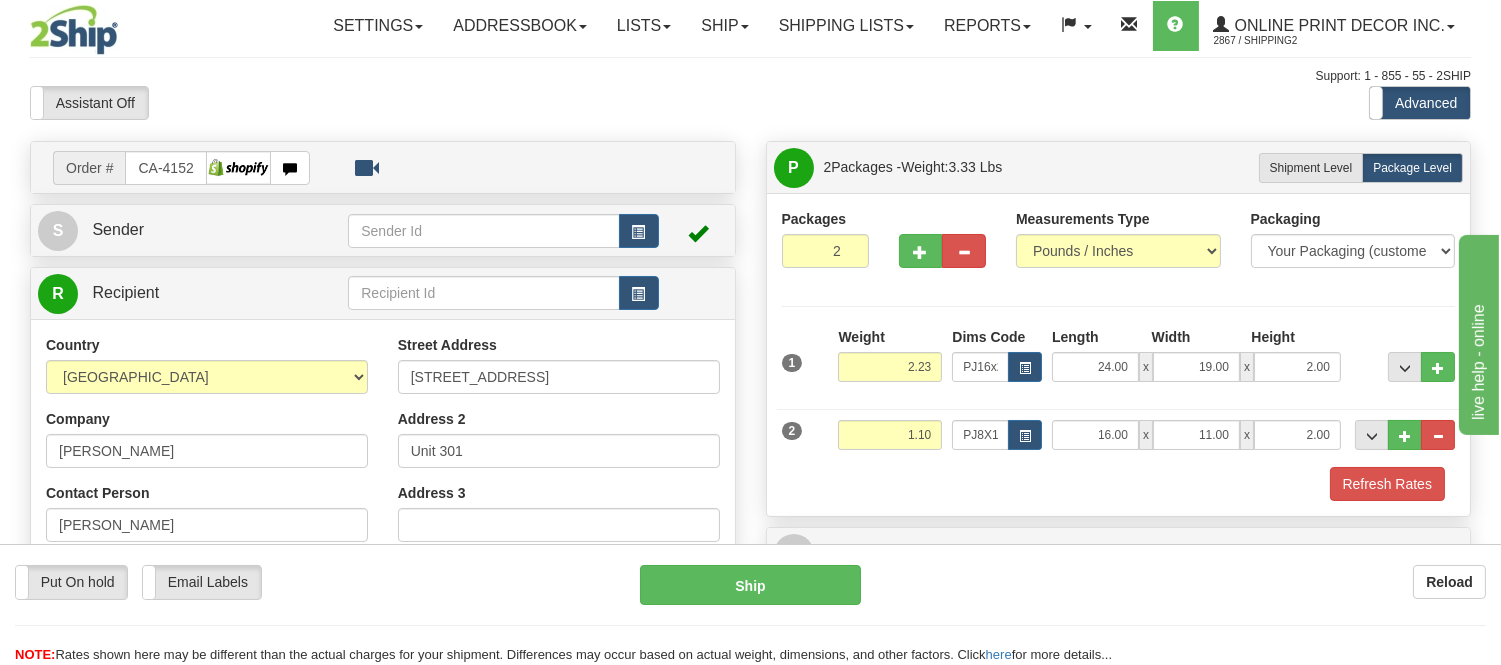 click on "Packages                                              2
2
Measurements Type" at bounding box center [1119, 354] 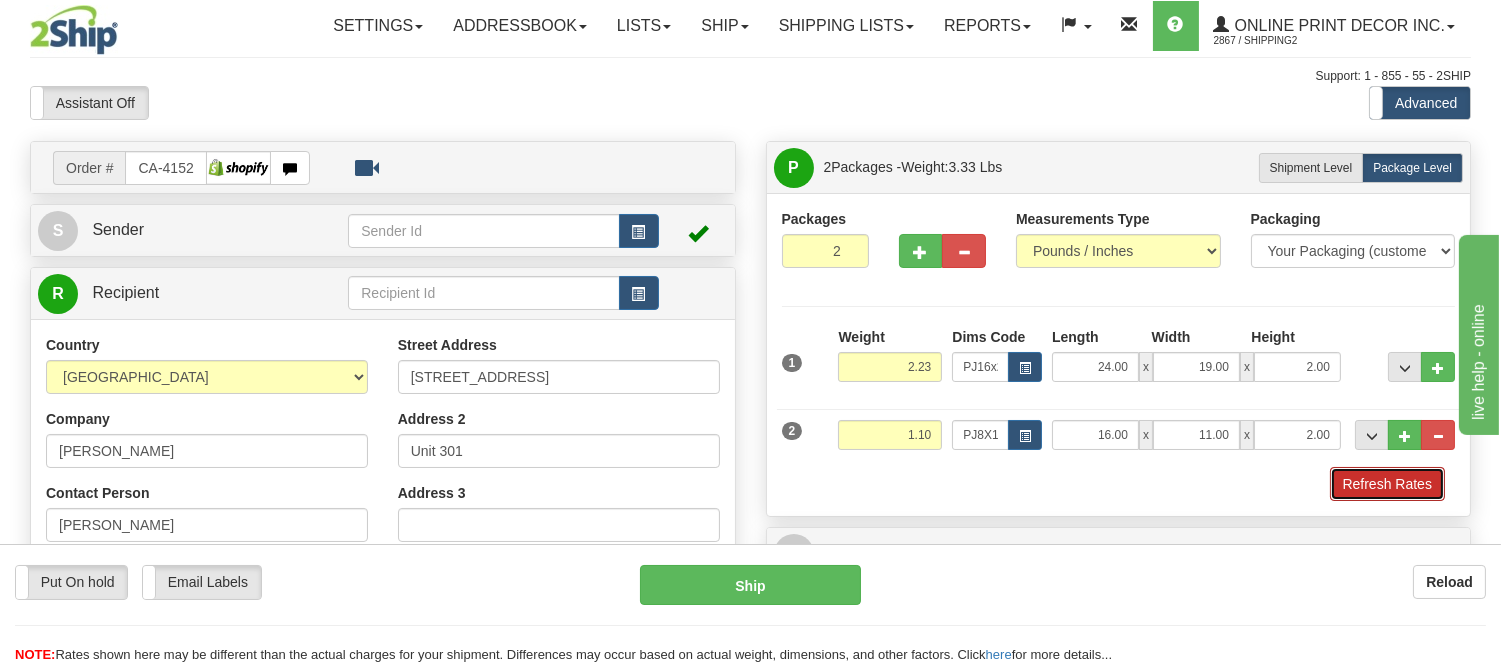 click on "Refresh Rates" at bounding box center [1387, 484] 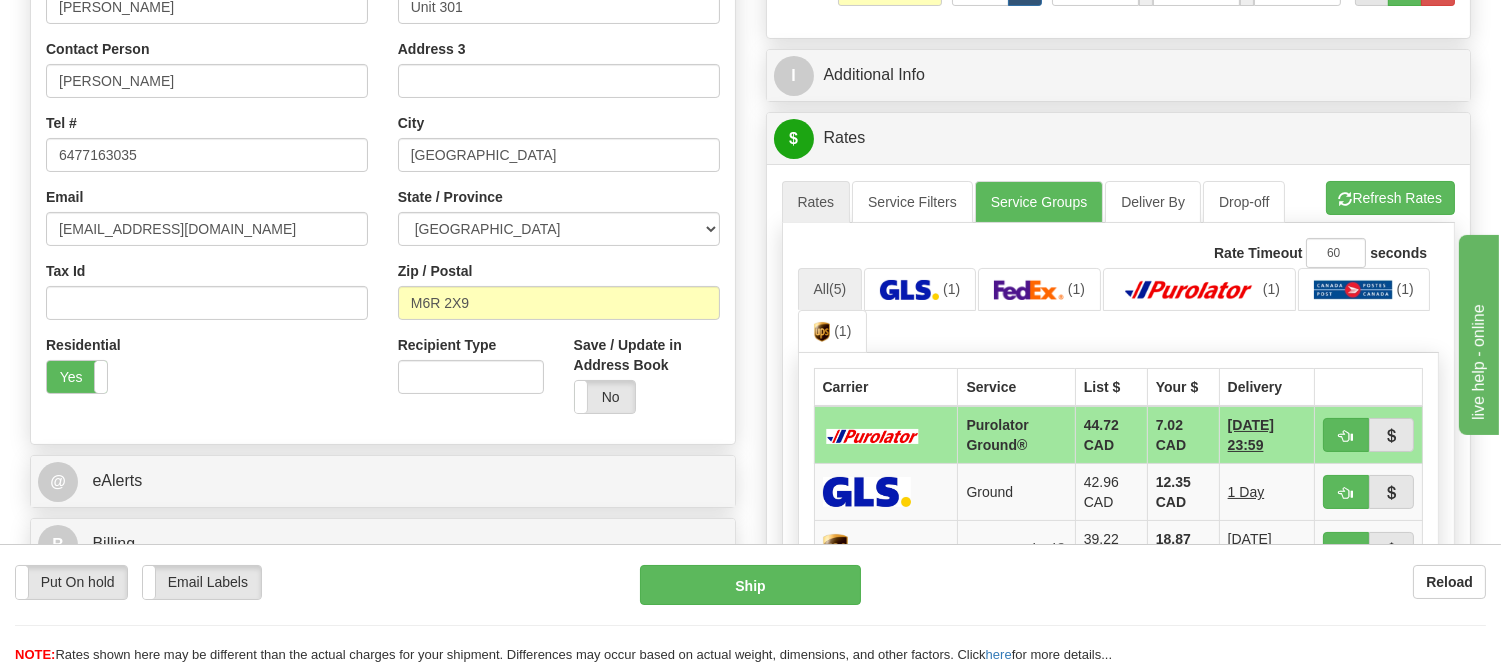 scroll, scrollTop: 555, scrollLeft: 0, axis: vertical 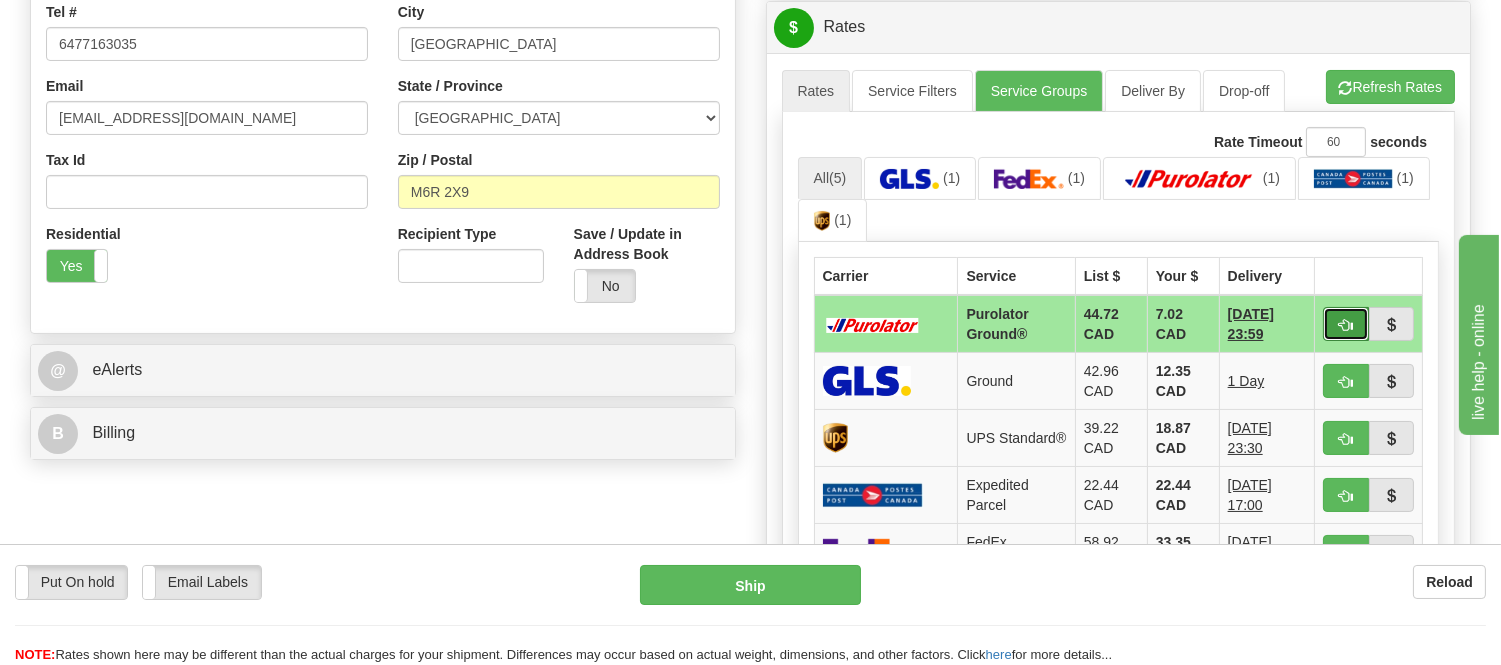 click at bounding box center [1346, 325] 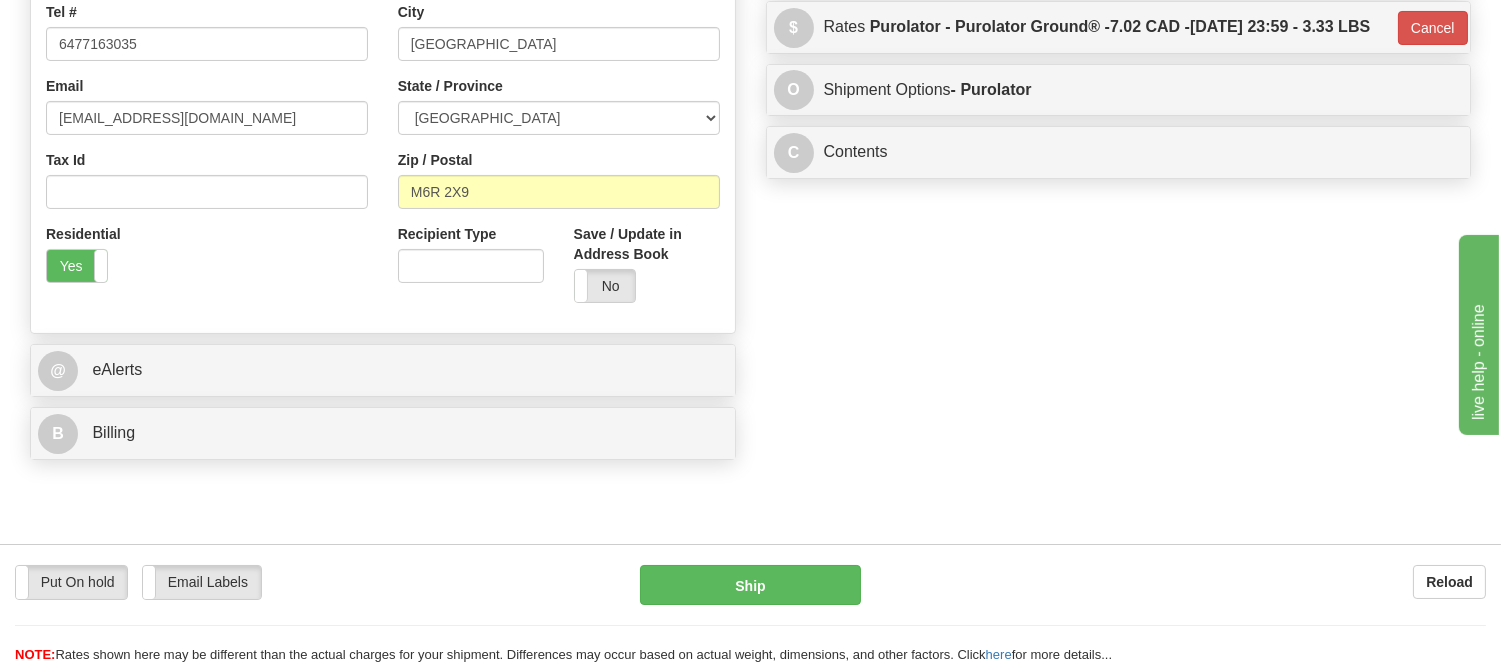 click on "O Shipment Options
- Purolator" at bounding box center [1119, 90] 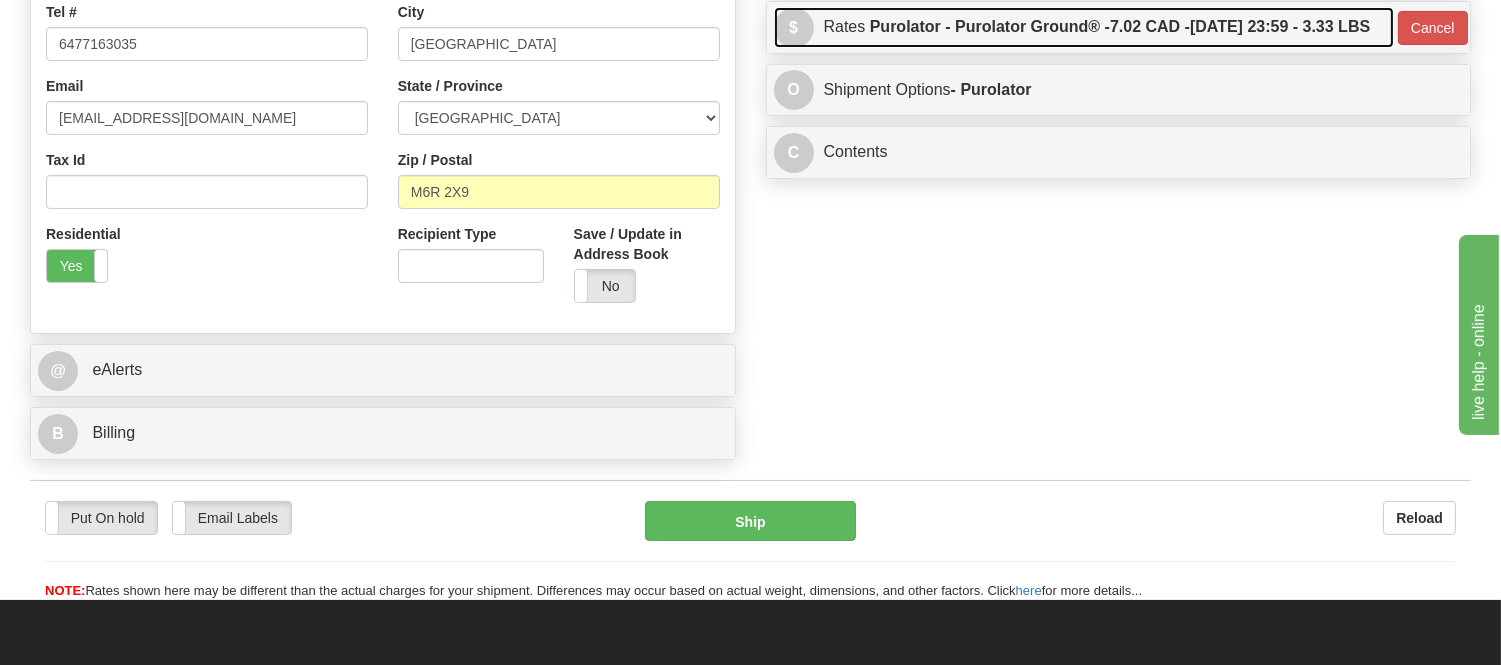 click on "Purolator - Purolator Ground® -  7.02 CAD -  07/04/2025 23:59 - 3.33 LBS" at bounding box center (1120, 27) 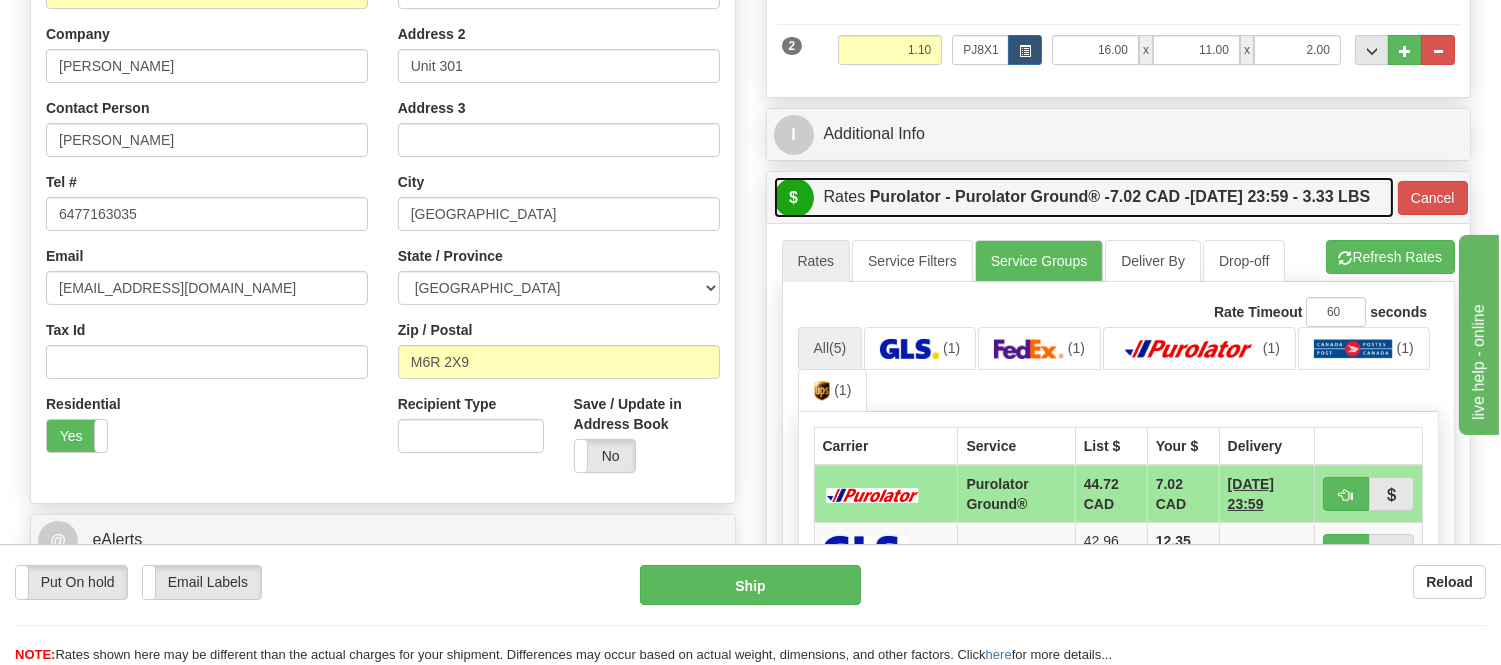 scroll, scrollTop: 333, scrollLeft: 0, axis: vertical 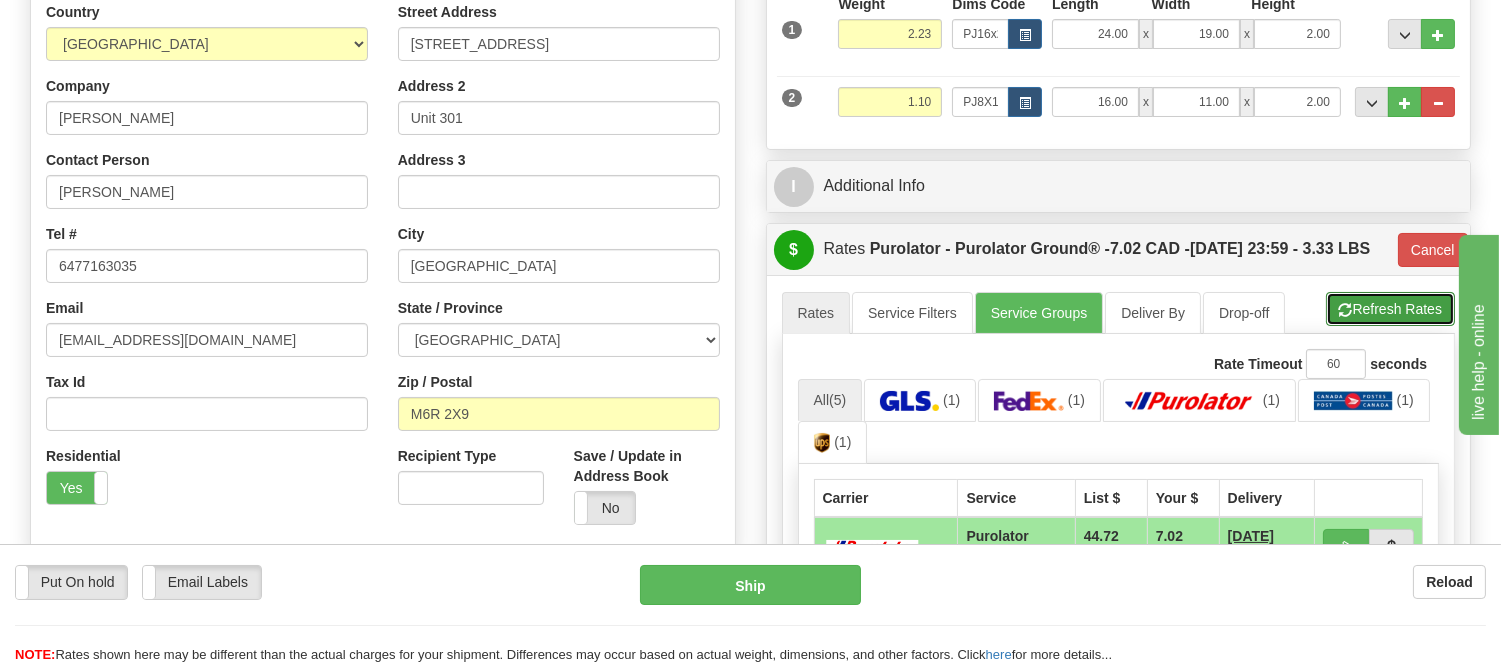 click on "Refresh Rates" at bounding box center (1390, 309) 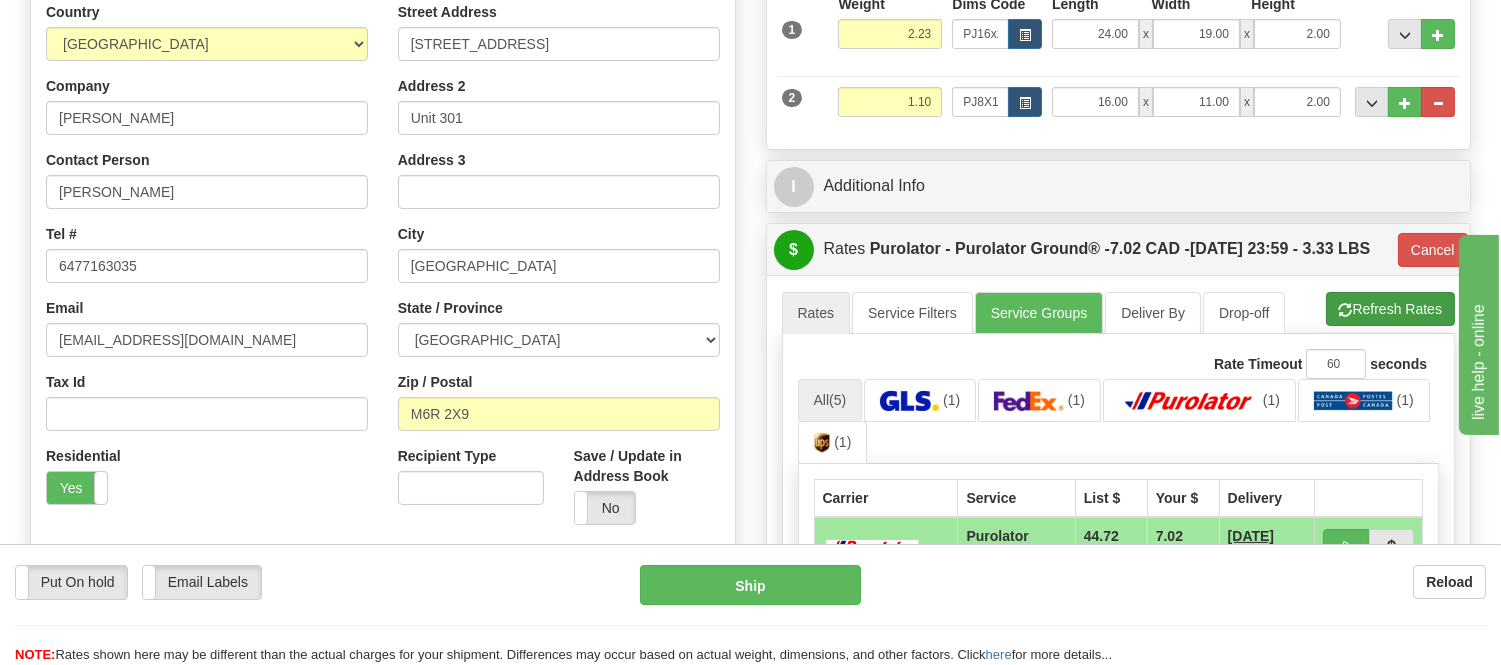 type on "260" 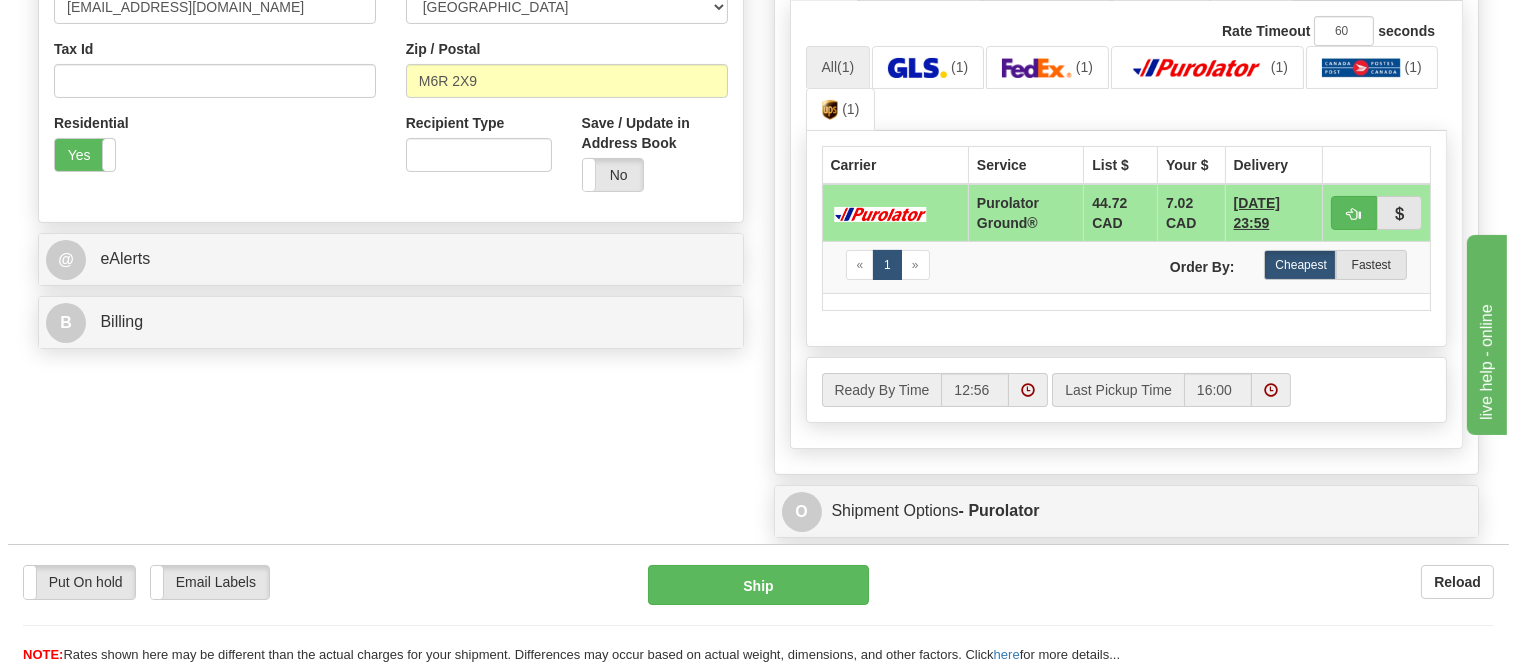 scroll, scrollTop: 777, scrollLeft: 0, axis: vertical 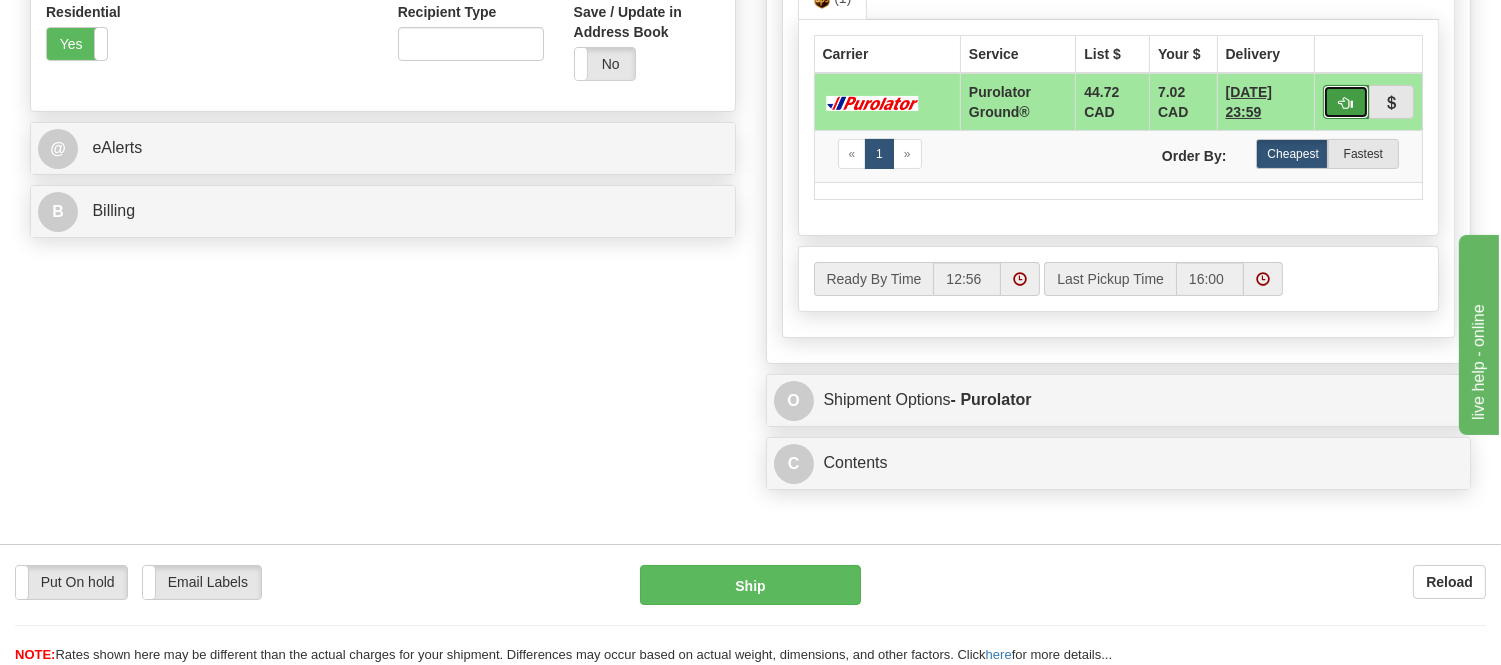 click at bounding box center (1346, 103) 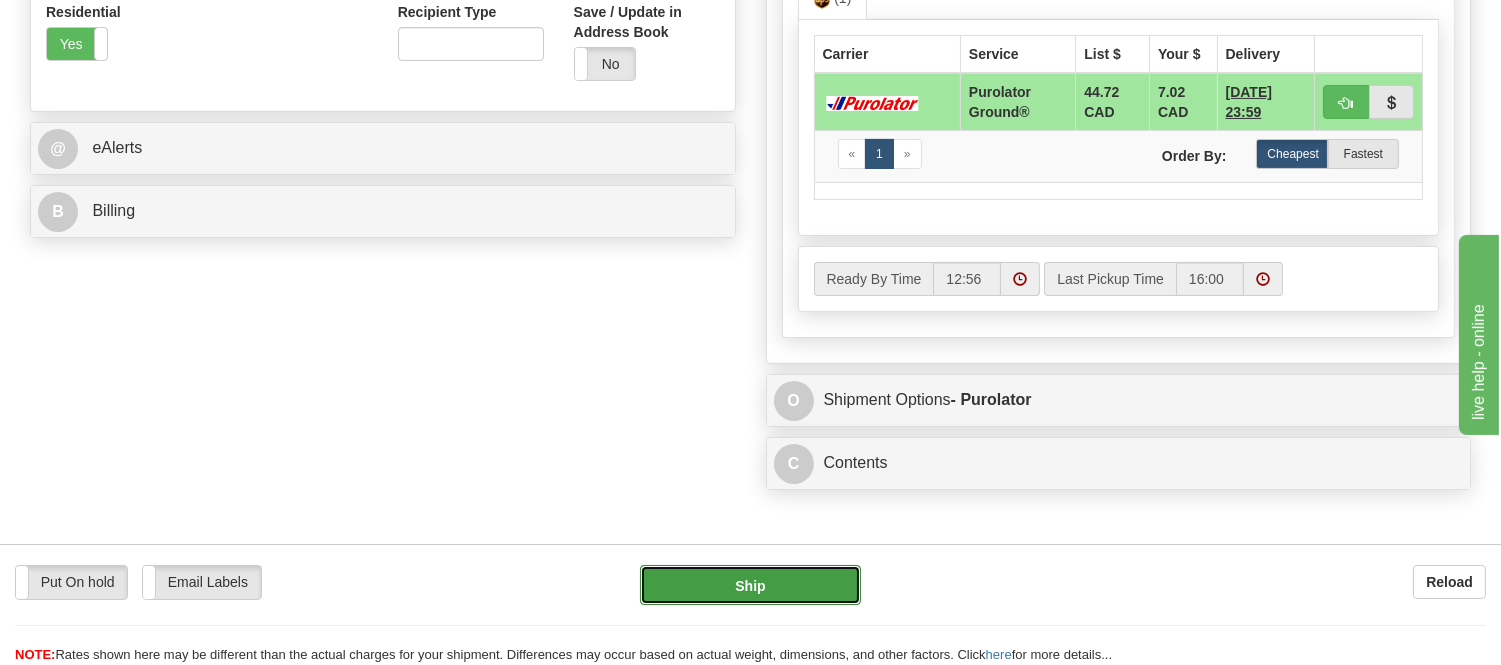click on "Ship" at bounding box center (750, 585) 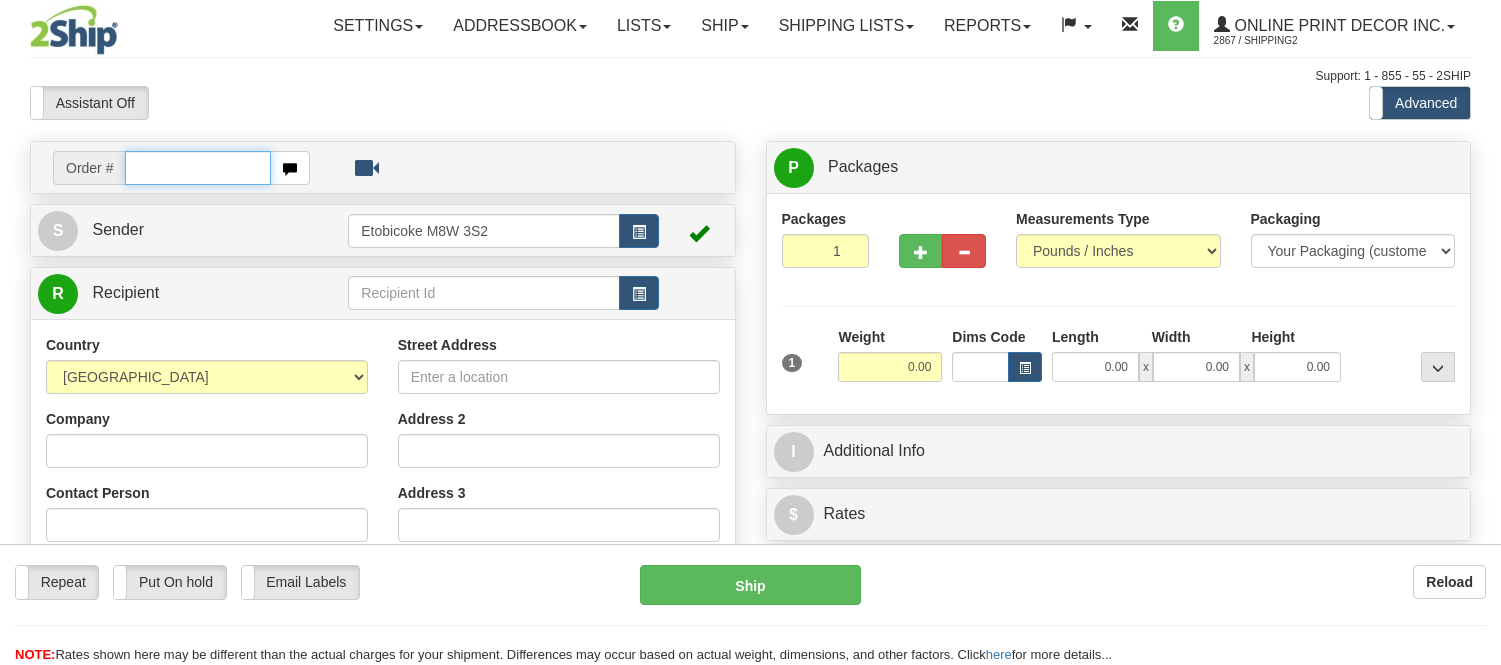 scroll, scrollTop: 0, scrollLeft: 0, axis: both 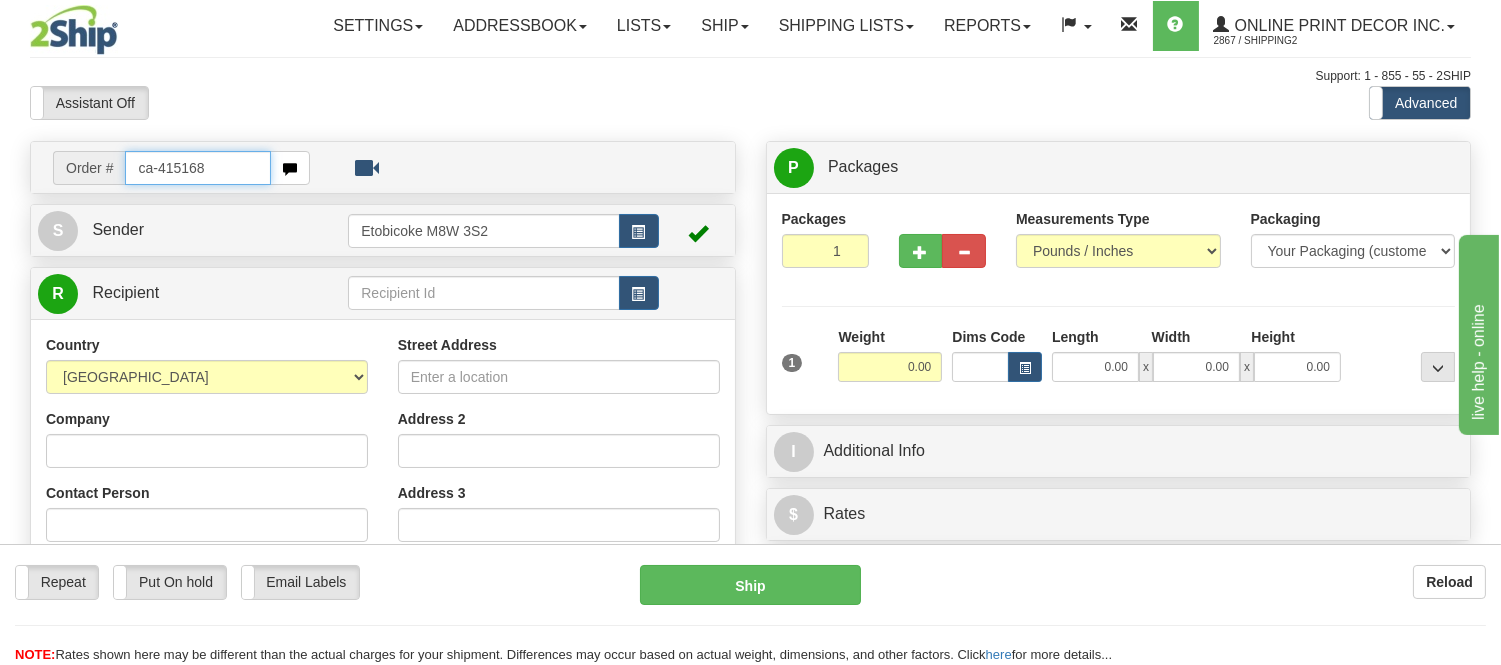 type on "ca-415168" 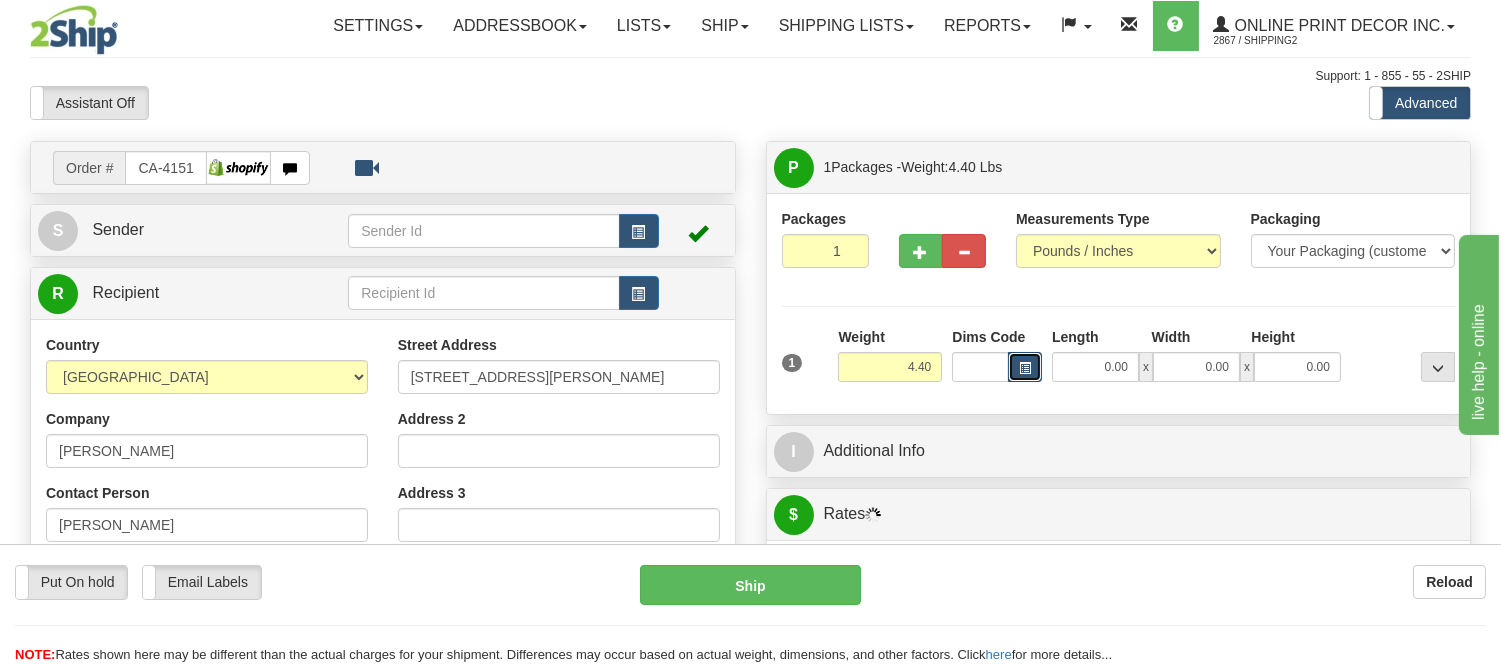 click at bounding box center [1025, 367] 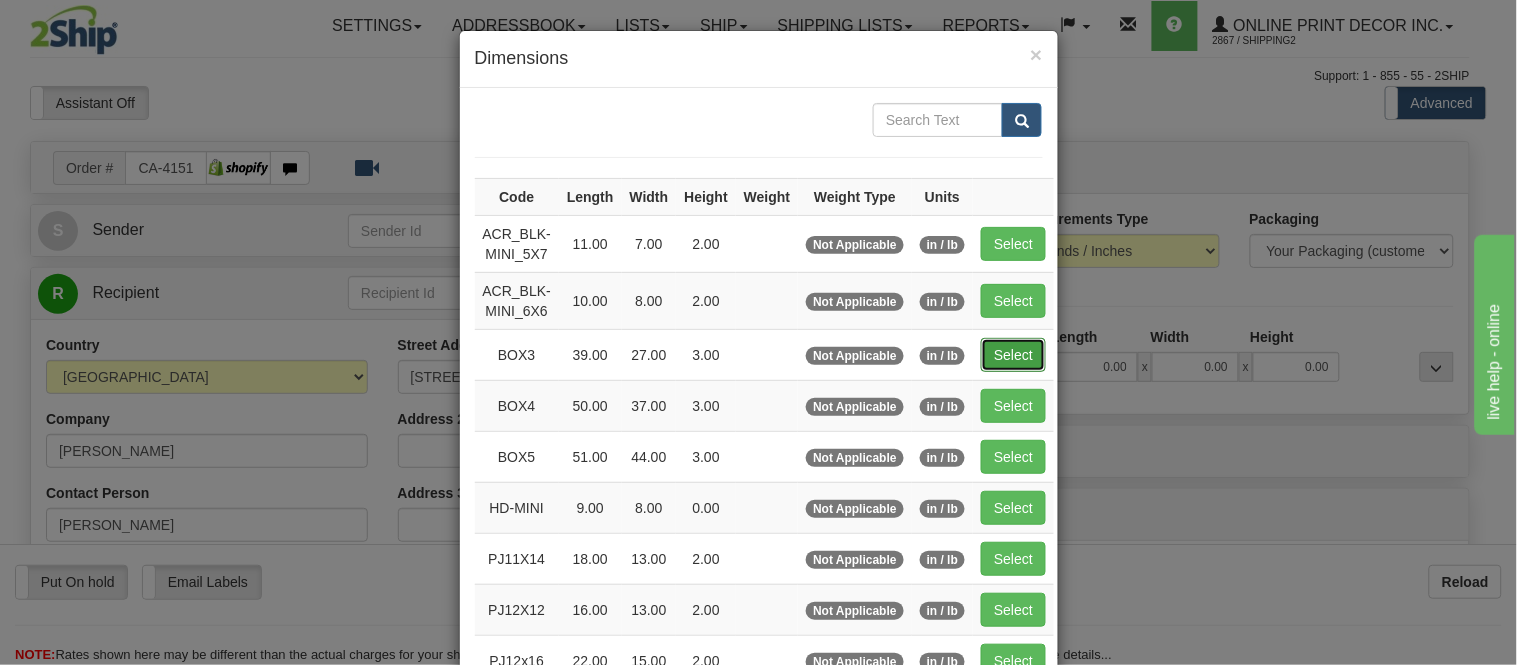 click on "Select" at bounding box center [1013, 355] 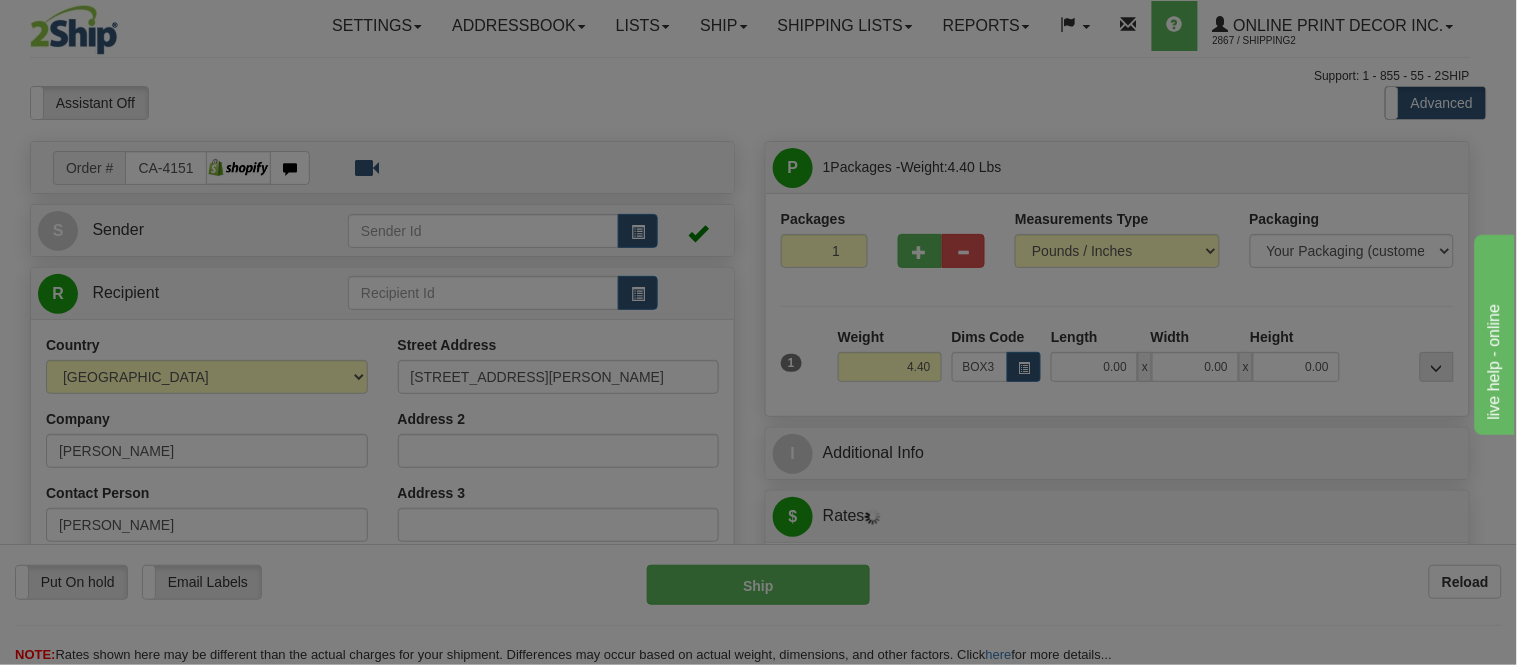 type on "39.00" 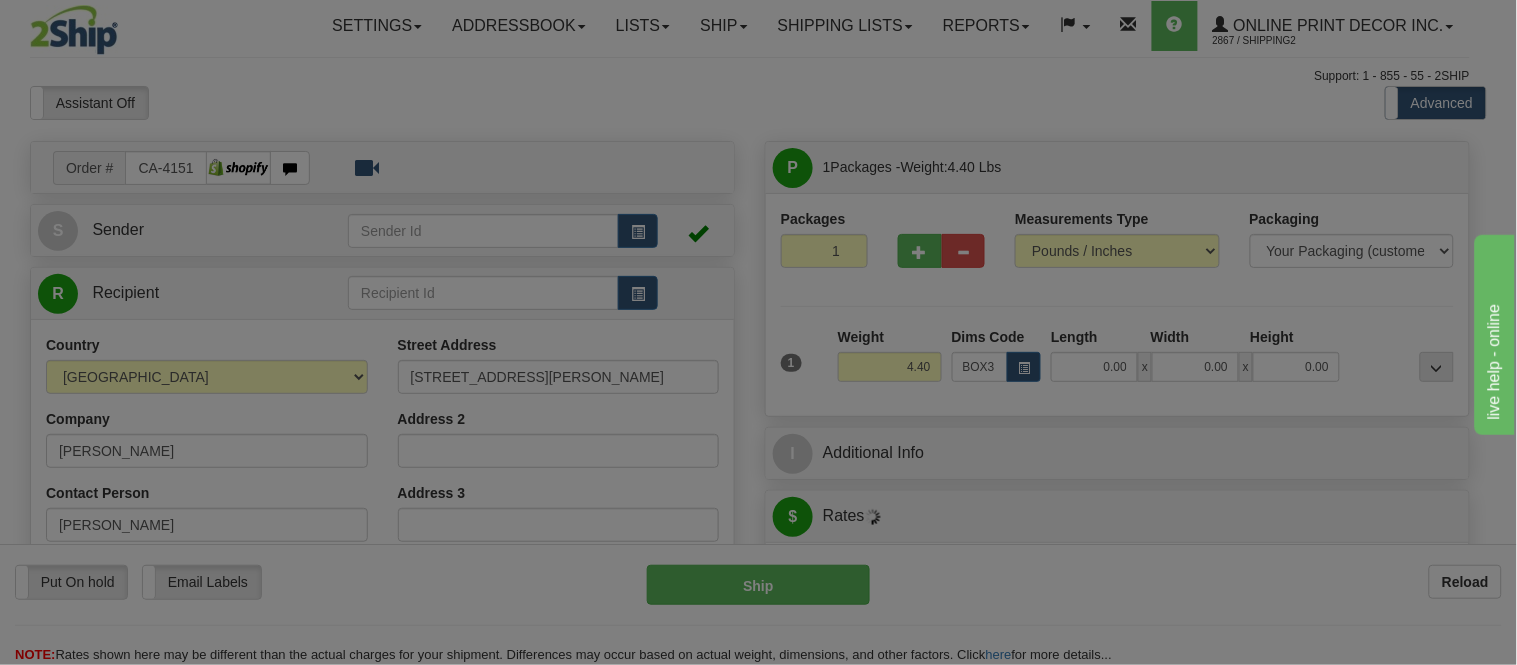 type on "27.00" 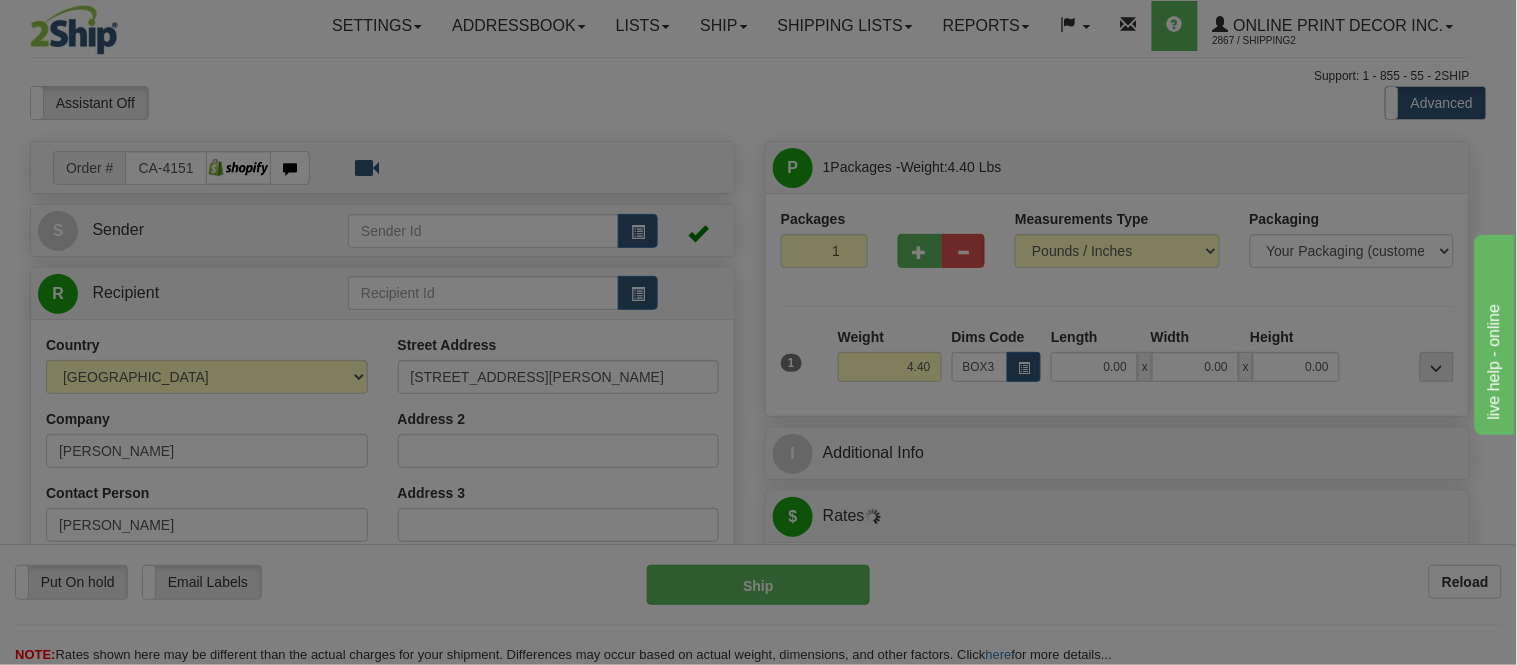 type on "3.00" 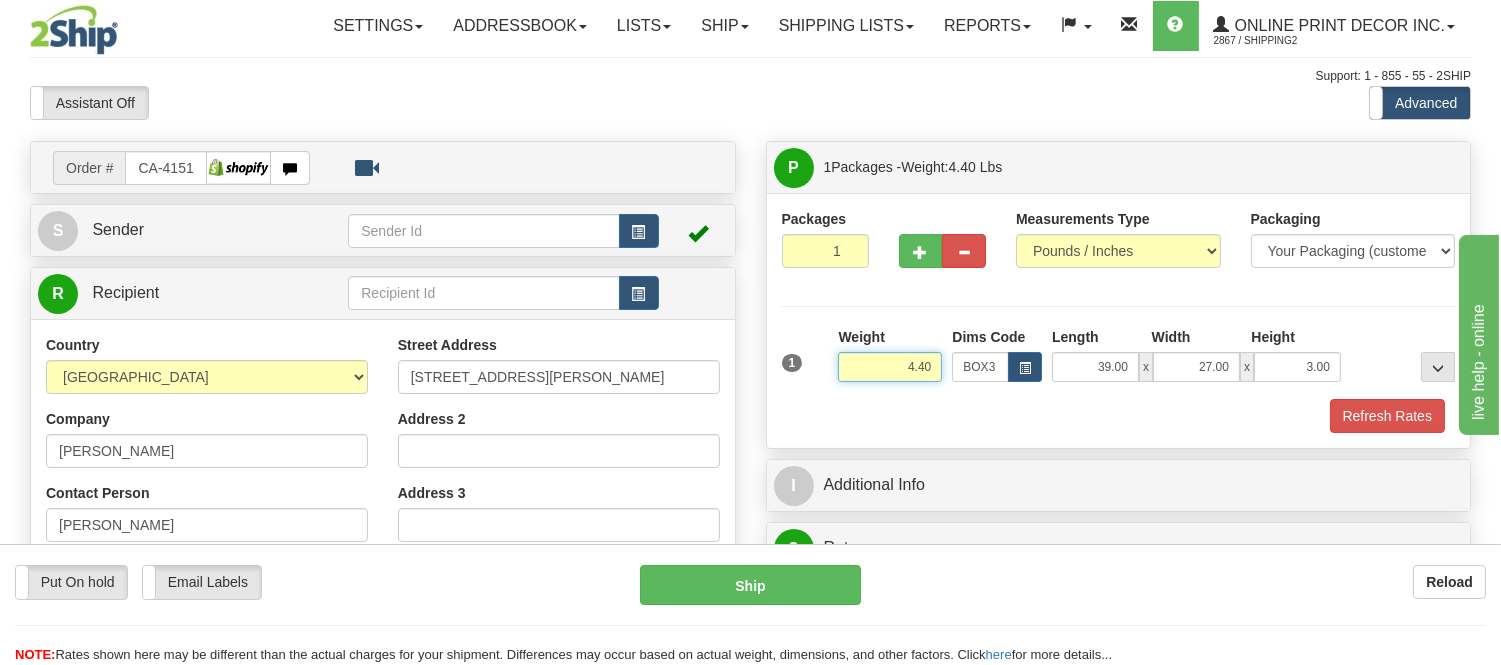 drag, startPoint x: 940, startPoint y: 358, endPoint x: 802, endPoint y: 378, distance: 139.44174 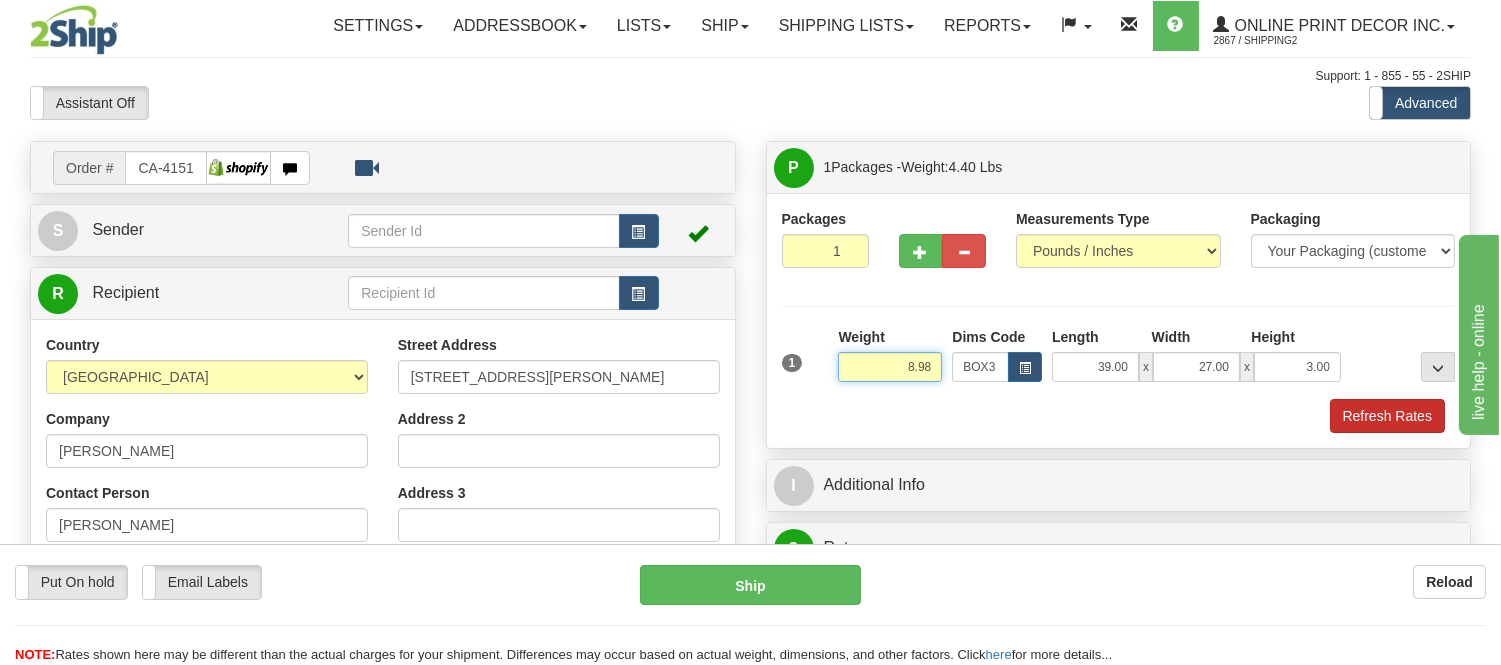 type on "8.98" 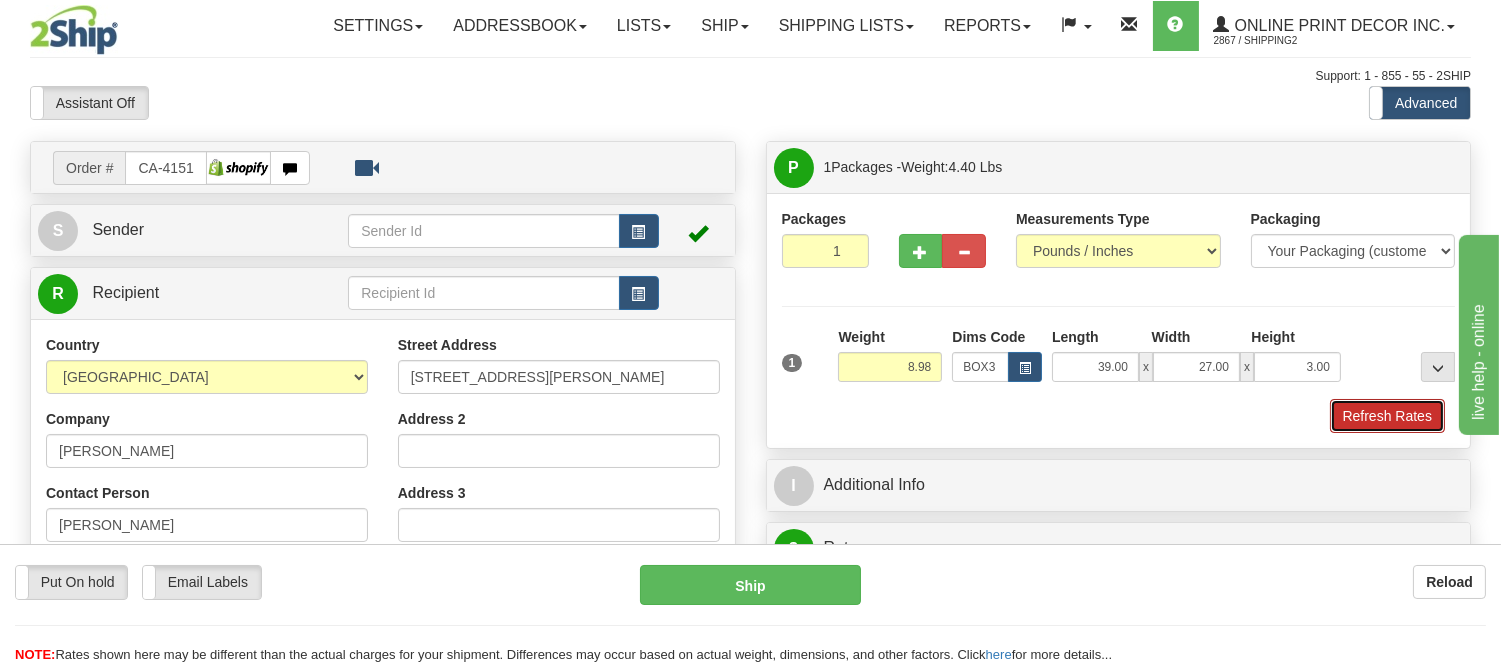 click on "Refresh Rates" at bounding box center [1387, 416] 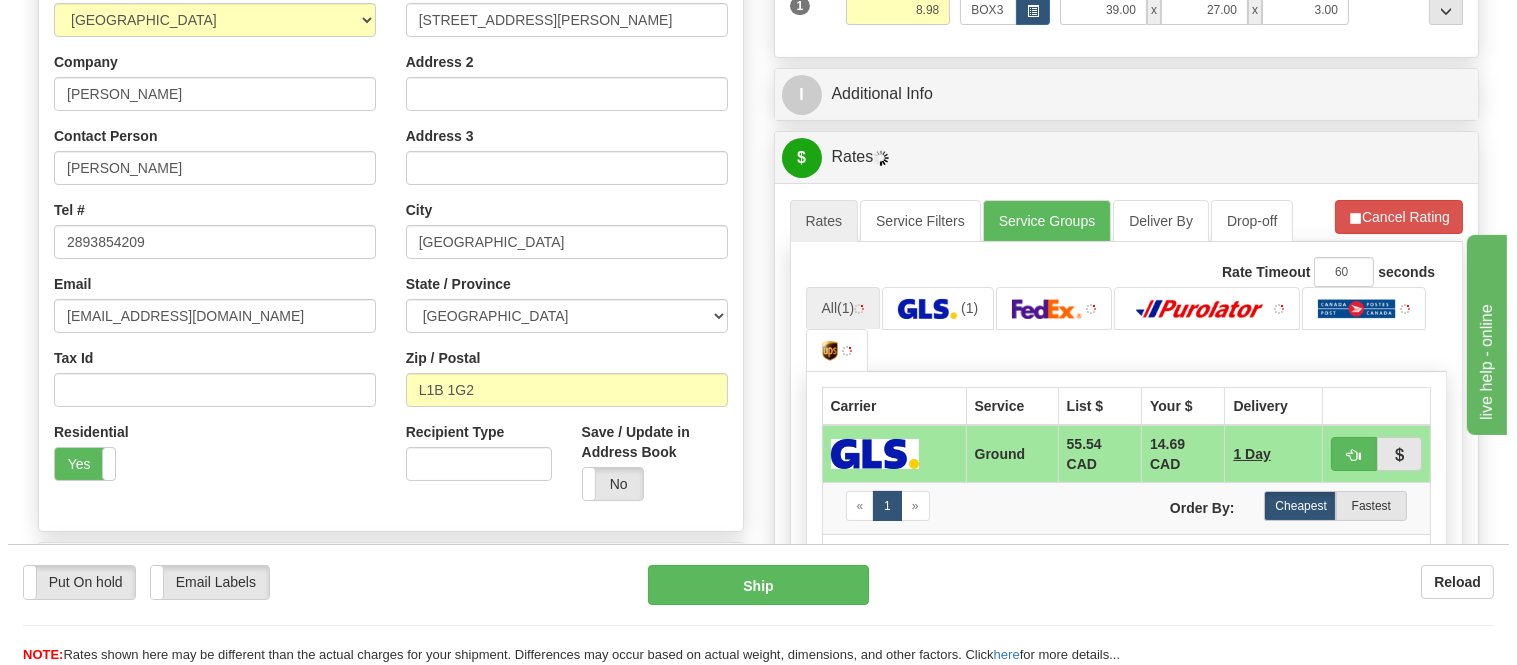 scroll, scrollTop: 450, scrollLeft: 0, axis: vertical 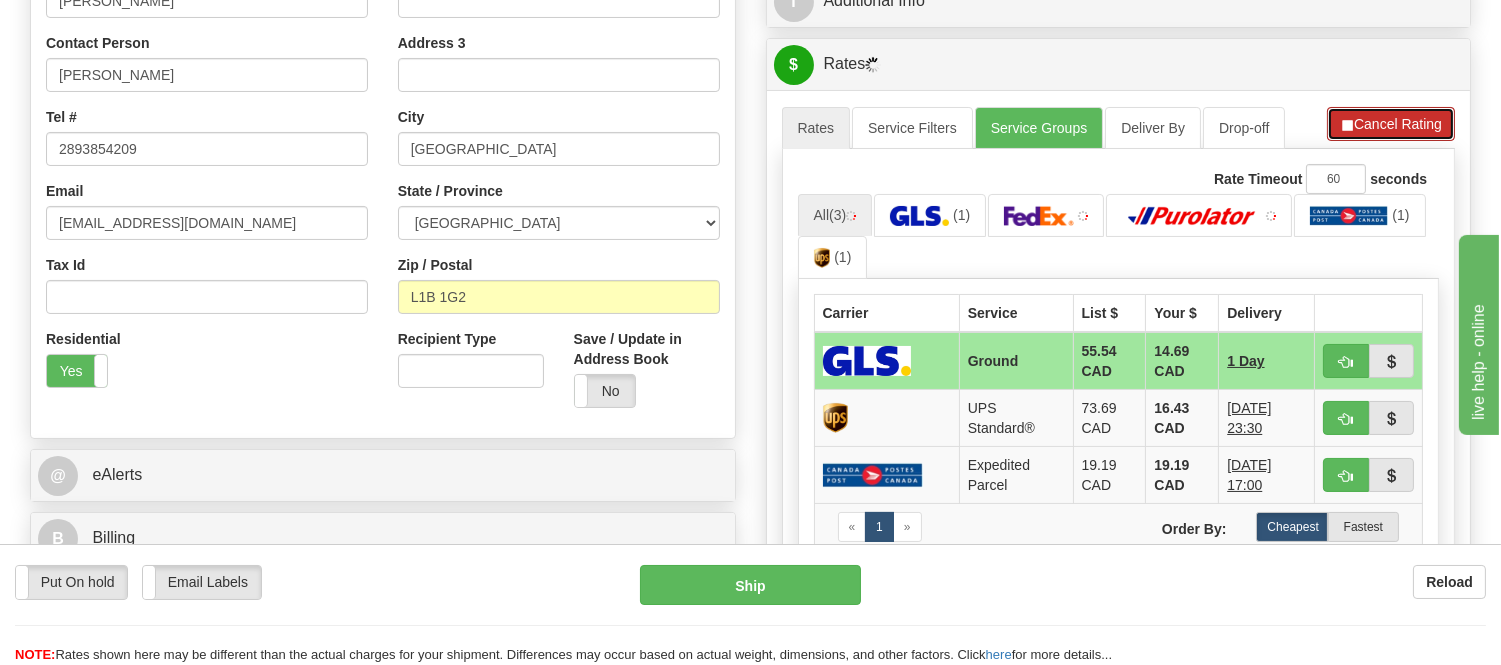 click on "Cancel Rating" at bounding box center [1391, 124] 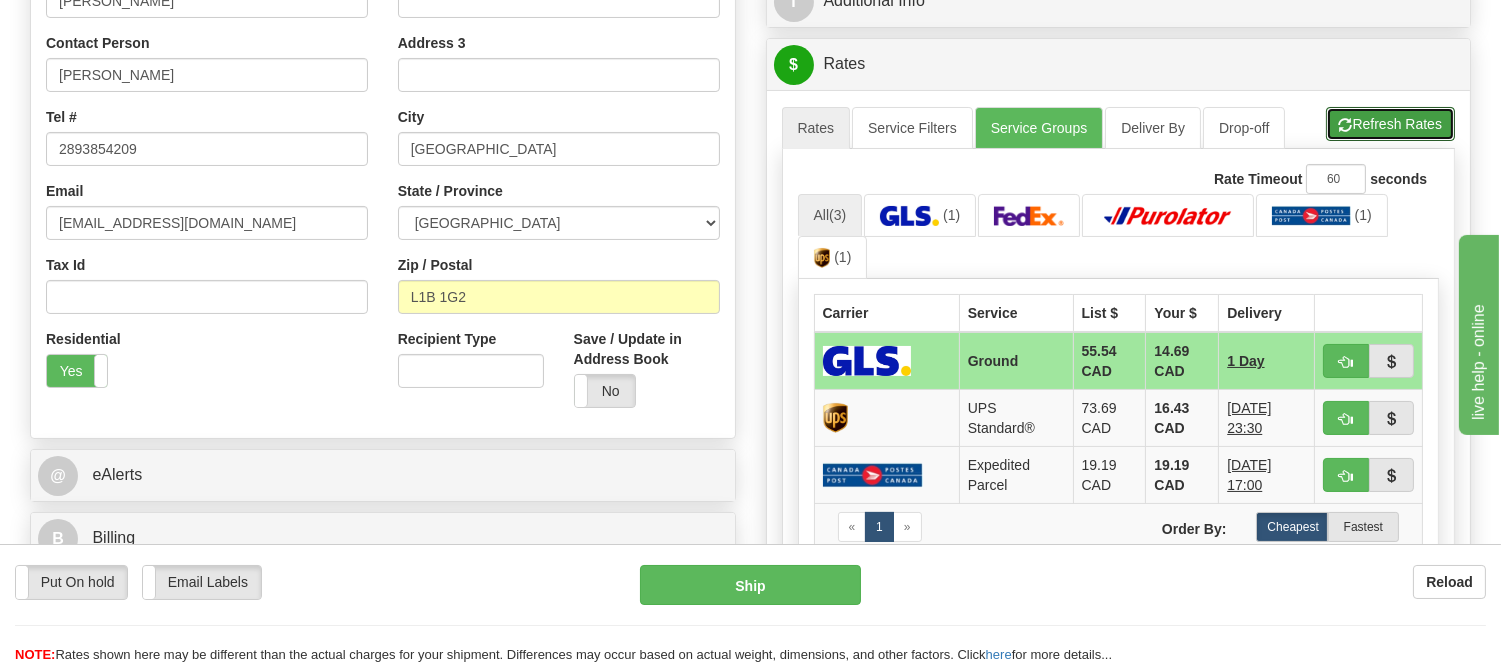 click on "Refresh Rates" at bounding box center (1390, 124) 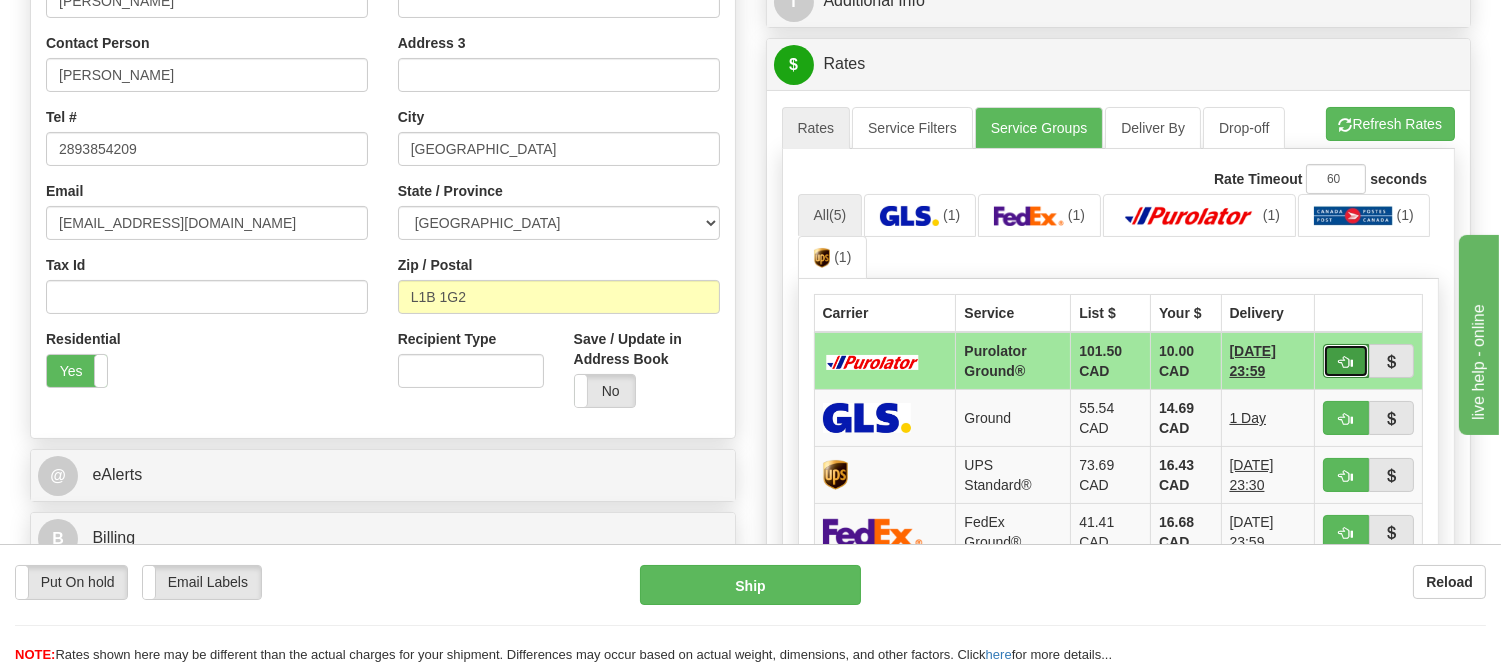 click at bounding box center (1346, 361) 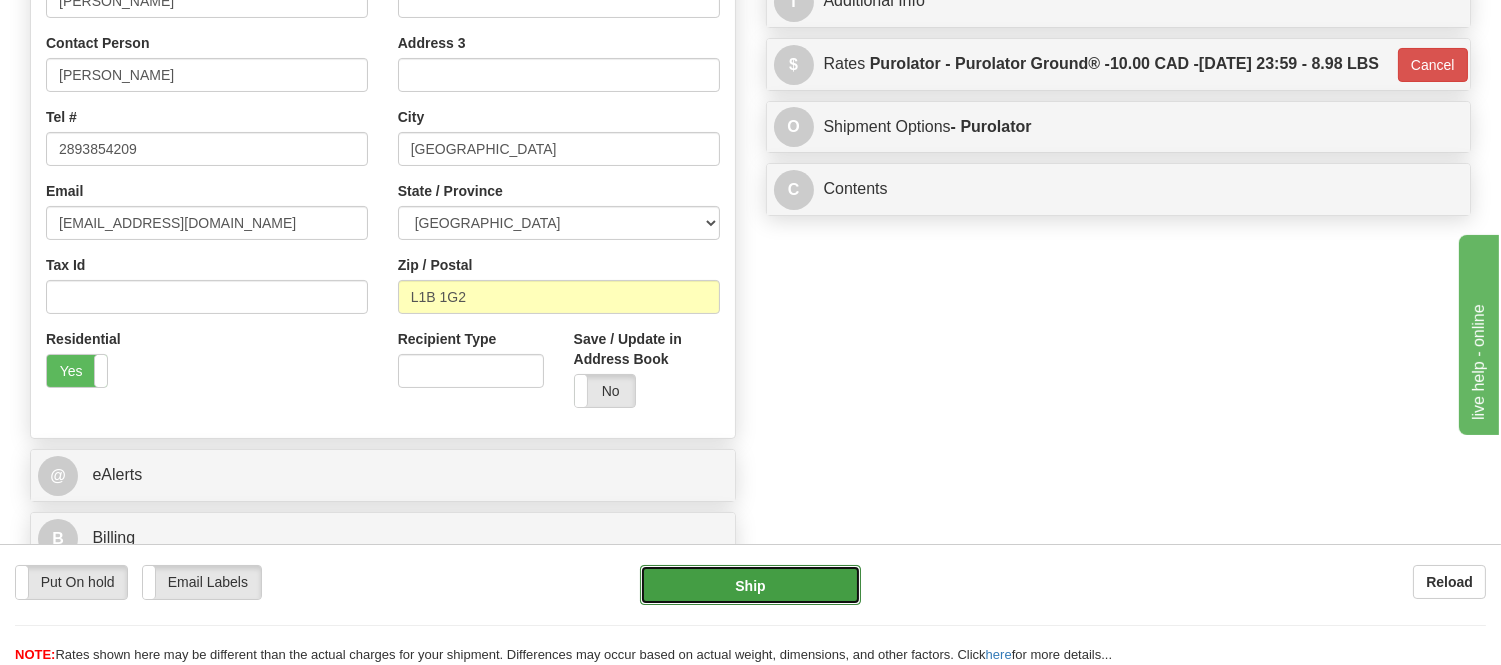 click on "Ship" at bounding box center (750, 585) 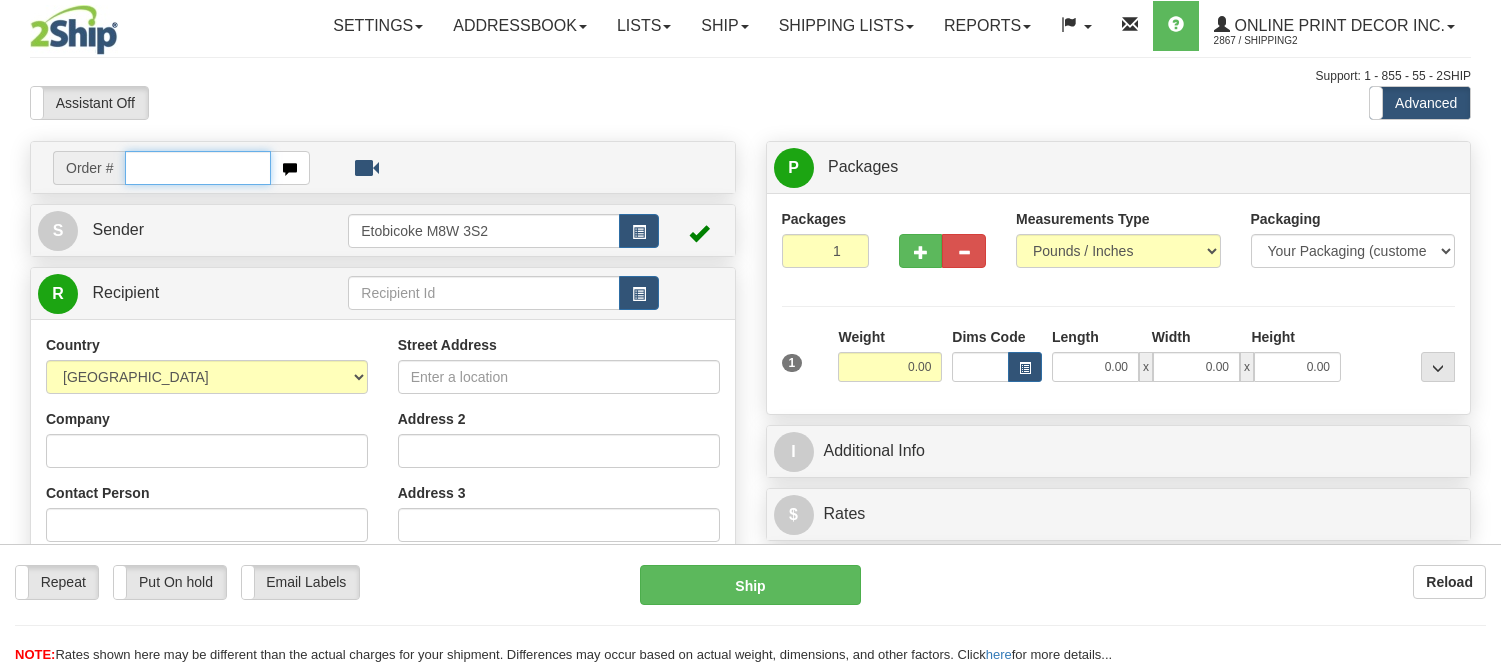 scroll, scrollTop: 0, scrollLeft: 0, axis: both 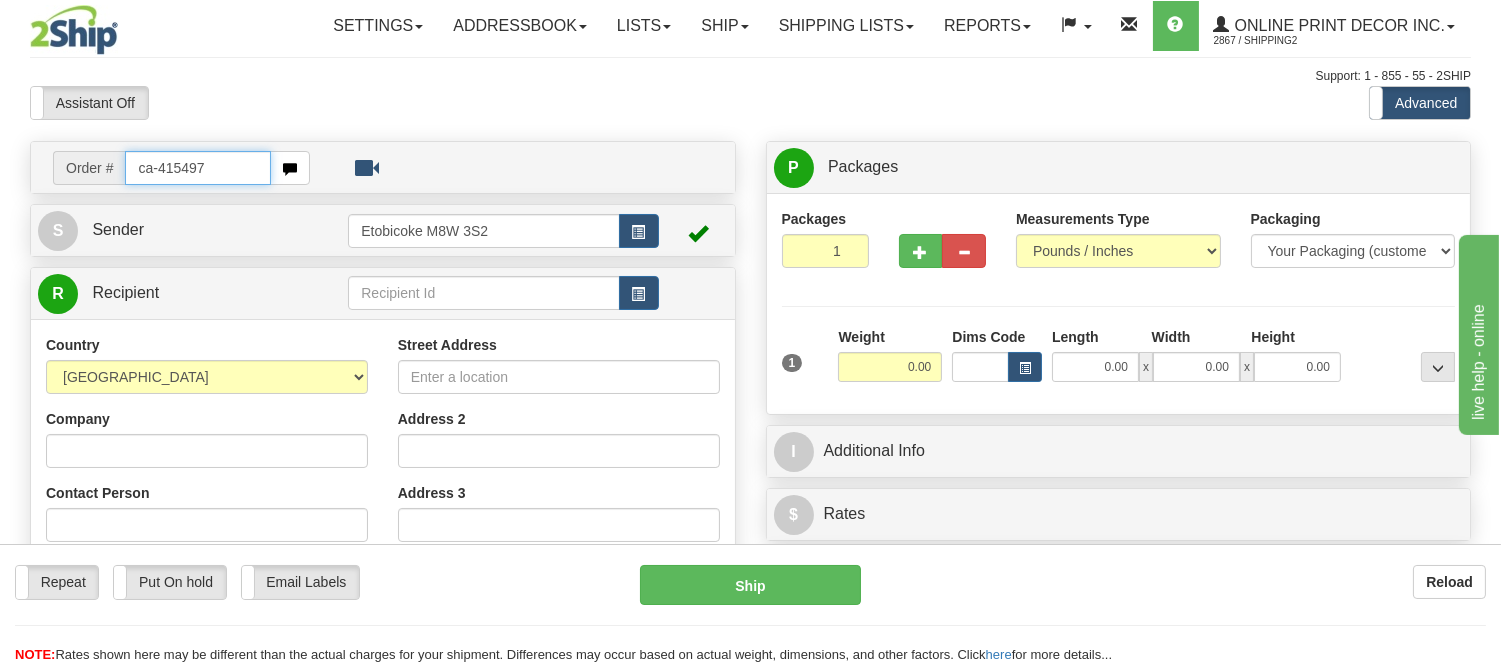 type on "ca-415497" 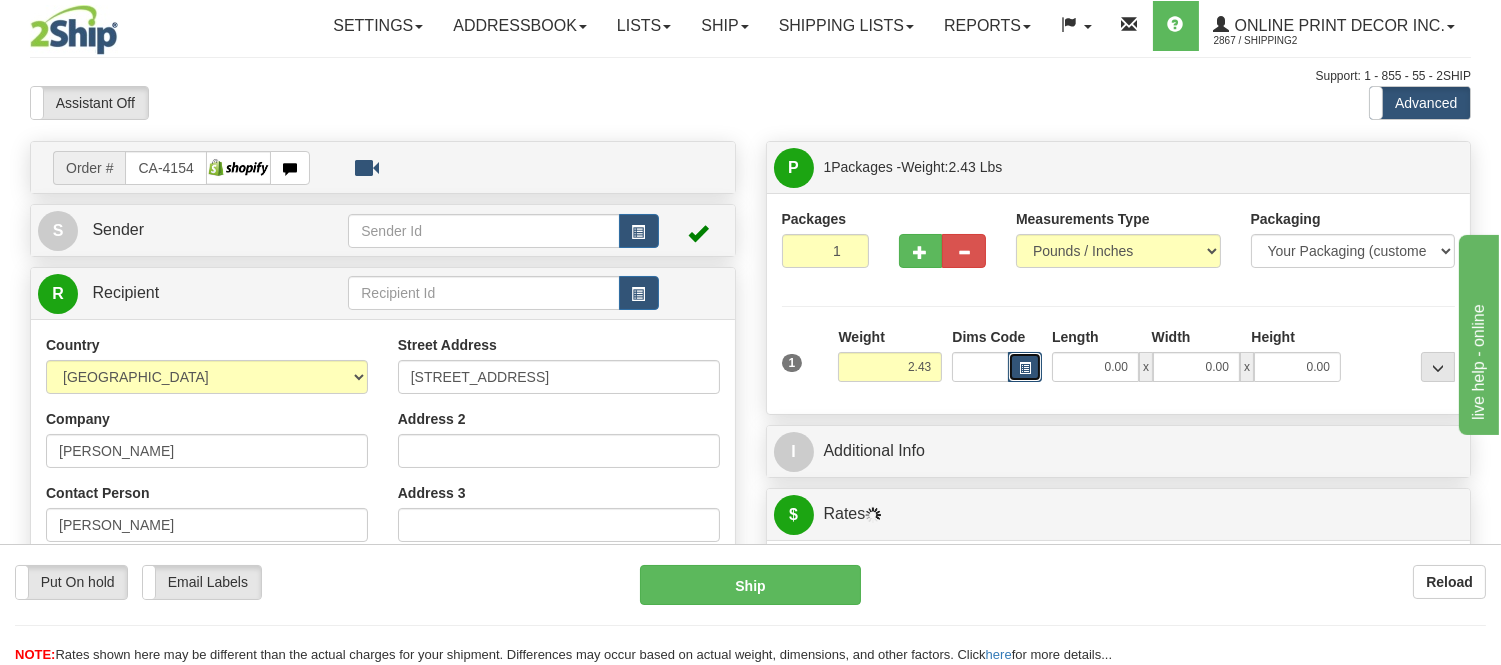 click at bounding box center (1025, 368) 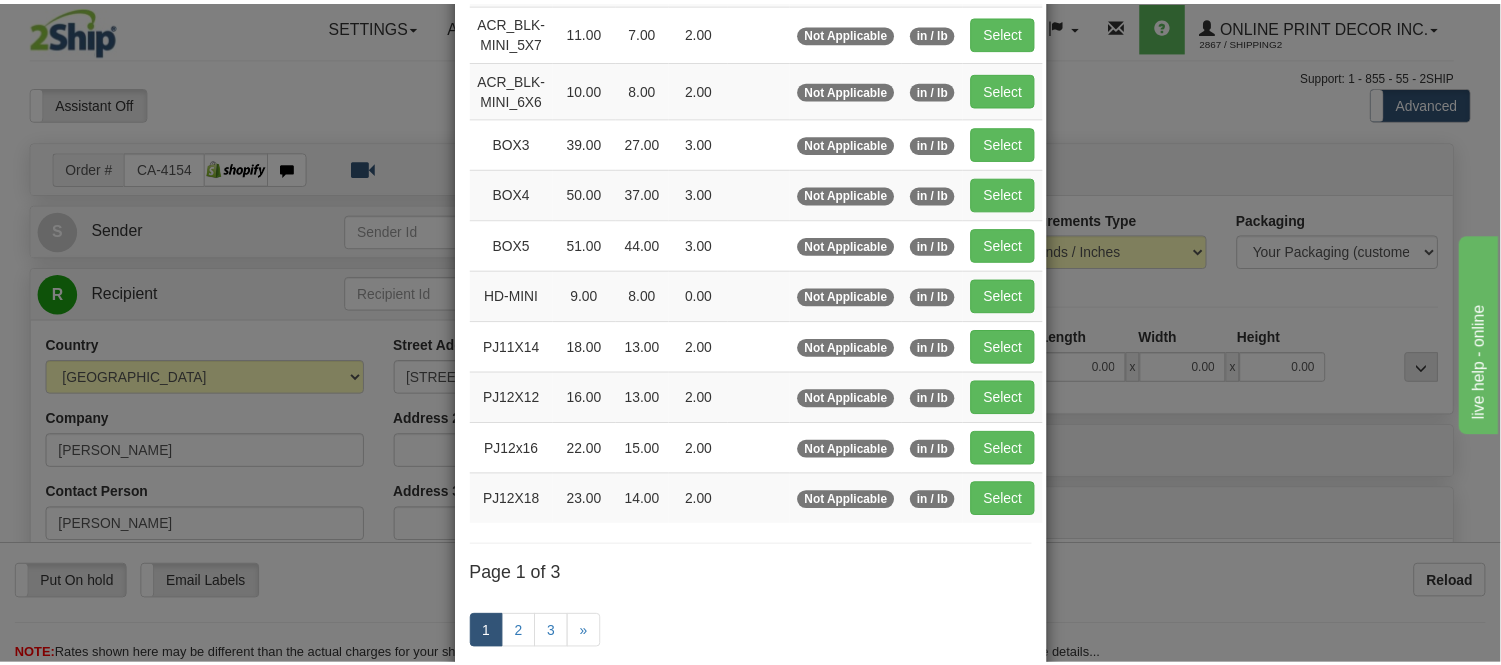 scroll, scrollTop: 333, scrollLeft: 0, axis: vertical 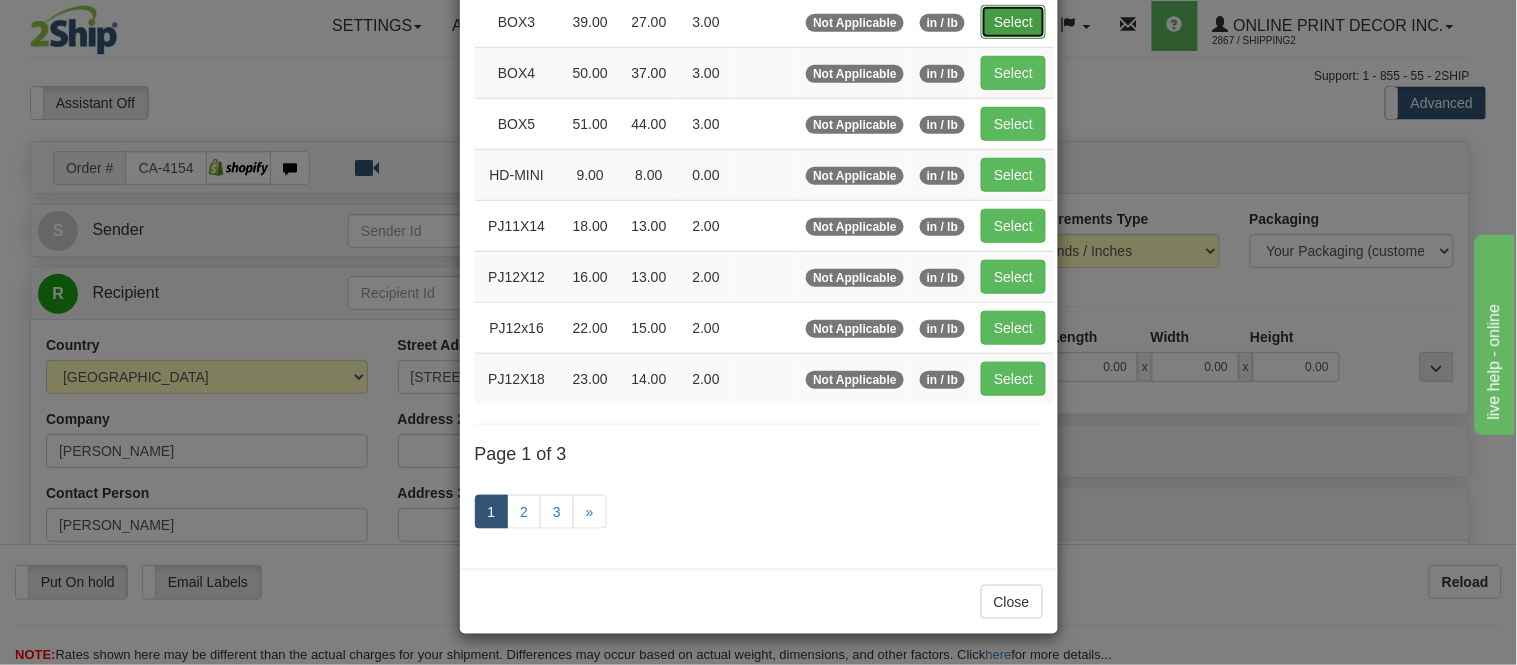click on "Select" at bounding box center (1013, 22) 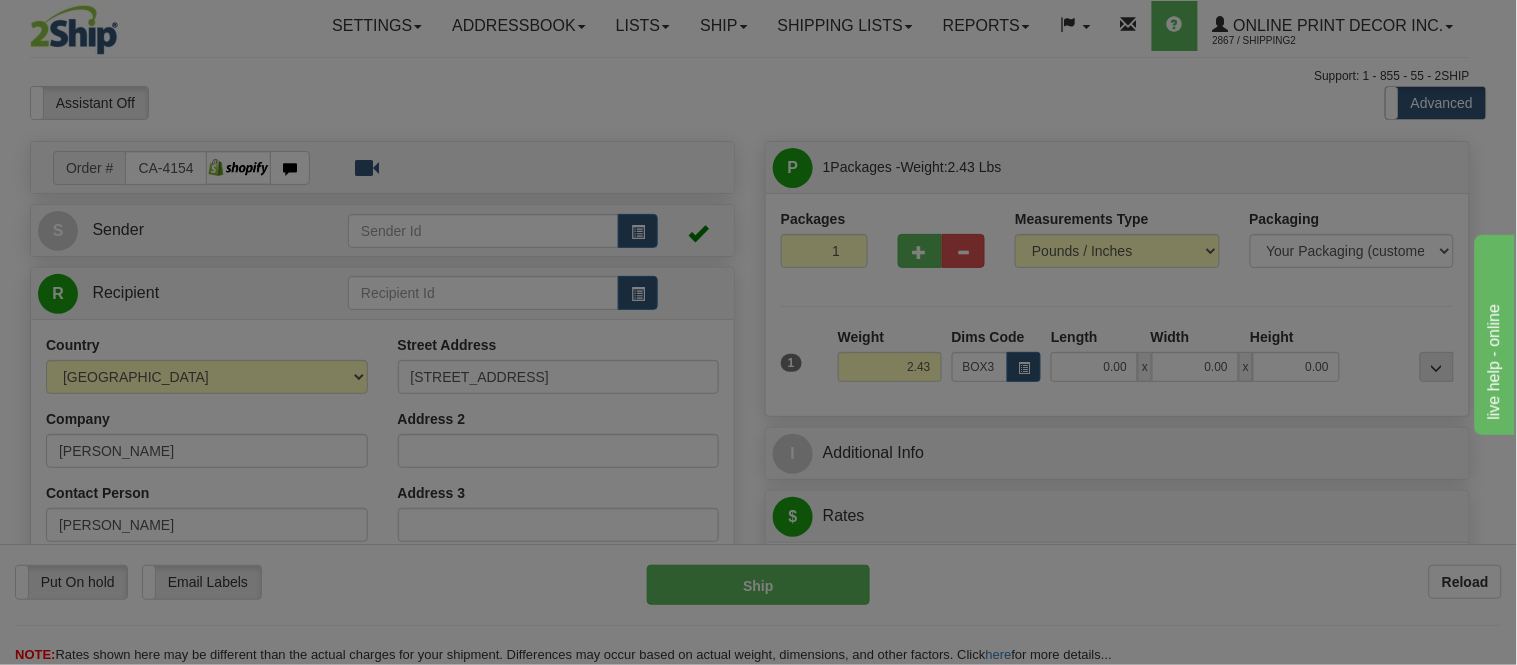 type on "39.00" 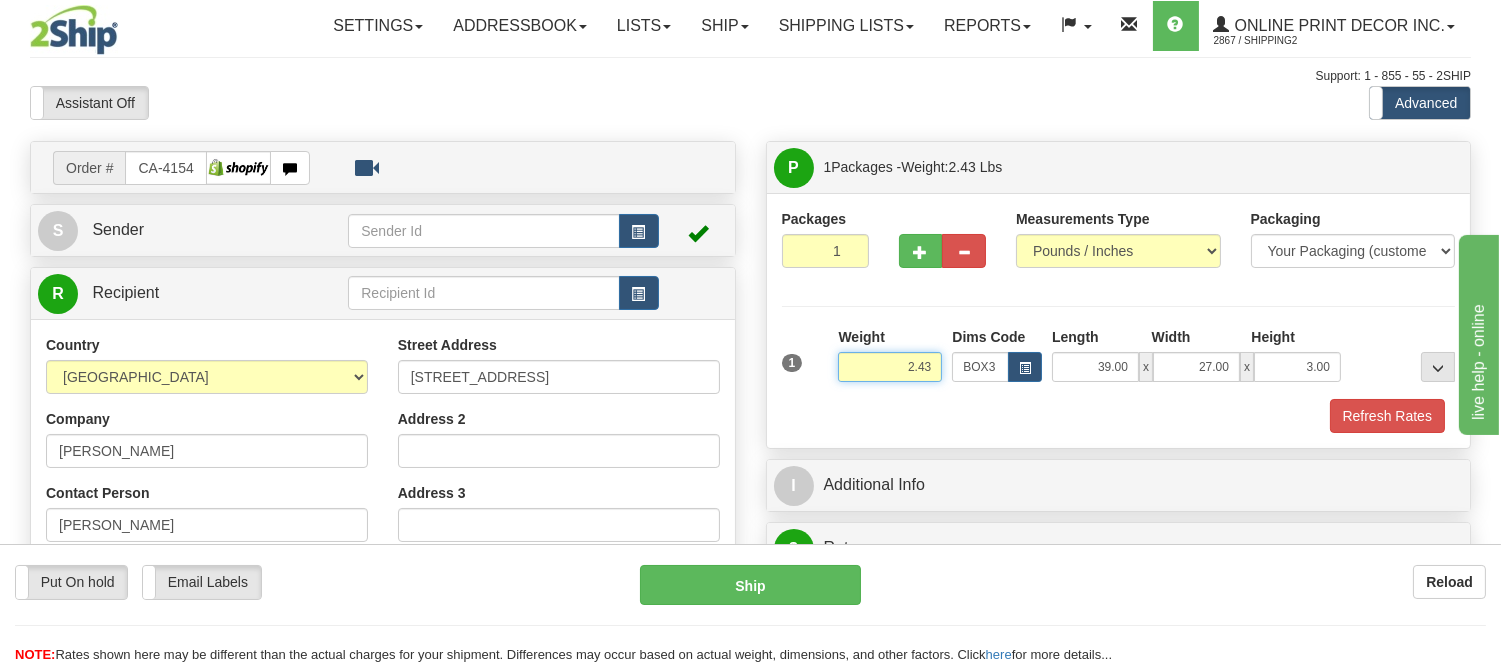 drag, startPoint x: 935, startPoint y: 365, endPoint x: 804, endPoint y: 373, distance: 131.24405 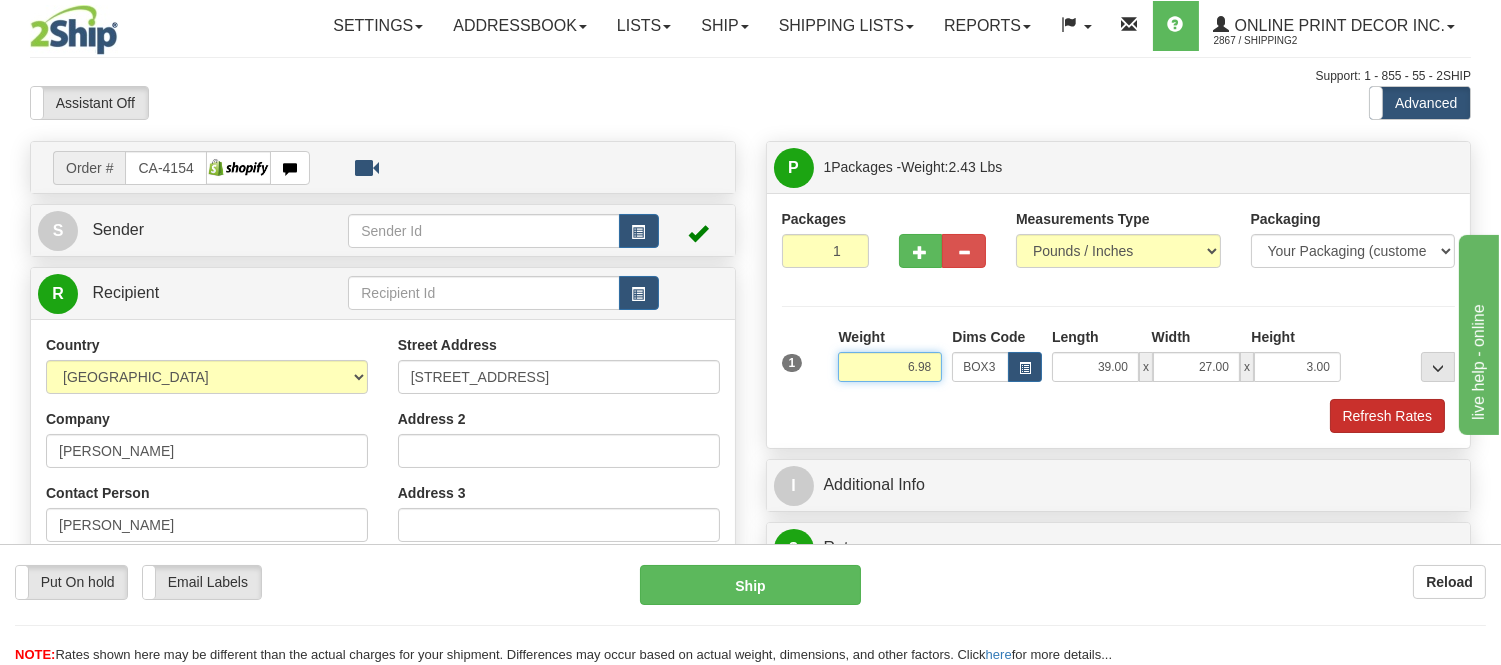 type on "6.98" 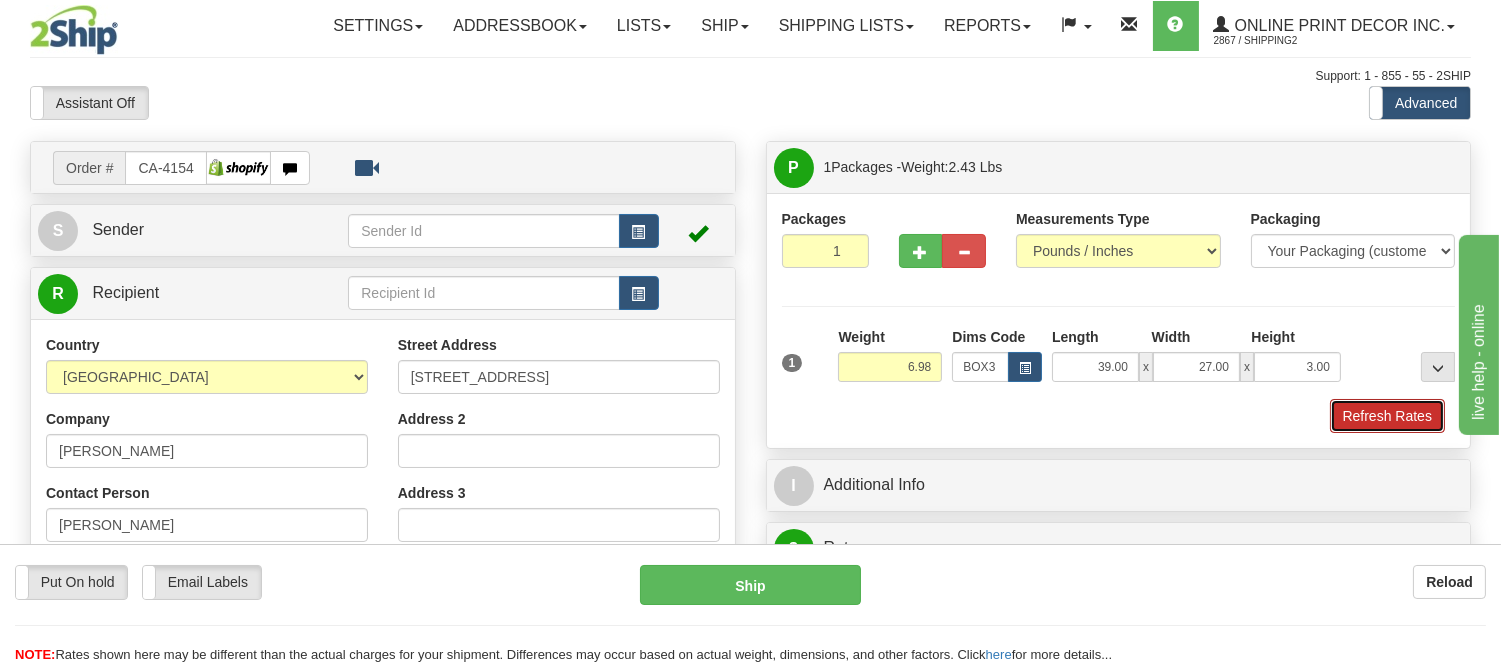 click on "Refresh Rates" at bounding box center [1387, 416] 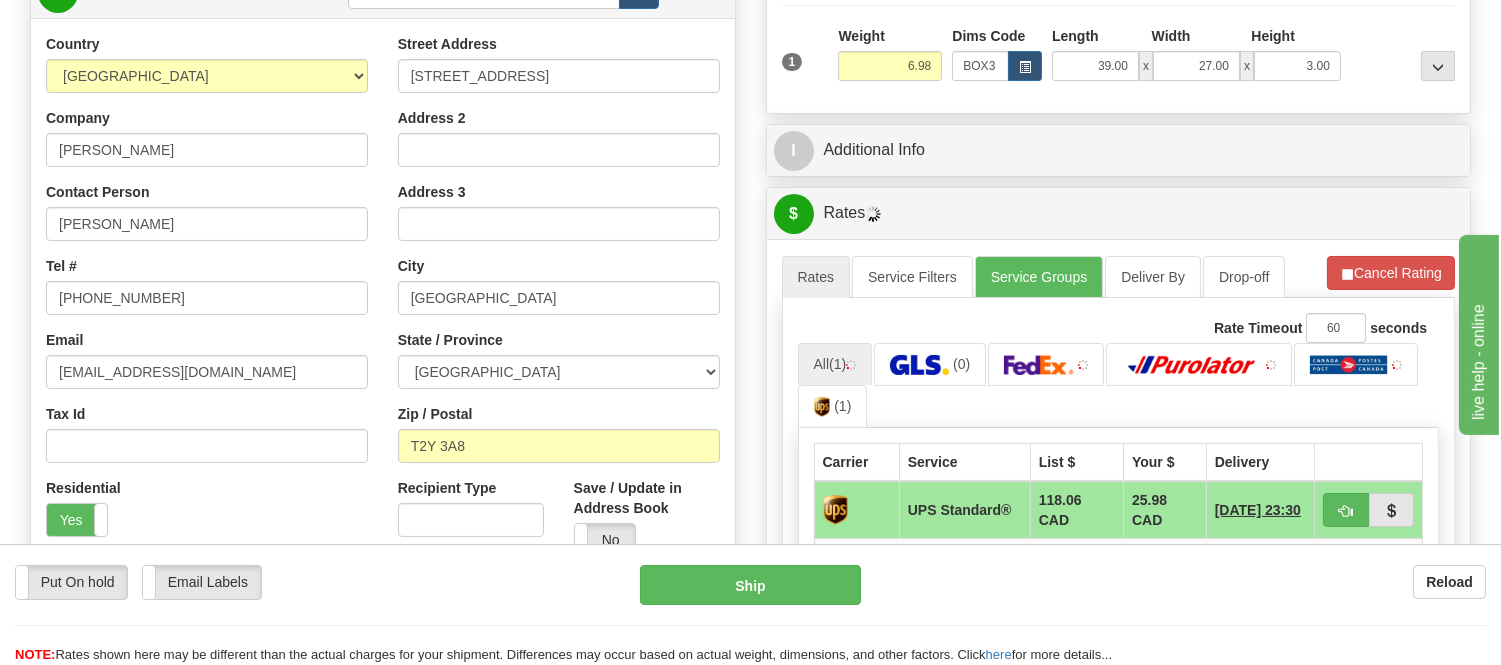 scroll, scrollTop: 372, scrollLeft: 0, axis: vertical 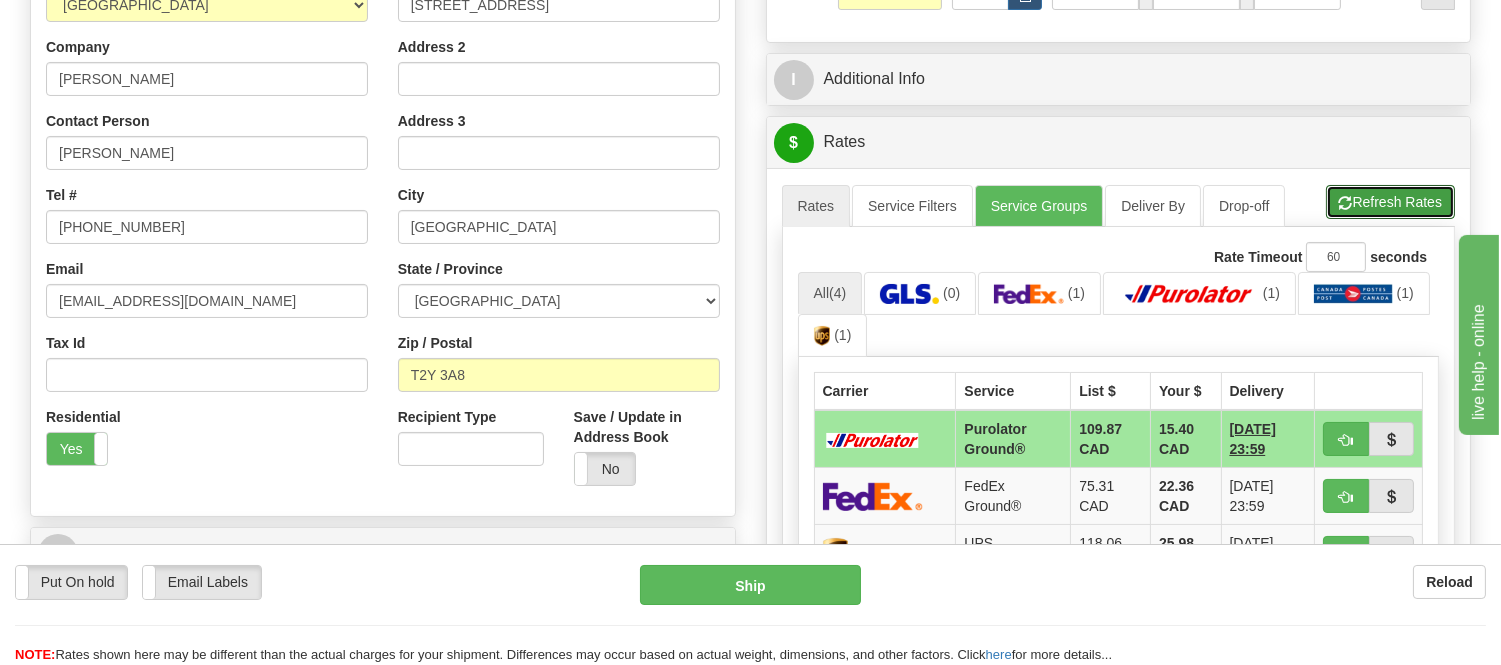 click on "Refresh Rates" at bounding box center [1390, 202] 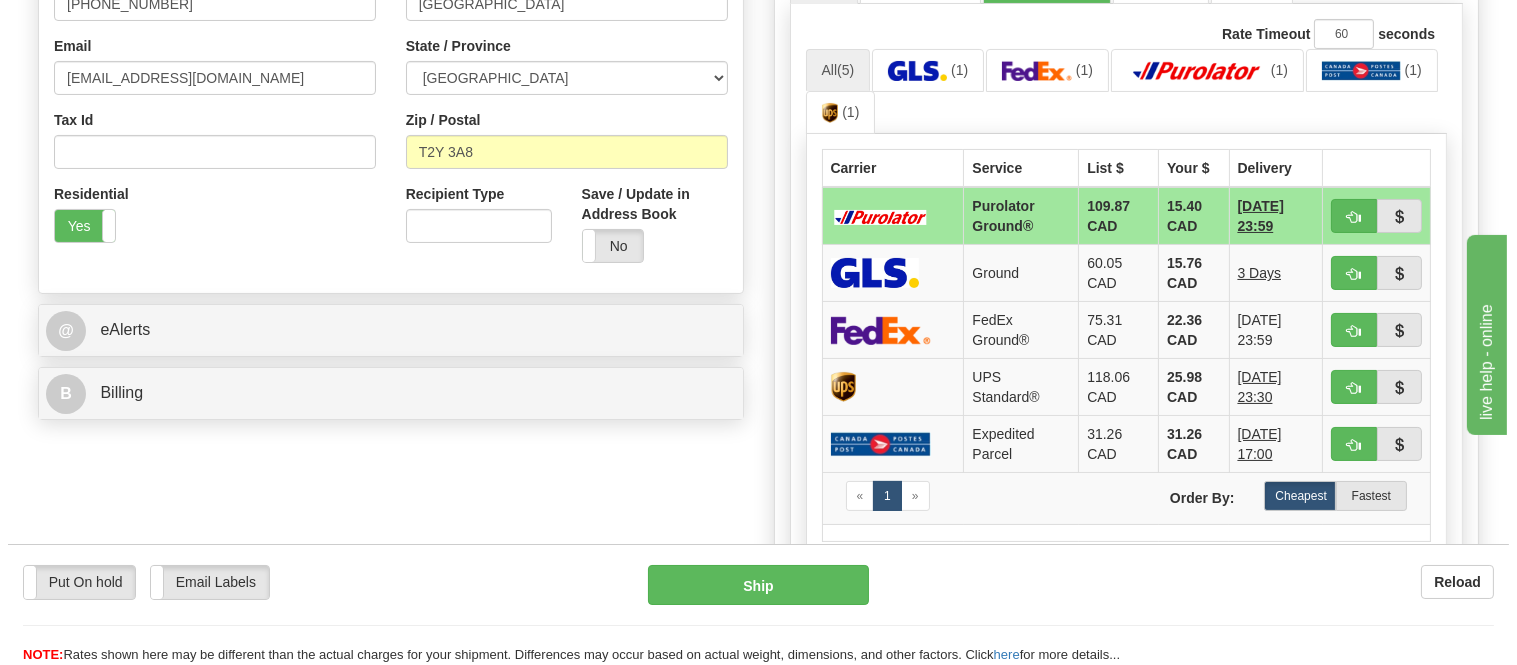 scroll, scrollTop: 615, scrollLeft: 0, axis: vertical 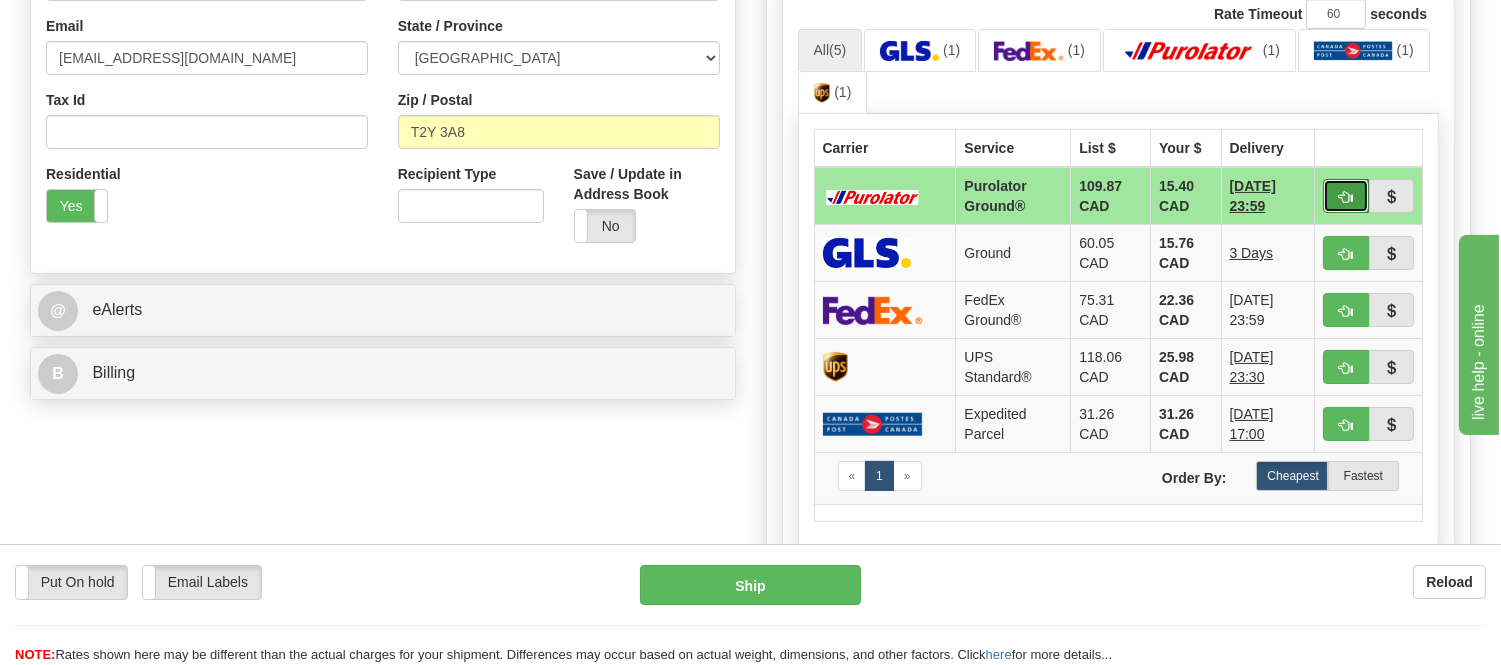 click at bounding box center (1346, 196) 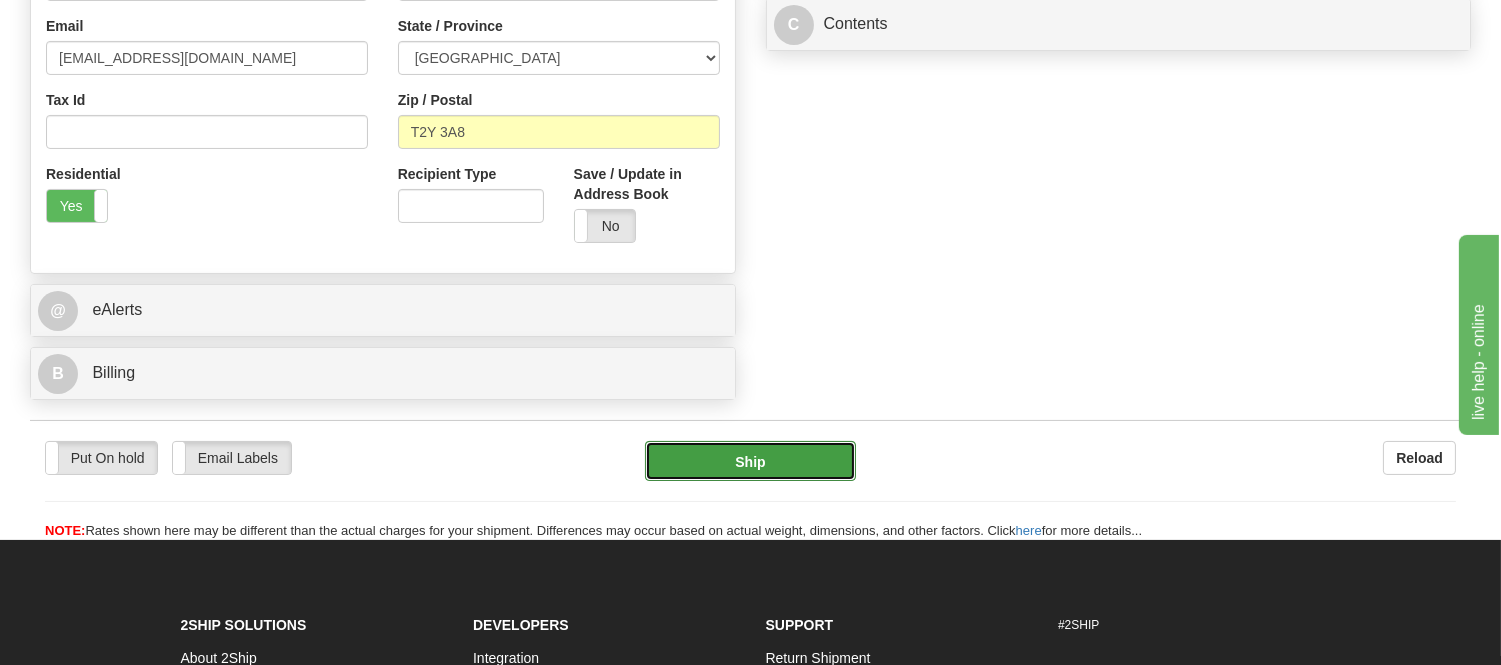 click on "Ship" at bounding box center [750, 461] 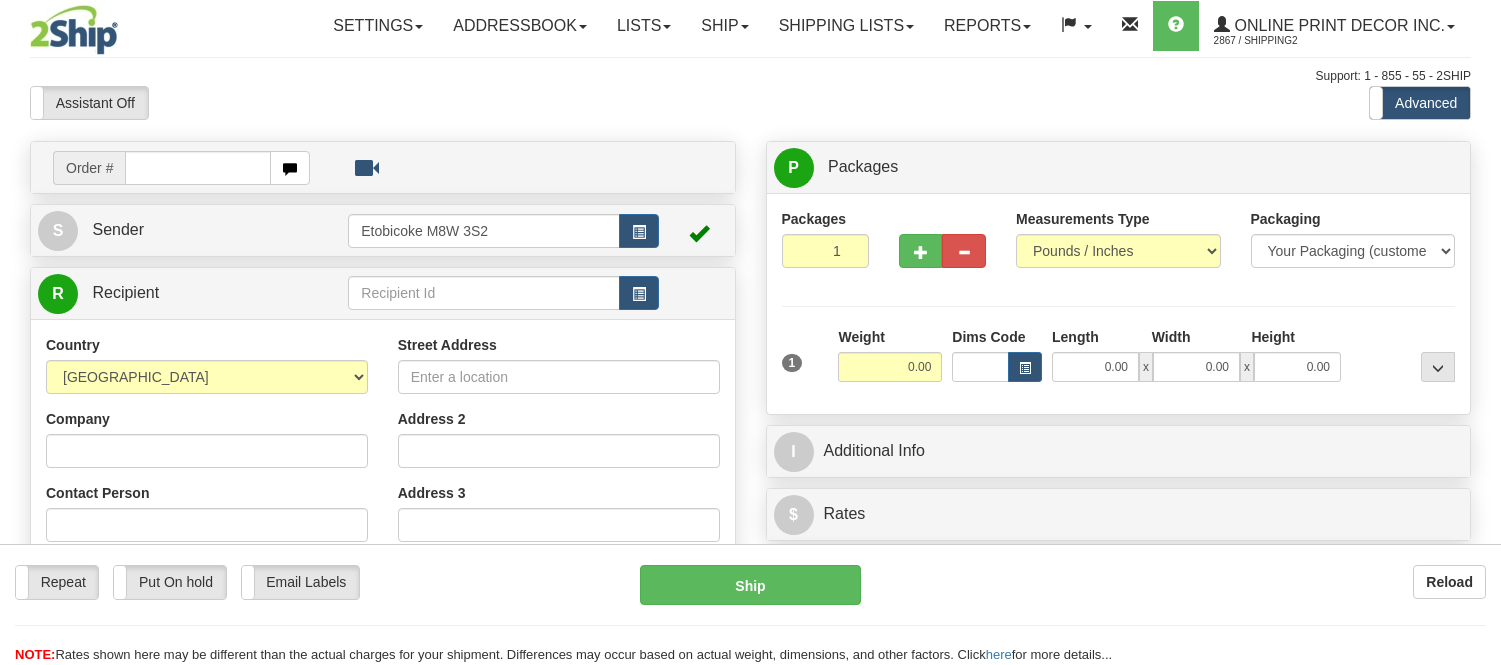 scroll, scrollTop: 0, scrollLeft: 0, axis: both 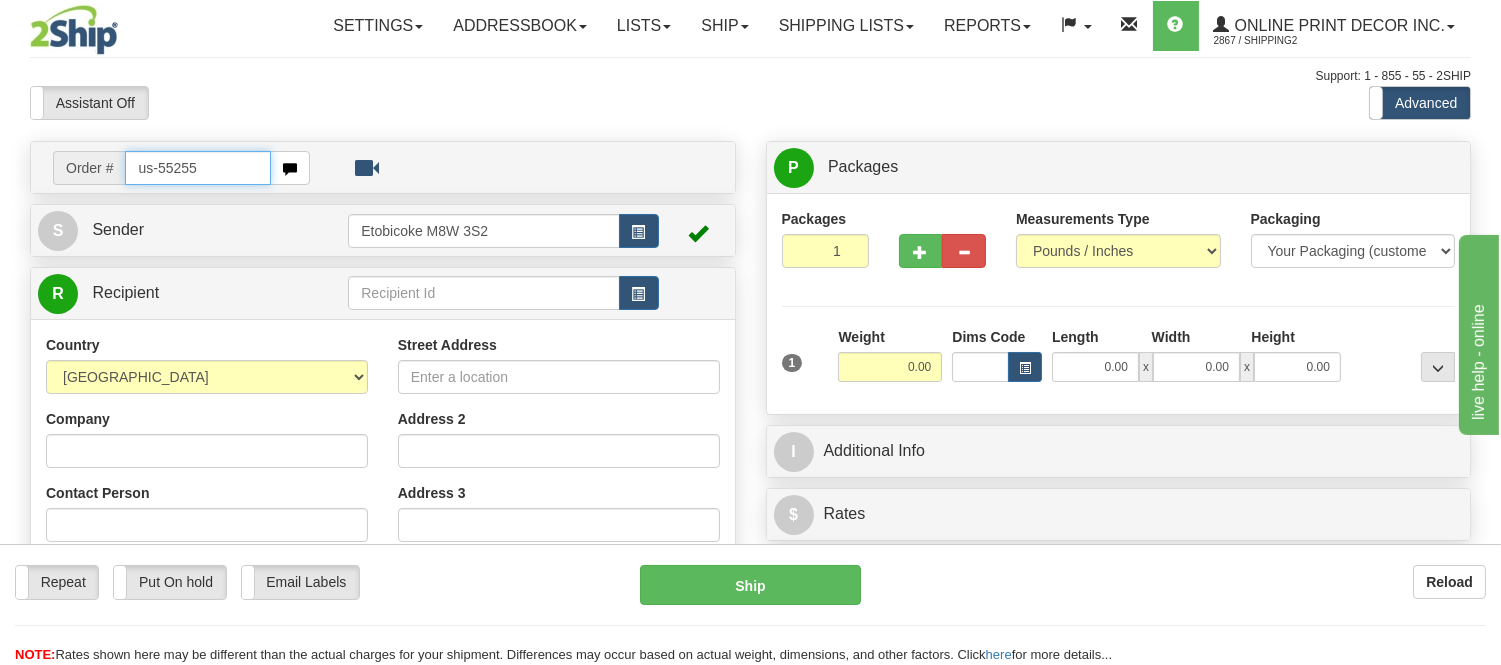 type on "us-55255" 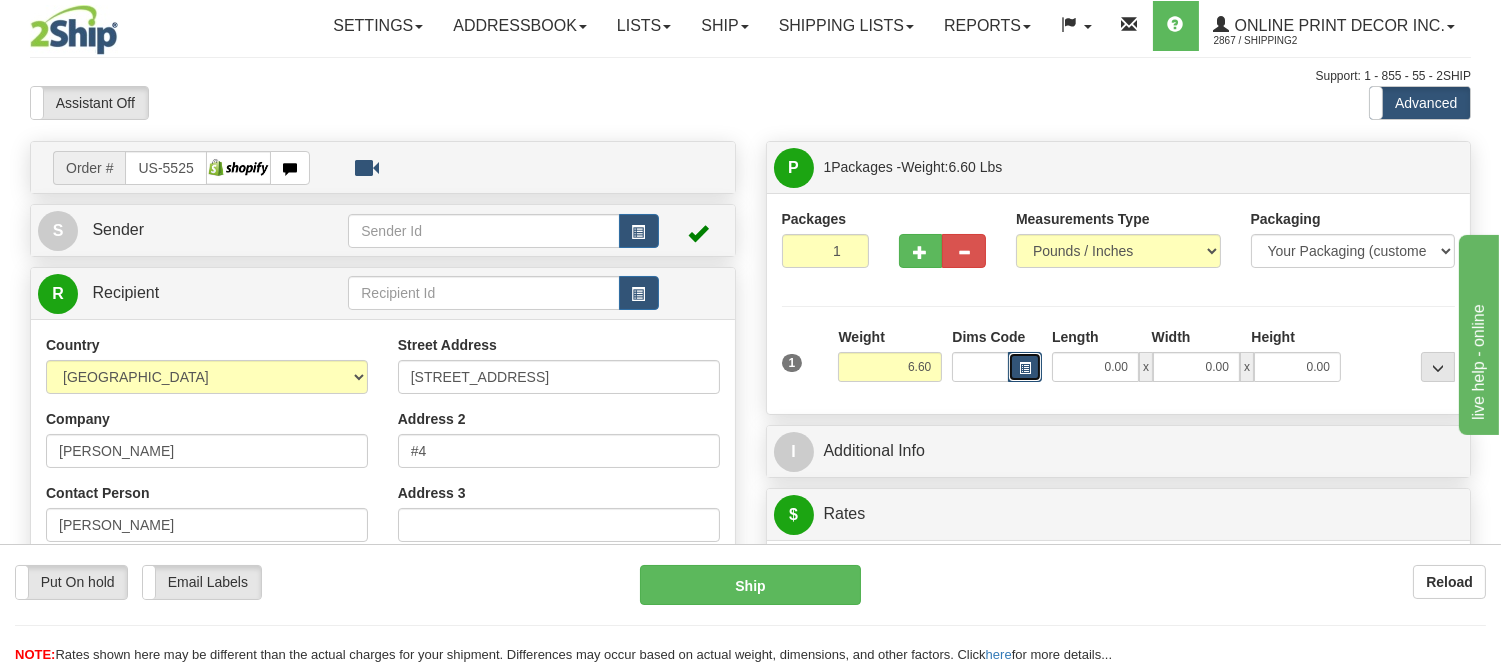 click at bounding box center [1025, 367] 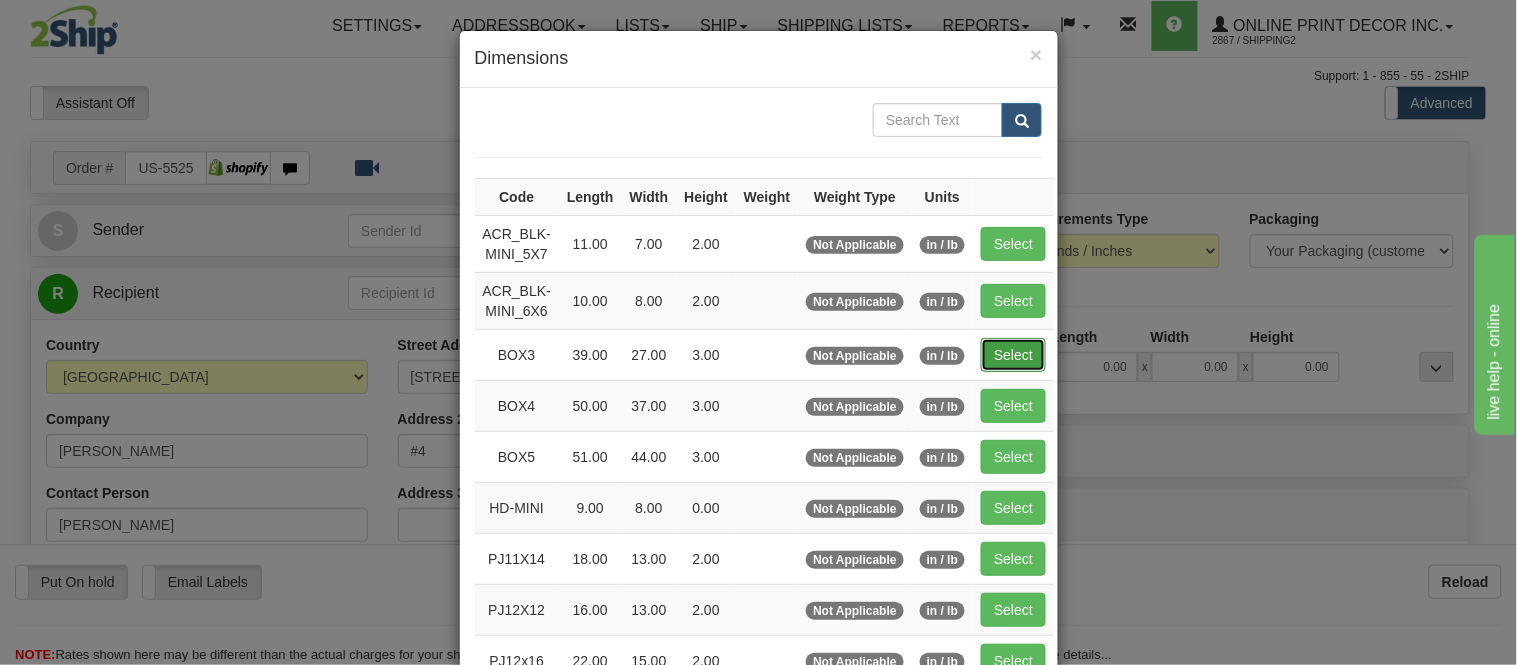 click on "Select" at bounding box center [1013, 355] 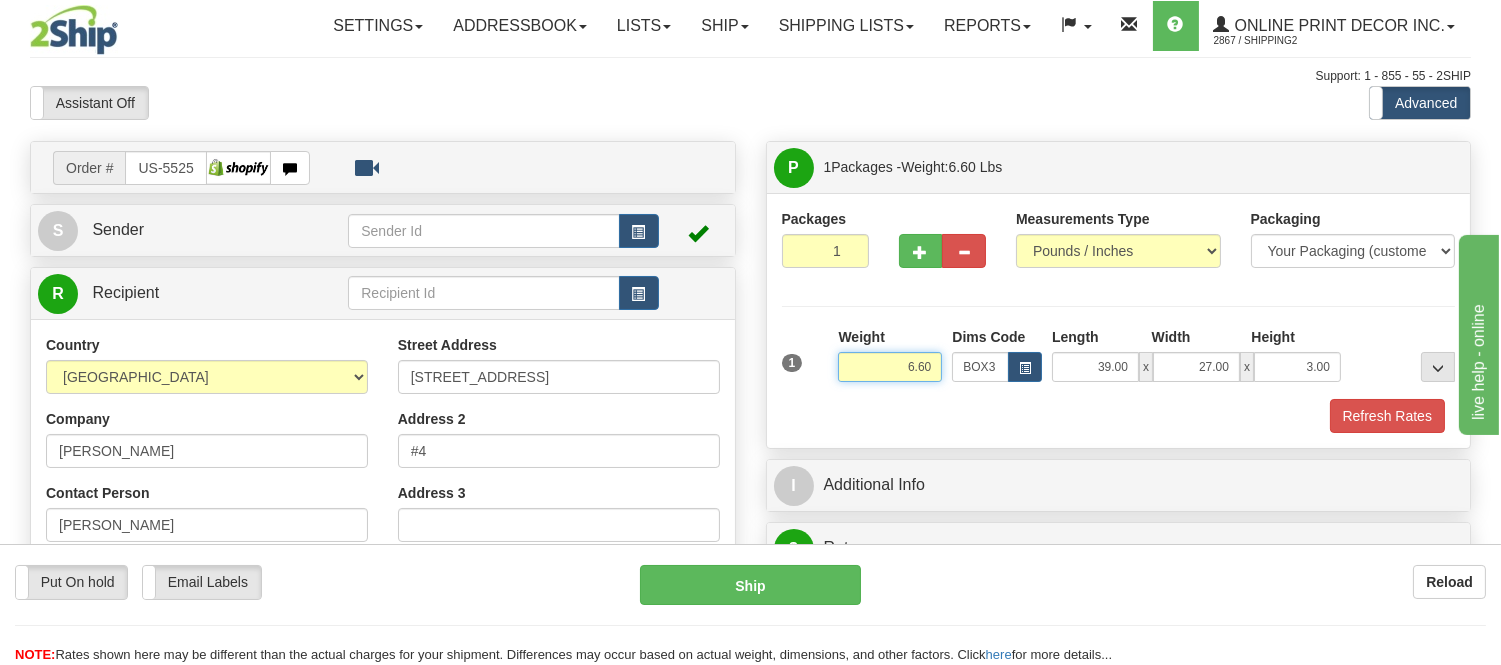 drag, startPoint x: 936, startPoint y: 363, endPoint x: 772, endPoint y: 375, distance: 164.43843 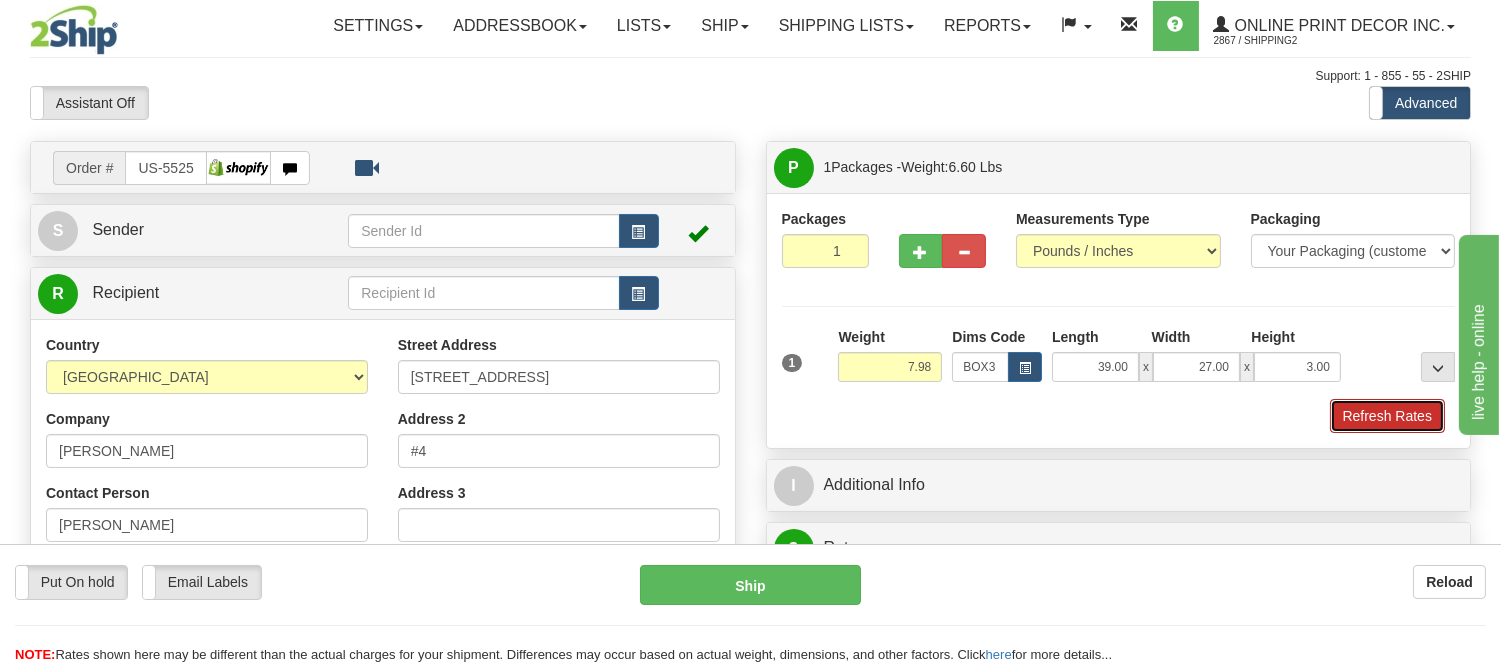 click on "Refresh Rates" at bounding box center (1387, 416) 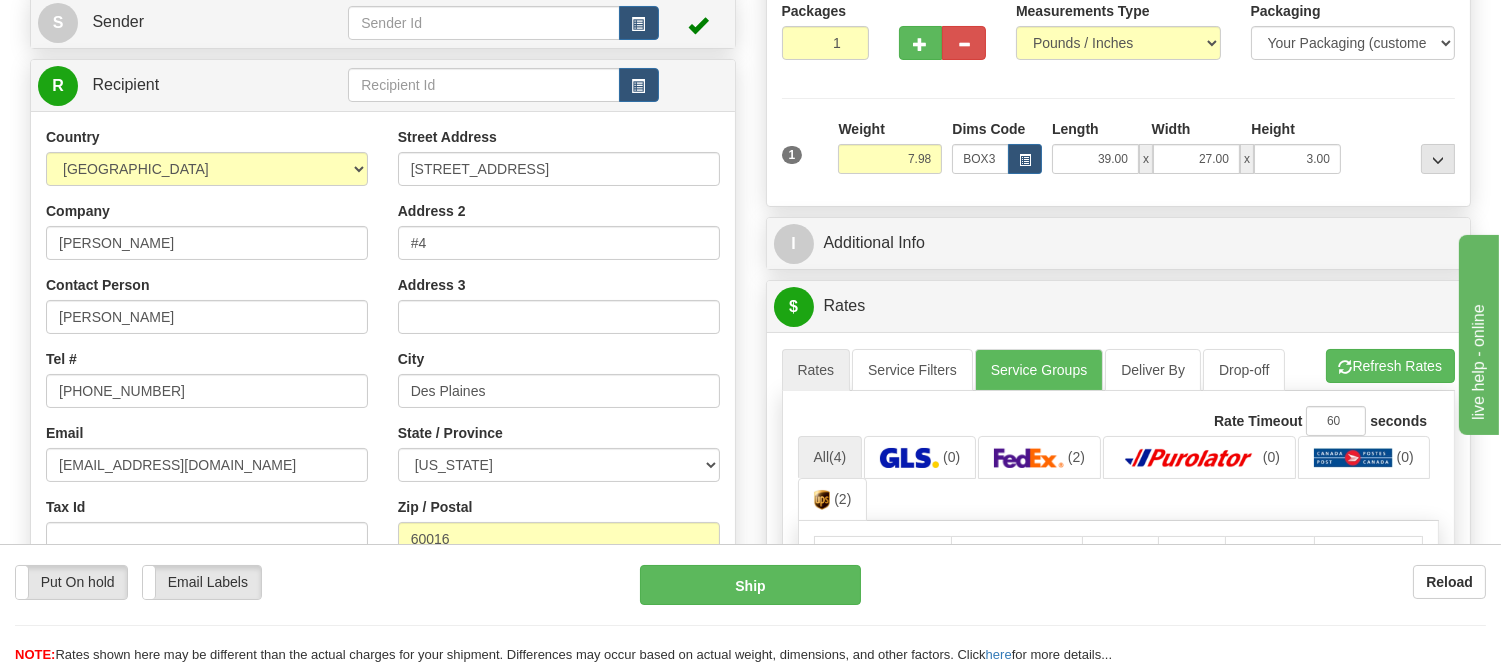 scroll, scrollTop: 162, scrollLeft: 0, axis: vertical 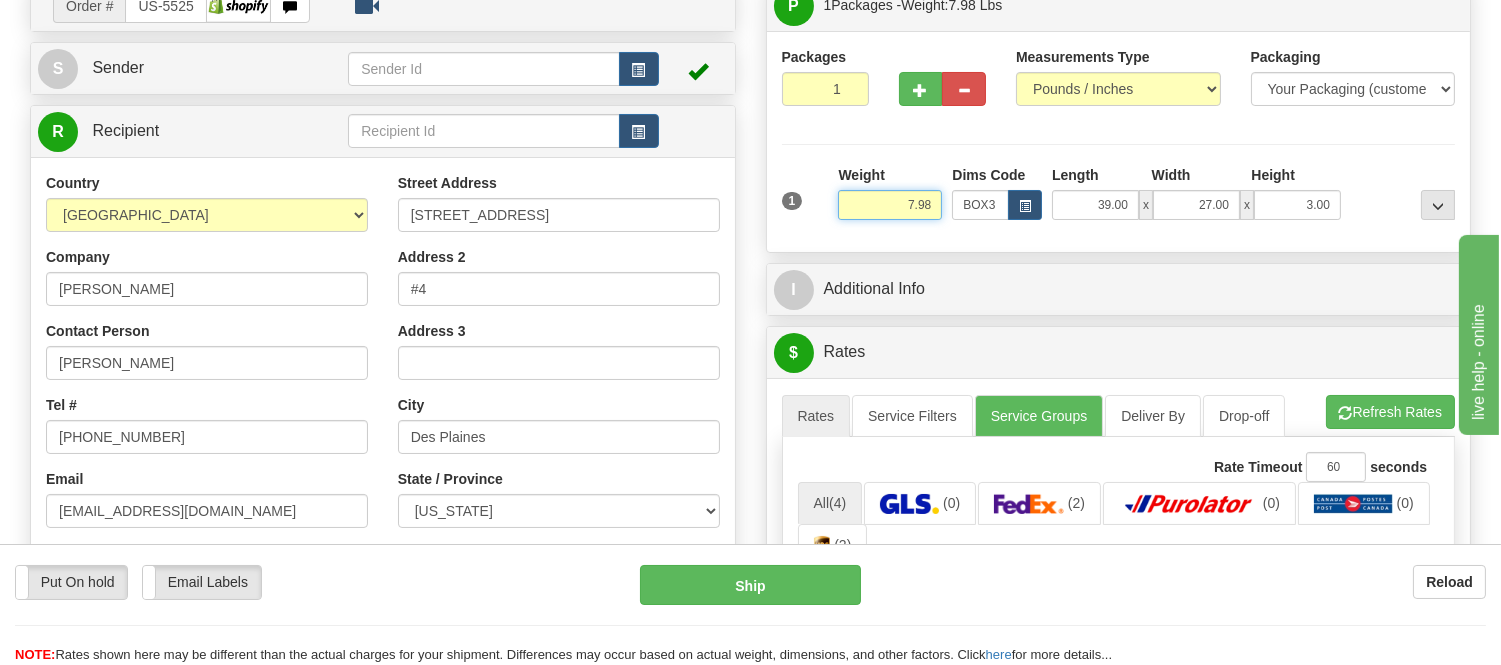 click on "7.98" at bounding box center (890, 205) 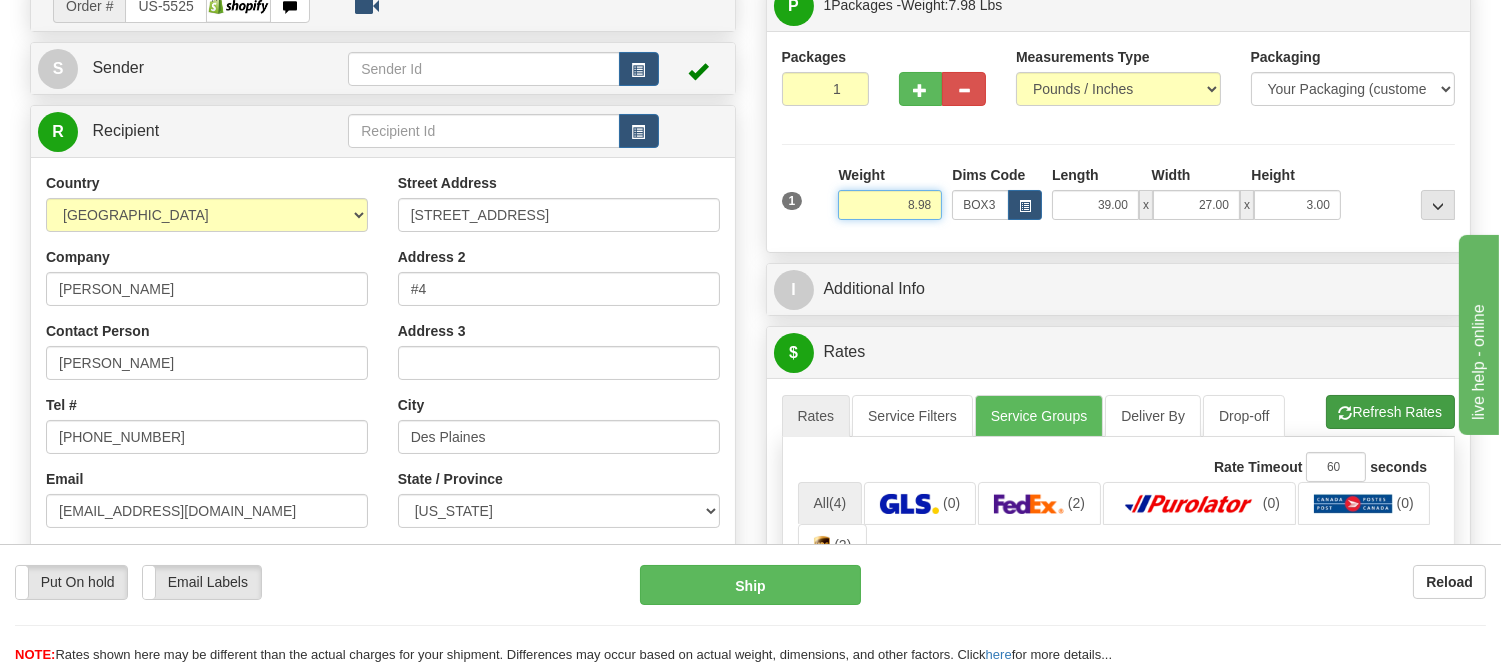 type on "8.98" 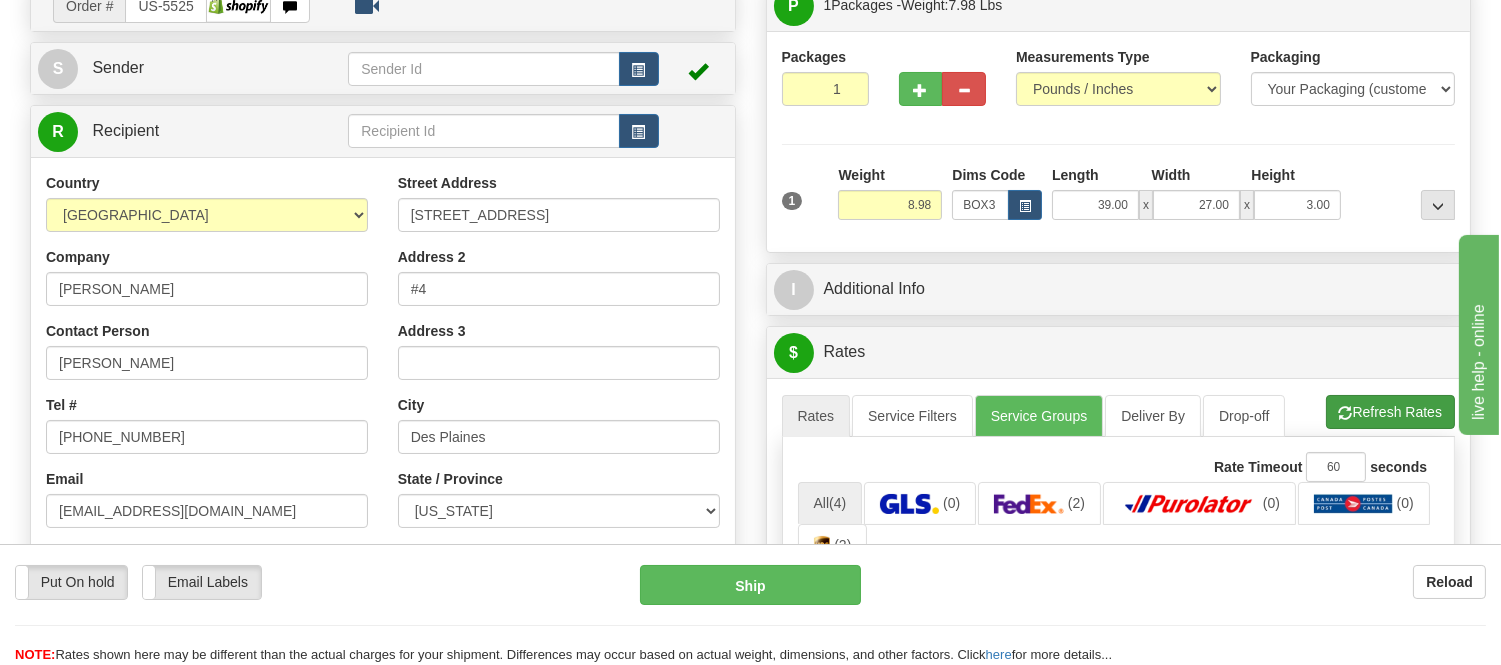 click on "Refresh Rates
Cancel Rating" at bounding box center (1390, 412) 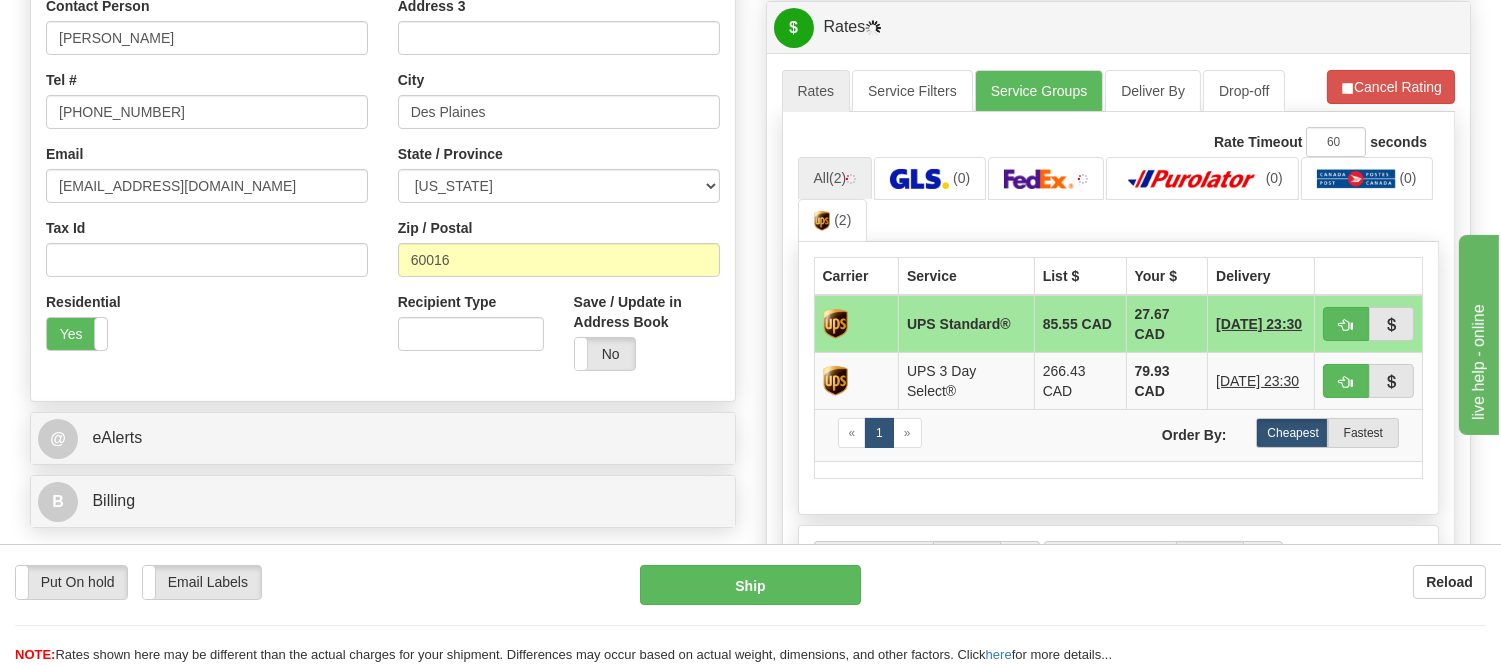 scroll, scrollTop: 540, scrollLeft: 0, axis: vertical 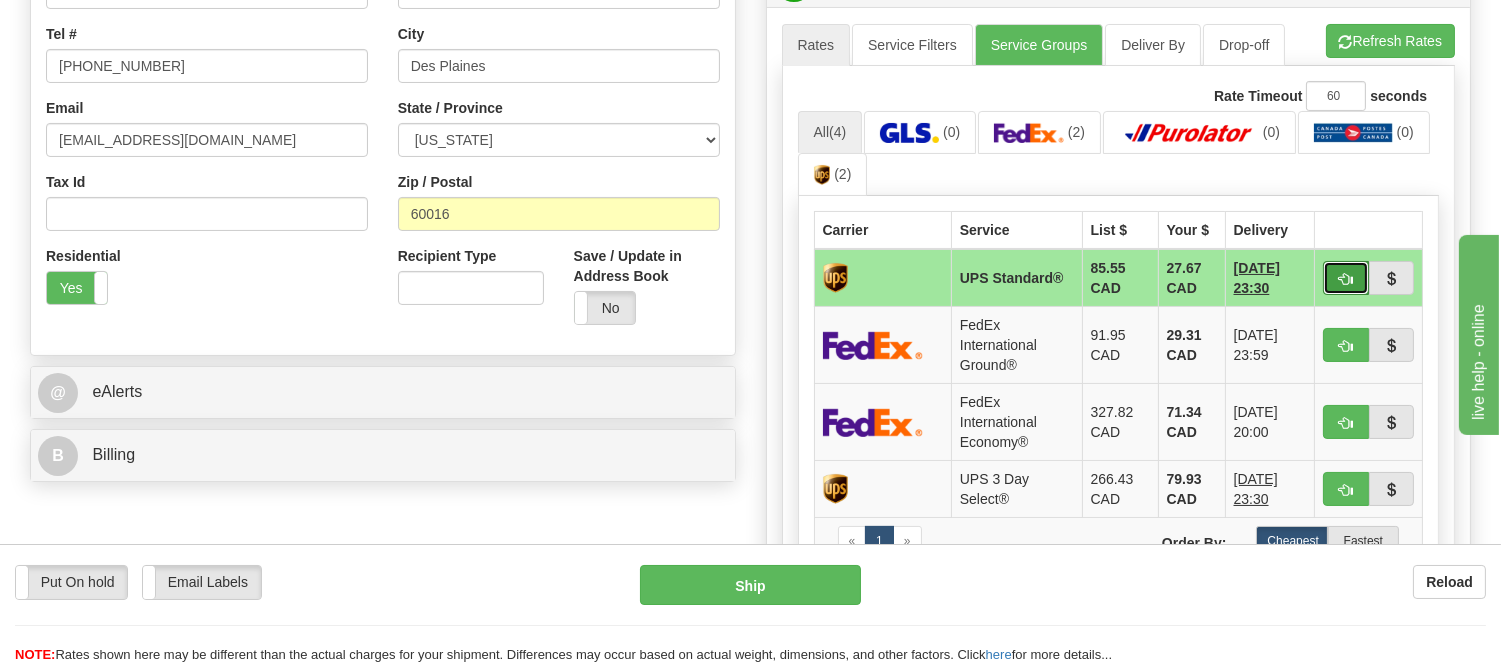 click at bounding box center (1346, 279) 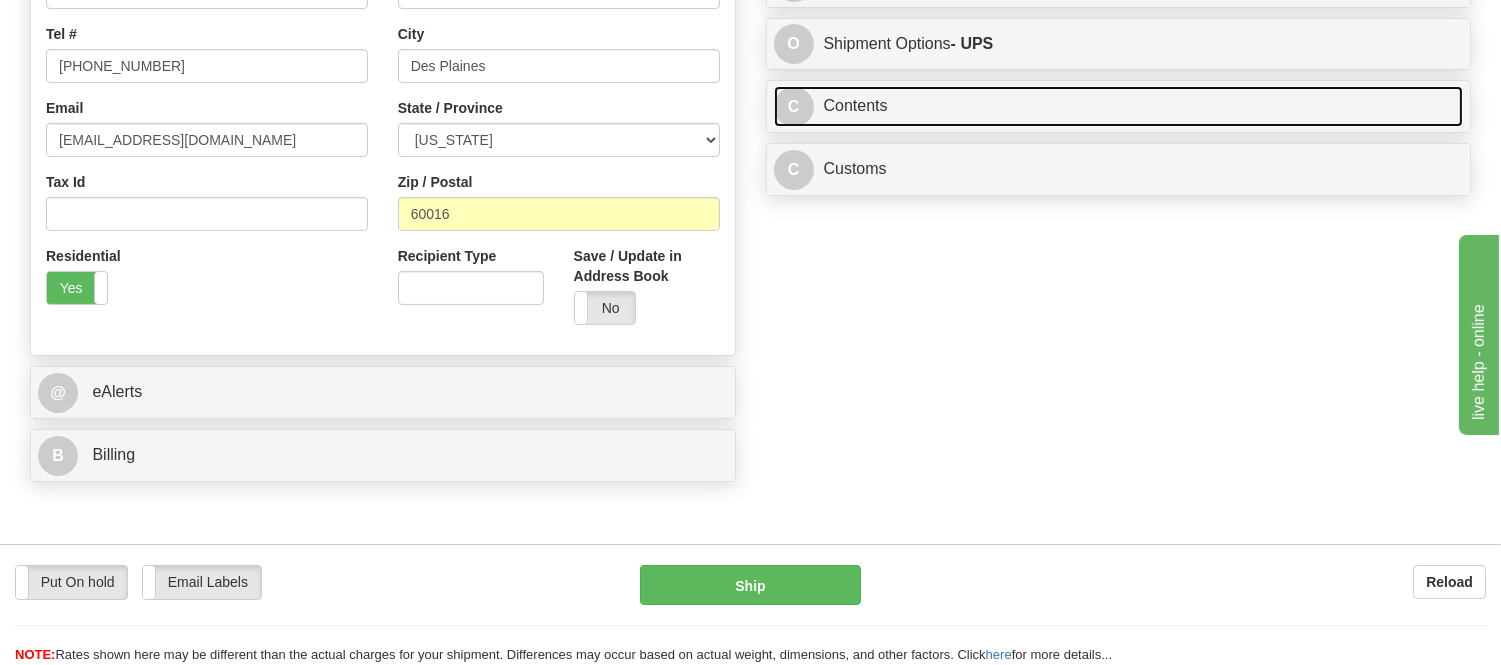 click on "C Contents" at bounding box center (1119, 106) 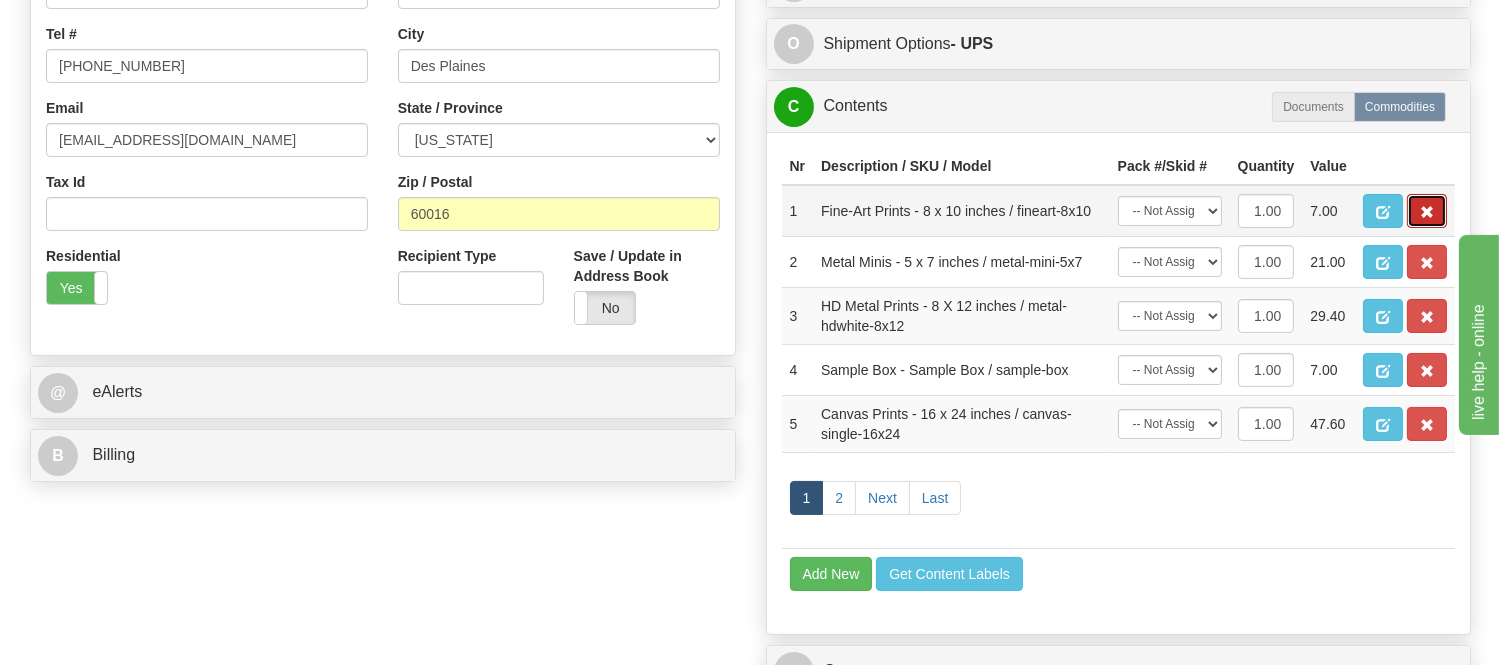 click at bounding box center (1427, 211) 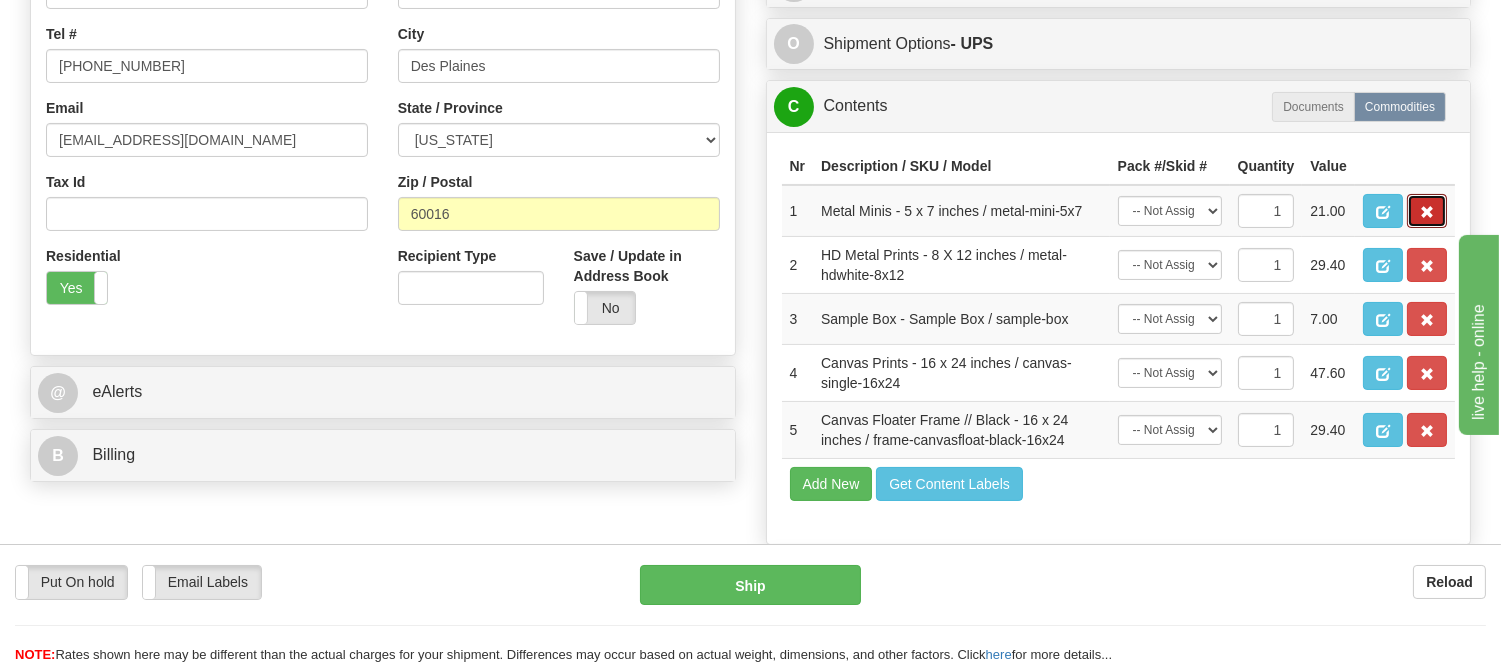 click at bounding box center (1427, 211) 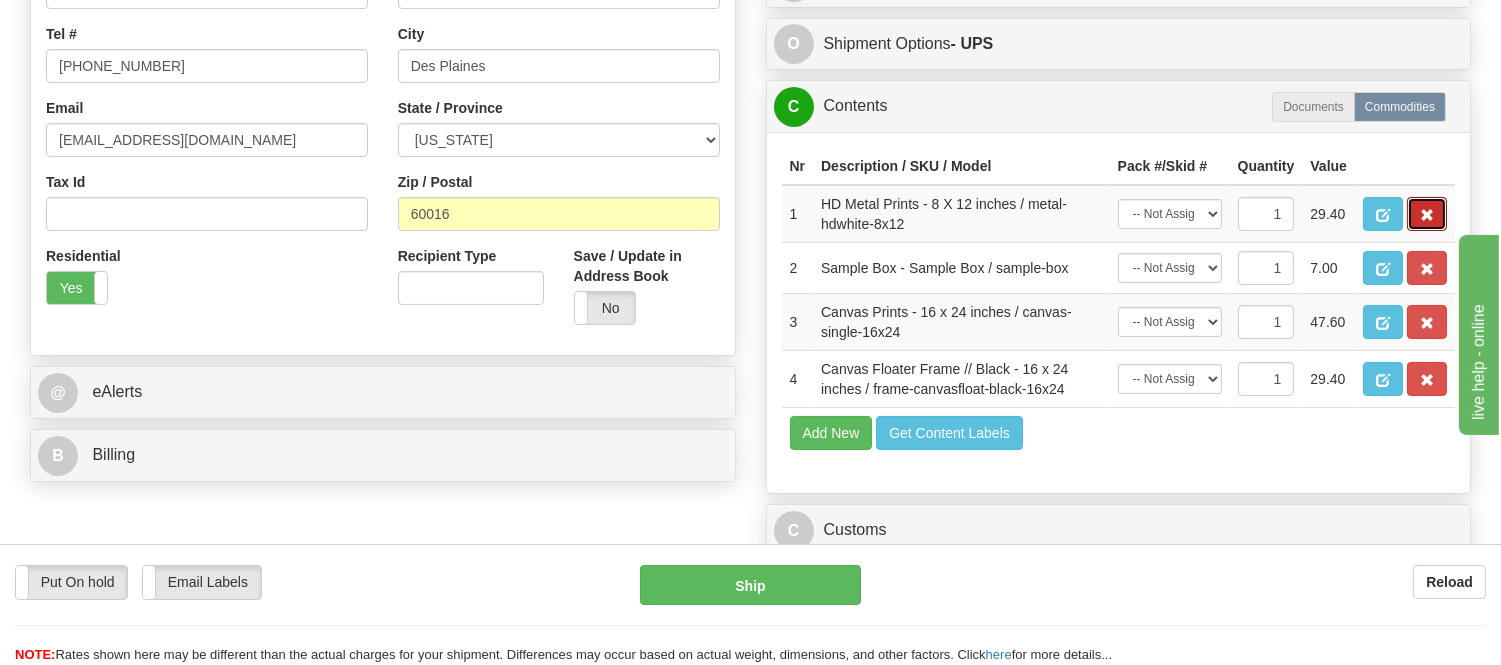 click at bounding box center [1427, 214] 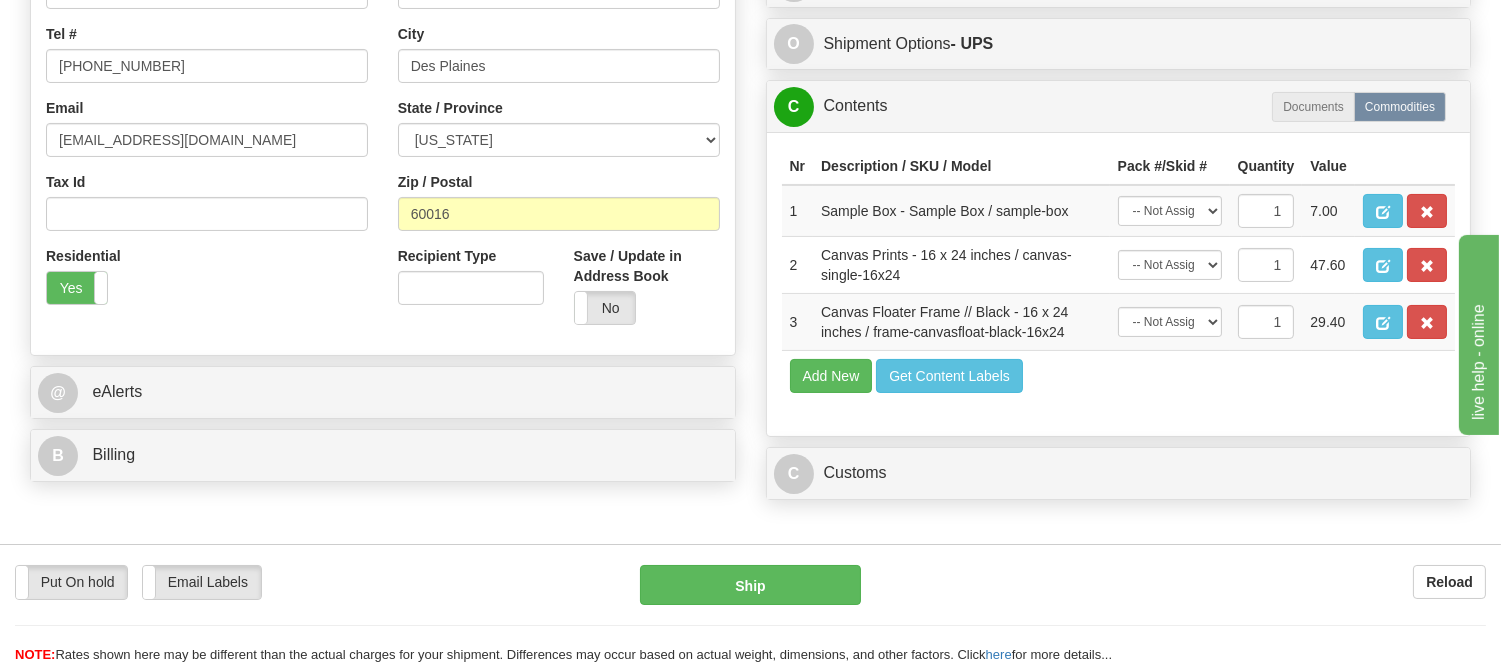 click at bounding box center (1427, 211) 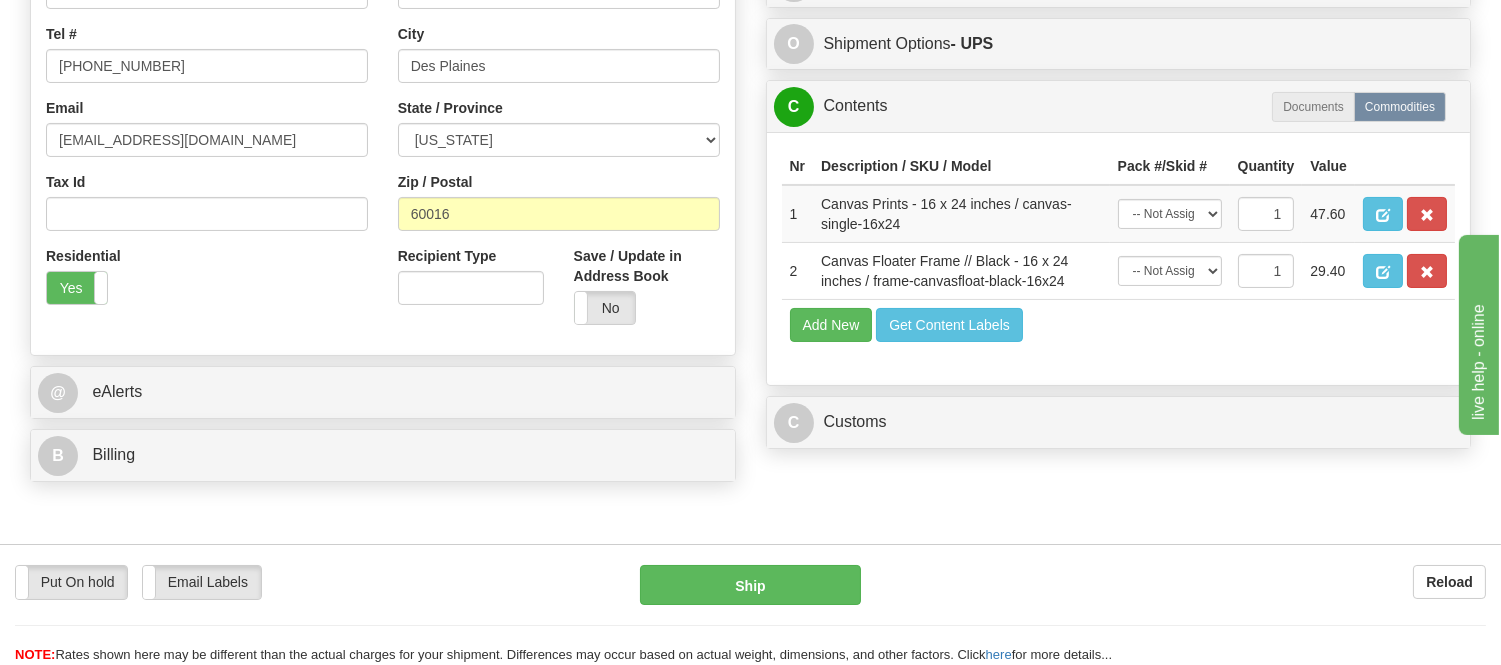 click at bounding box center [1427, 214] 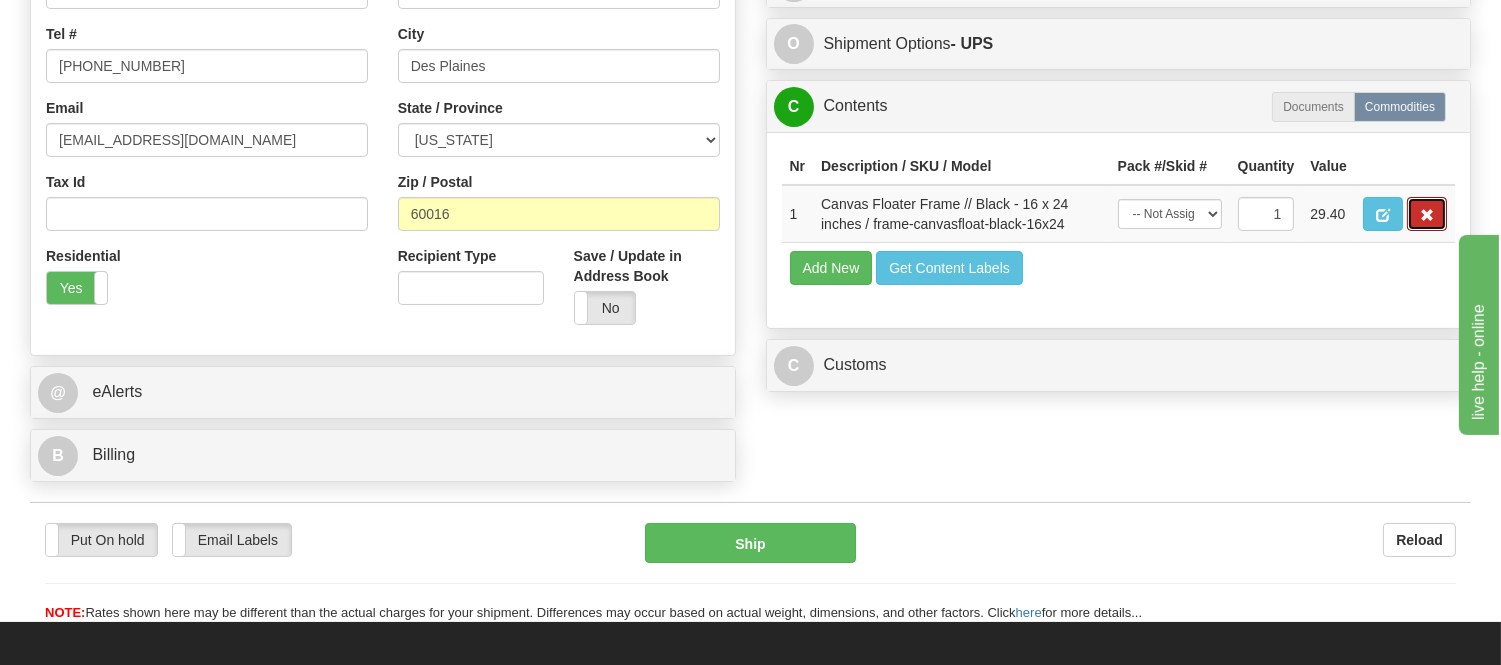 click at bounding box center (1427, 214) 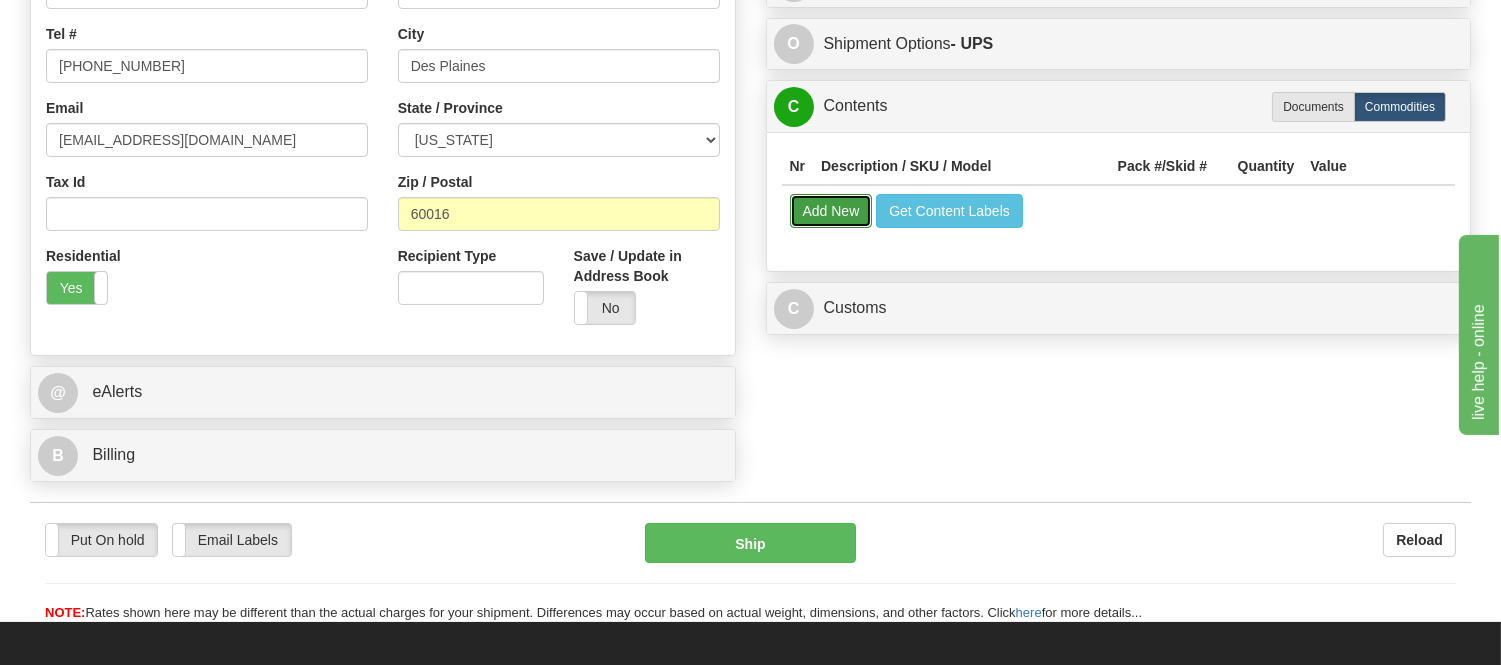 click on "Add New" at bounding box center [831, 211] 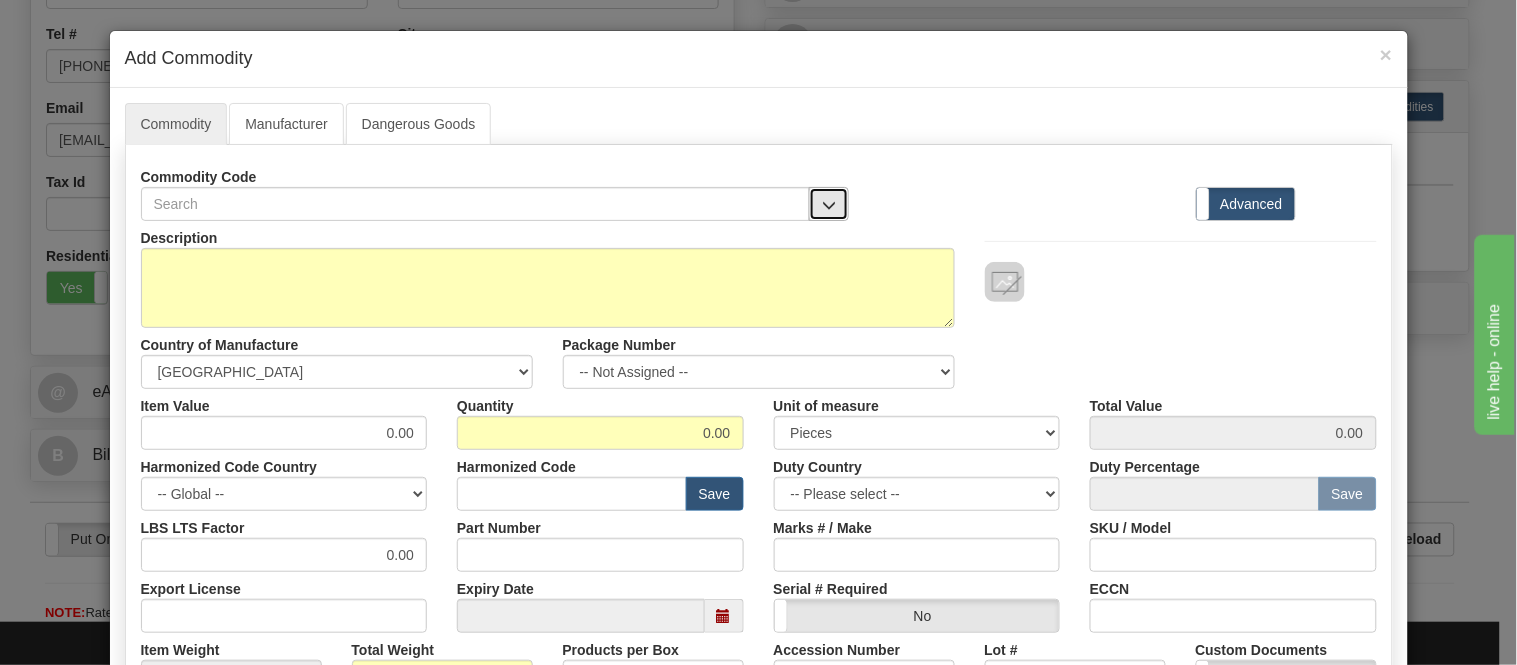 click at bounding box center [829, 205] 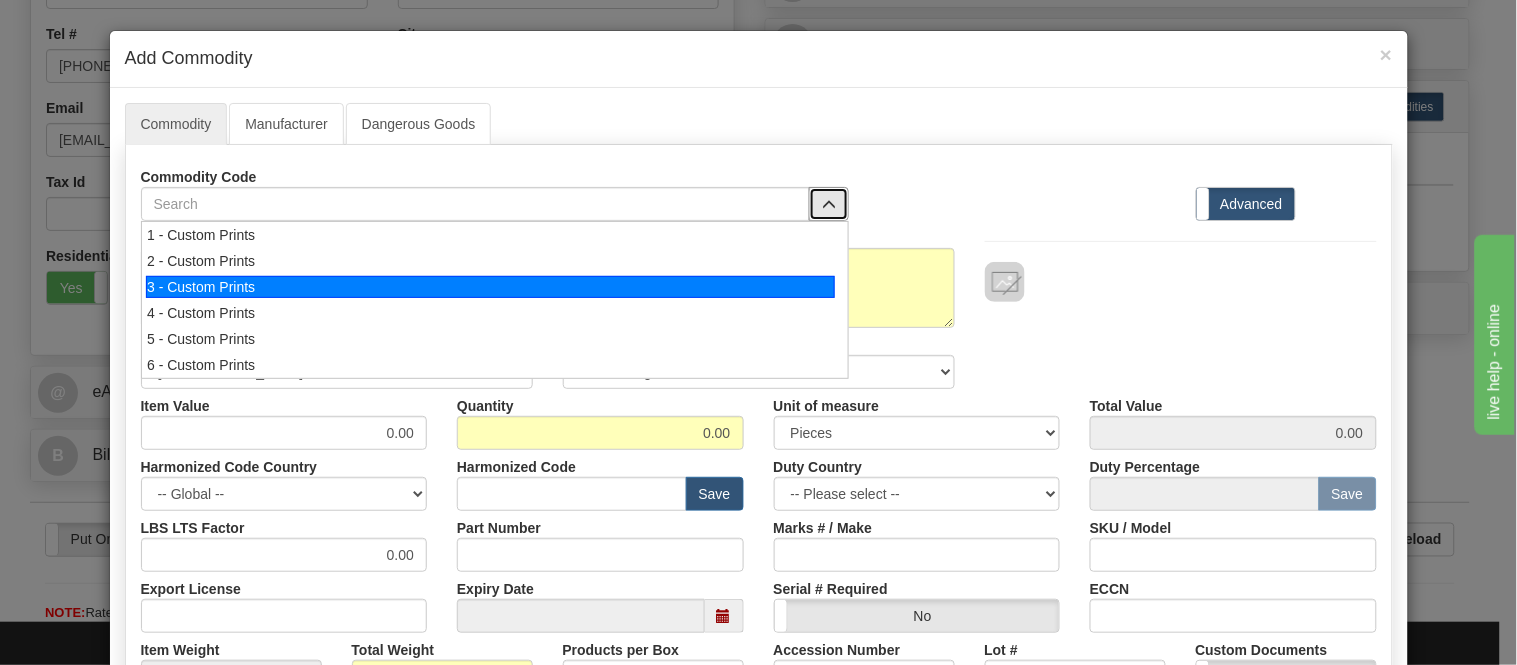 click on "3 - Custom Prints" at bounding box center (495, 287) 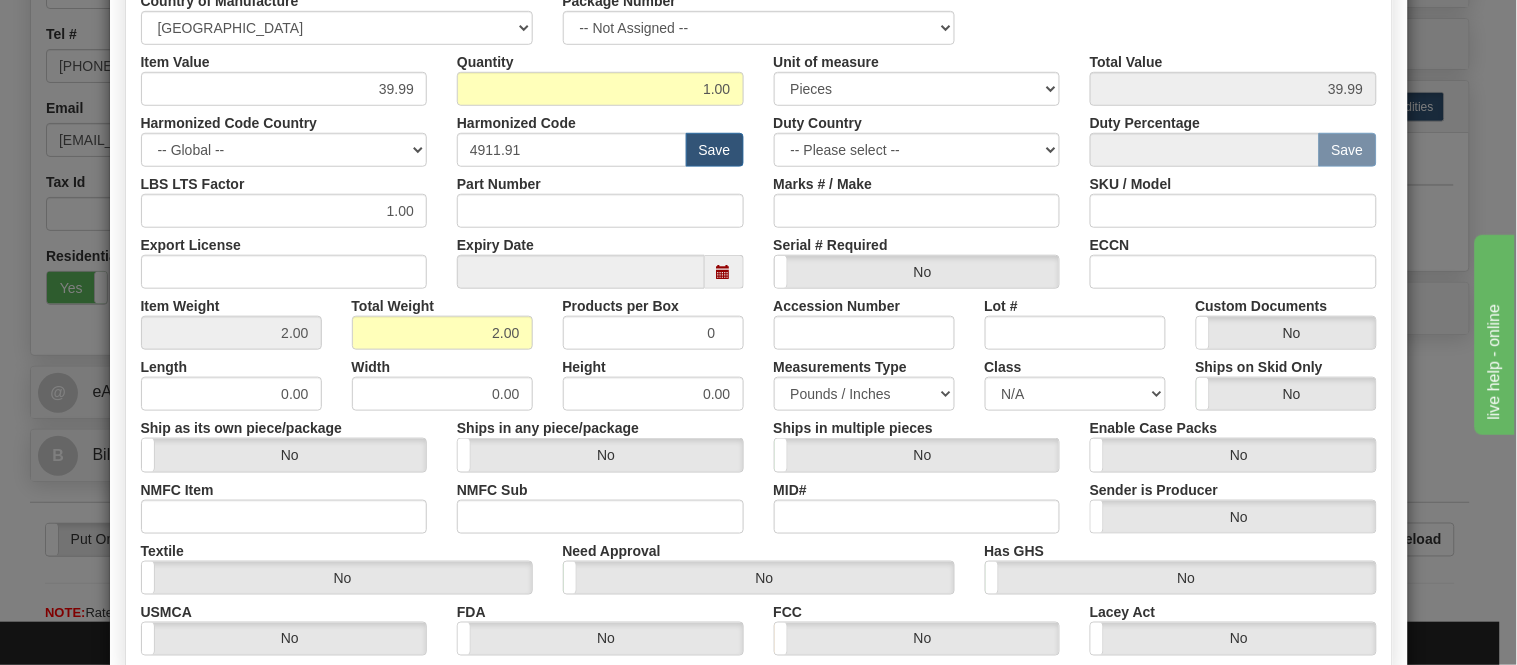 scroll, scrollTop: 472, scrollLeft: 0, axis: vertical 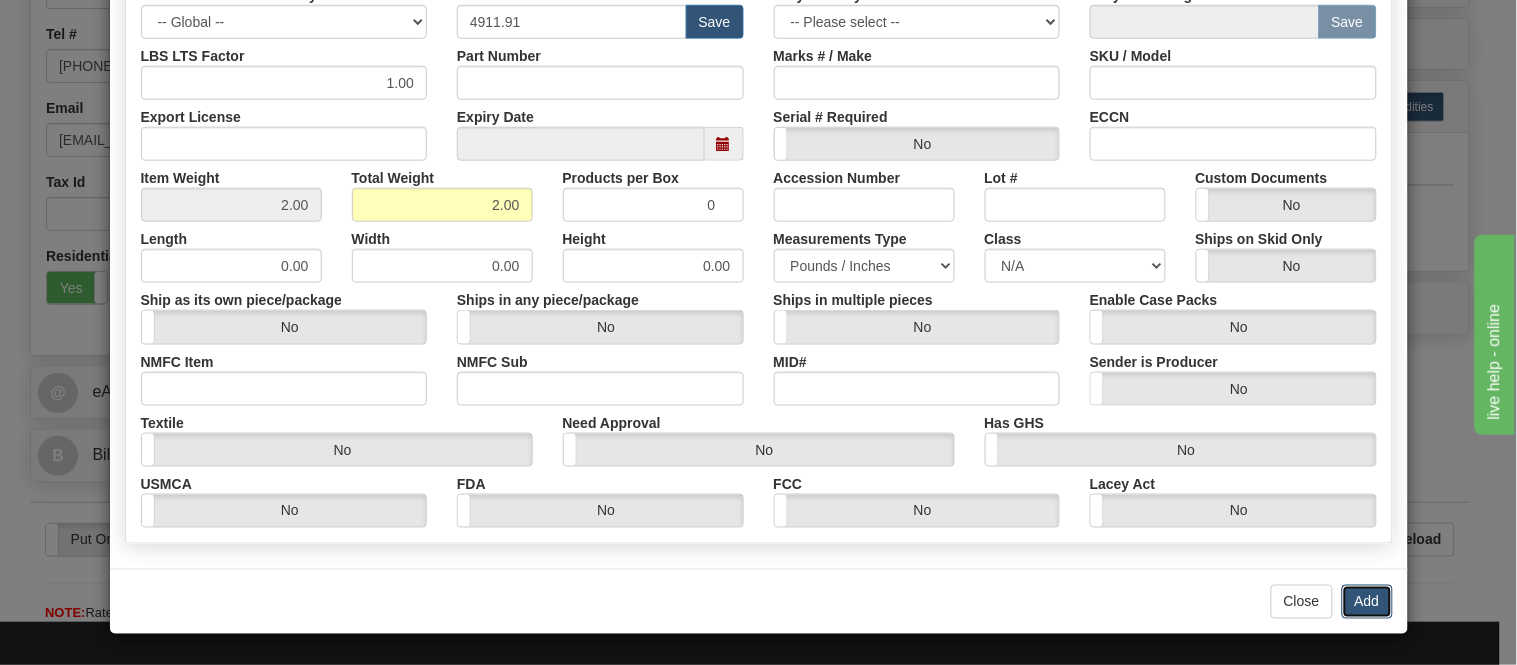 click on "Add" at bounding box center (1367, 602) 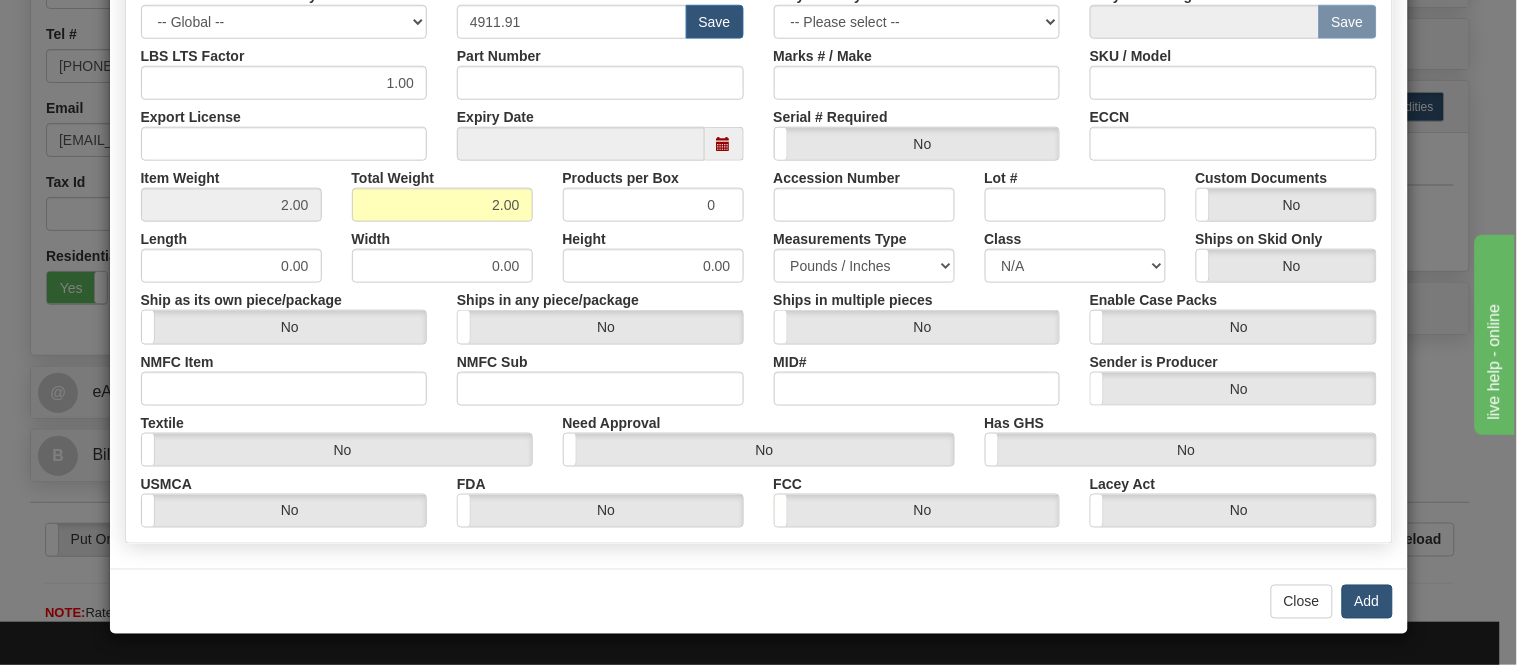 scroll, scrollTop: 0, scrollLeft: 0, axis: both 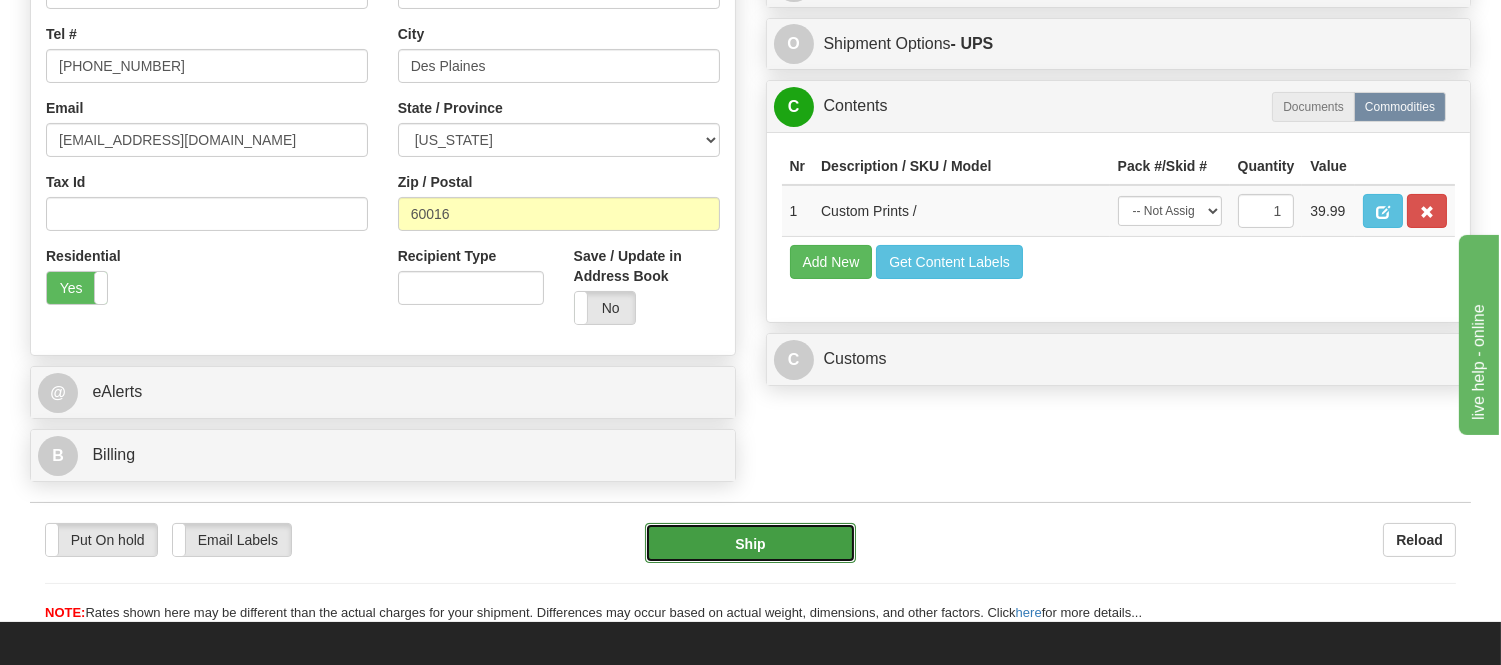 click on "Ship" at bounding box center (750, 543) 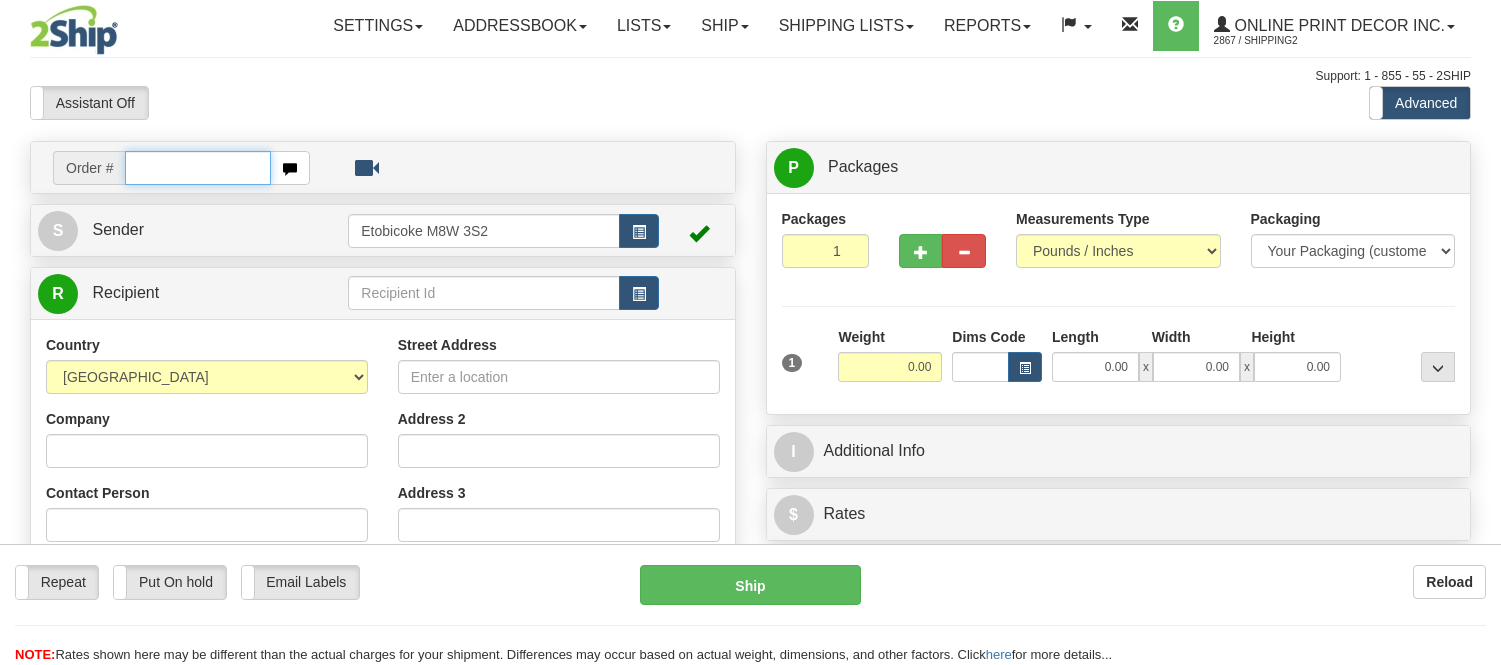 scroll, scrollTop: 0, scrollLeft: 0, axis: both 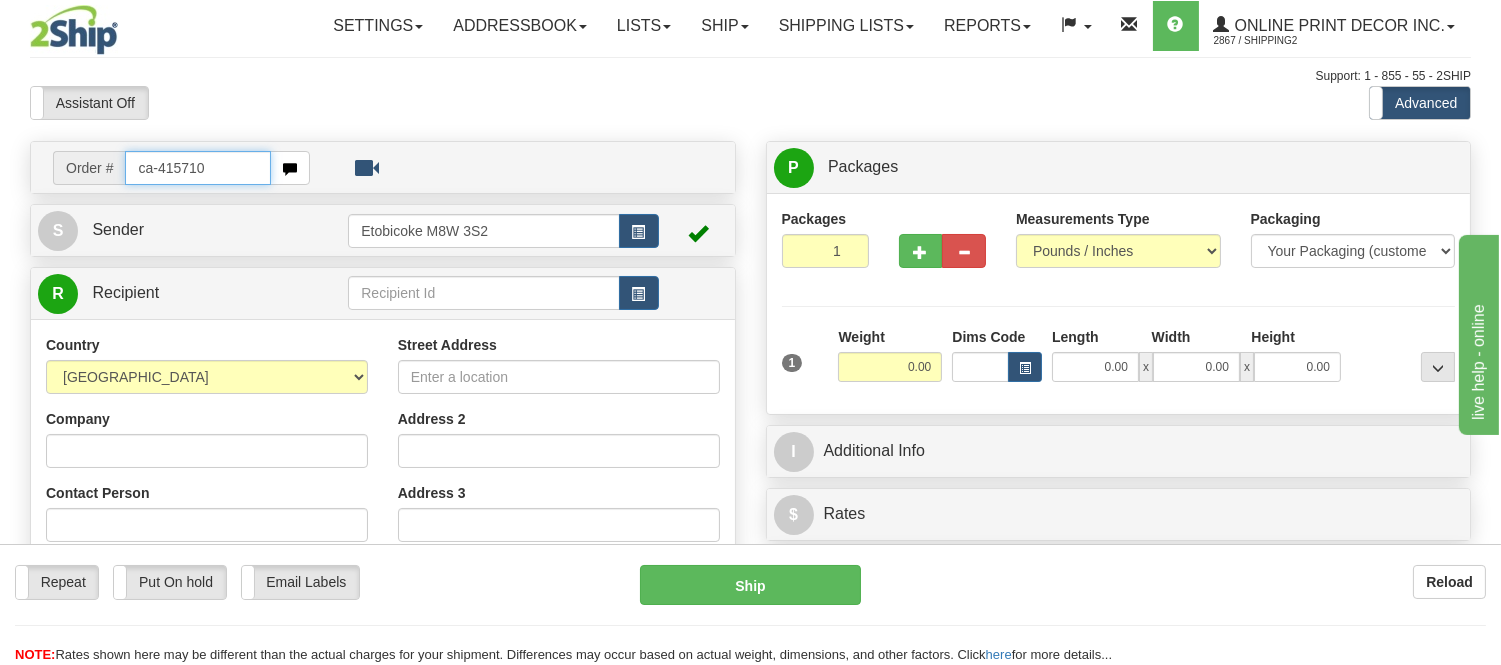type on "ca-415710" 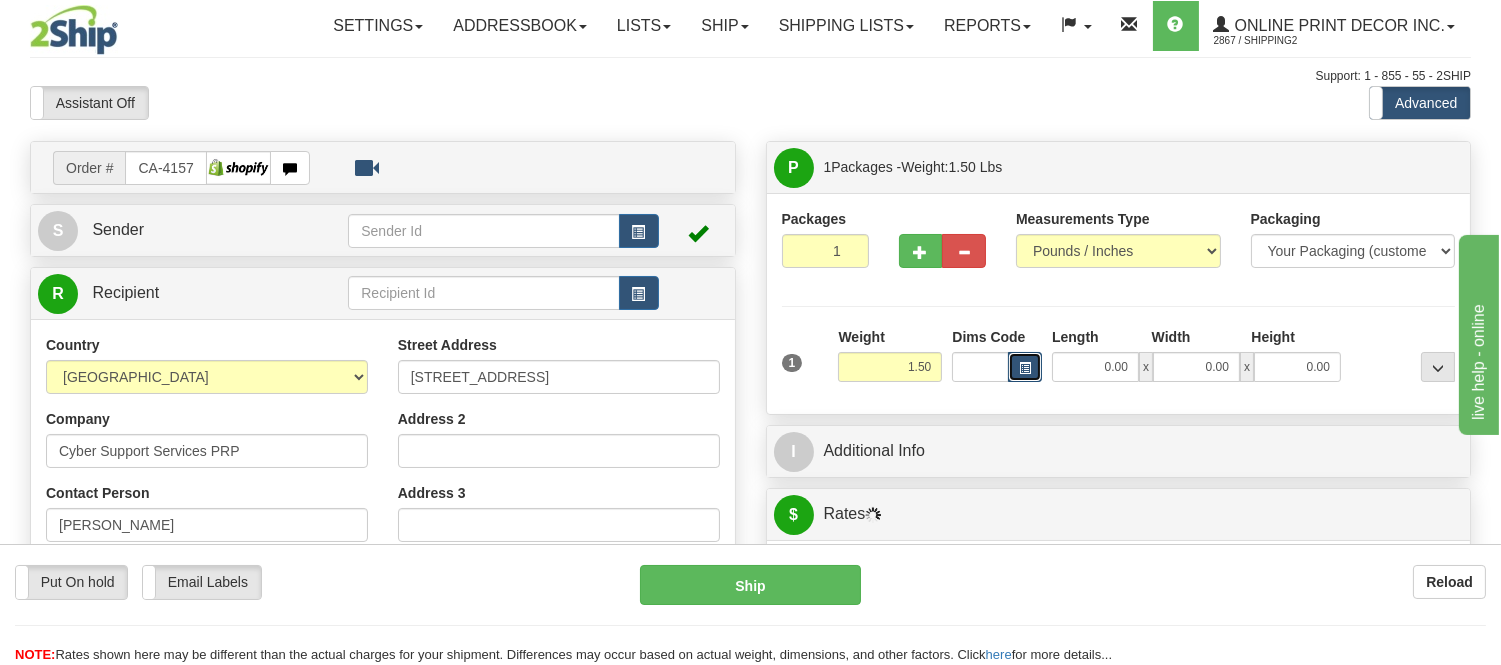 click at bounding box center [1025, 367] 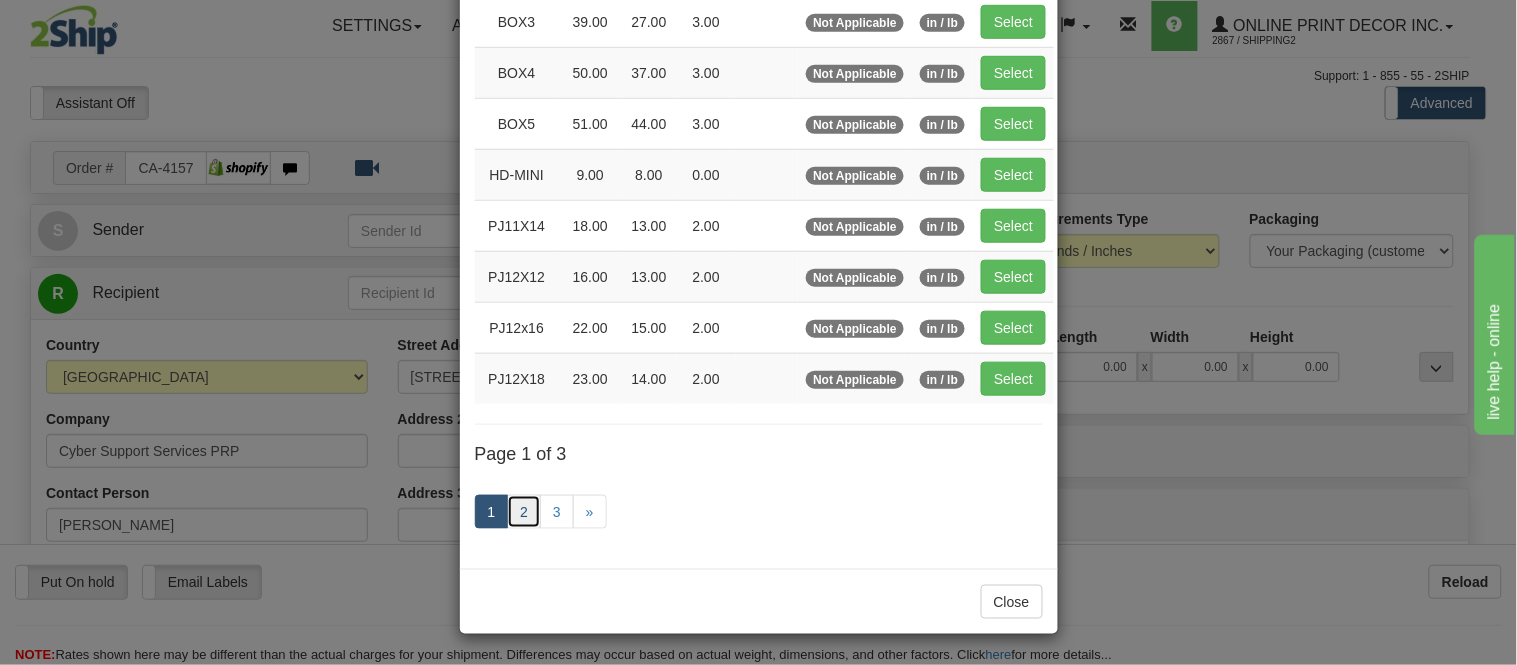 click on "2" at bounding box center [524, 512] 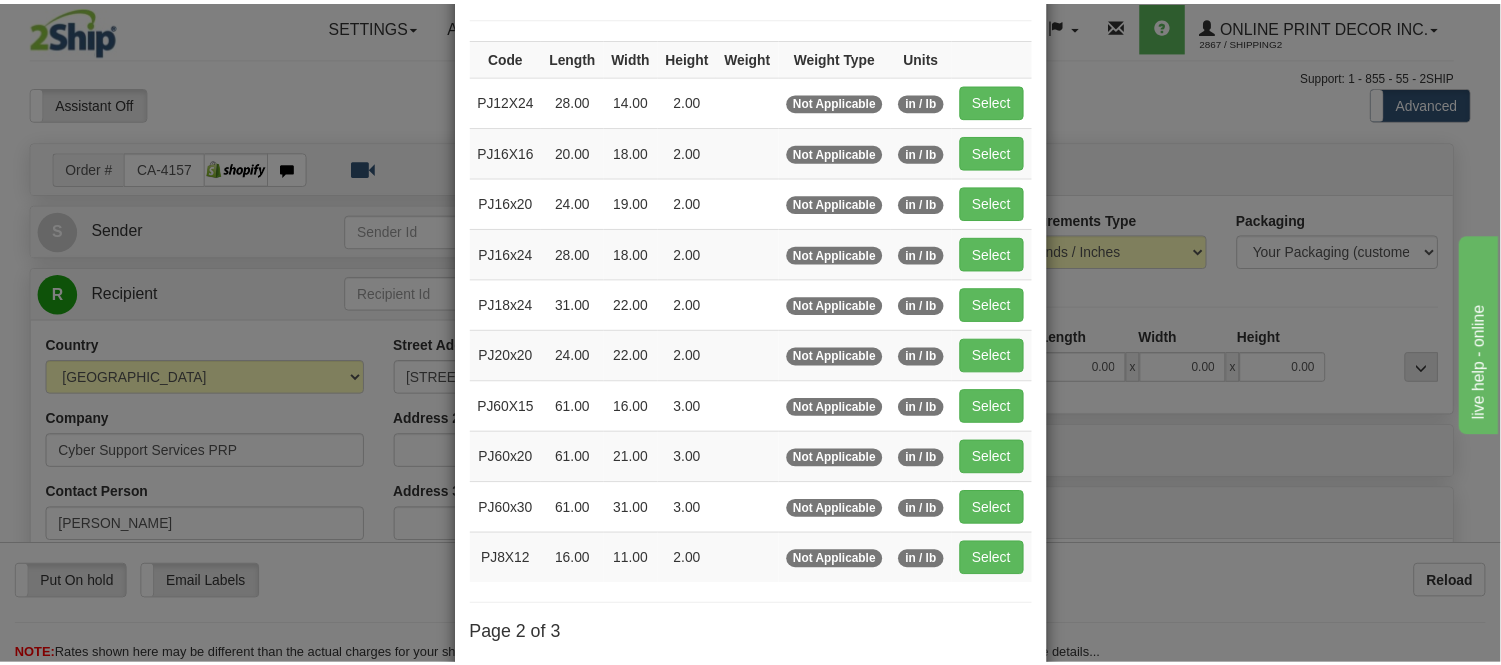 scroll, scrollTop: 103, scrollLeft: 0, axis: vertical 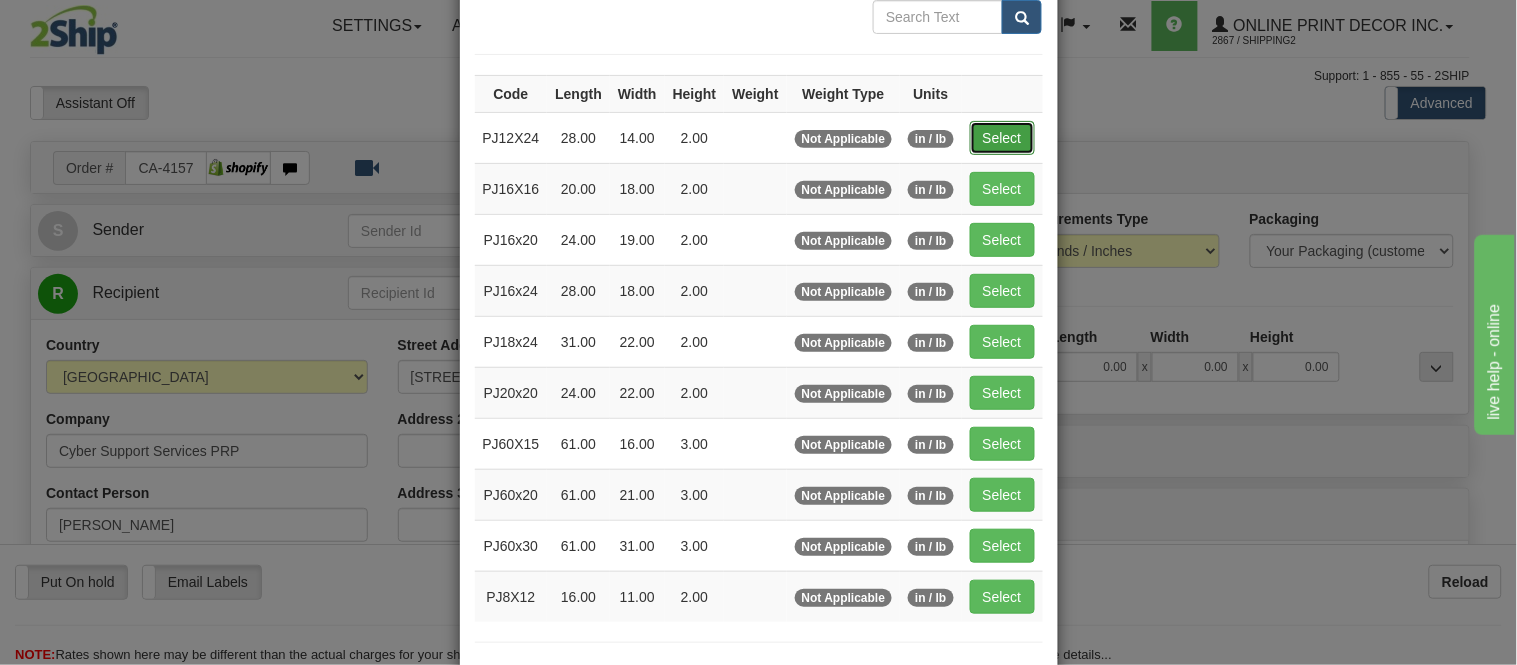 click on "Select" at bounding box center (1002, 138) 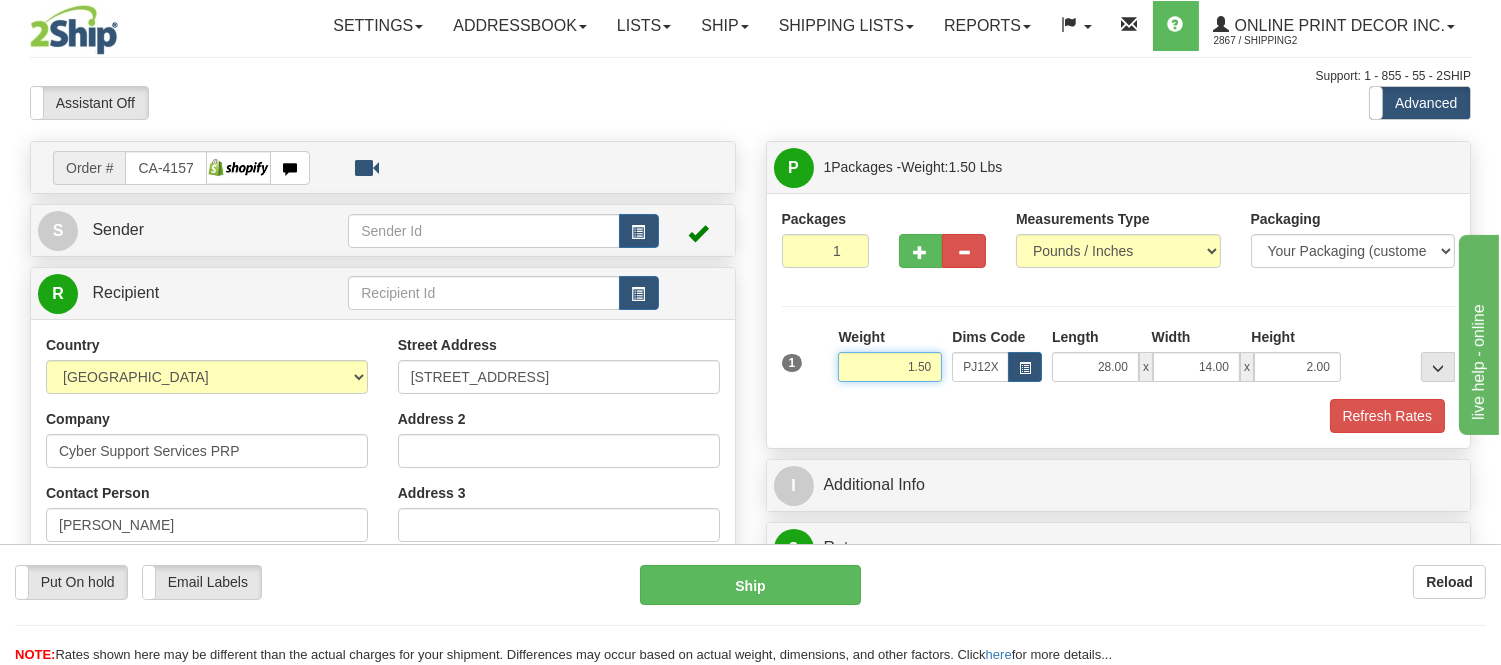 drag, startPoint x: 933, startPoint y: 368, endPoint x: 802, endPoint y: 363, distance: 131.09538 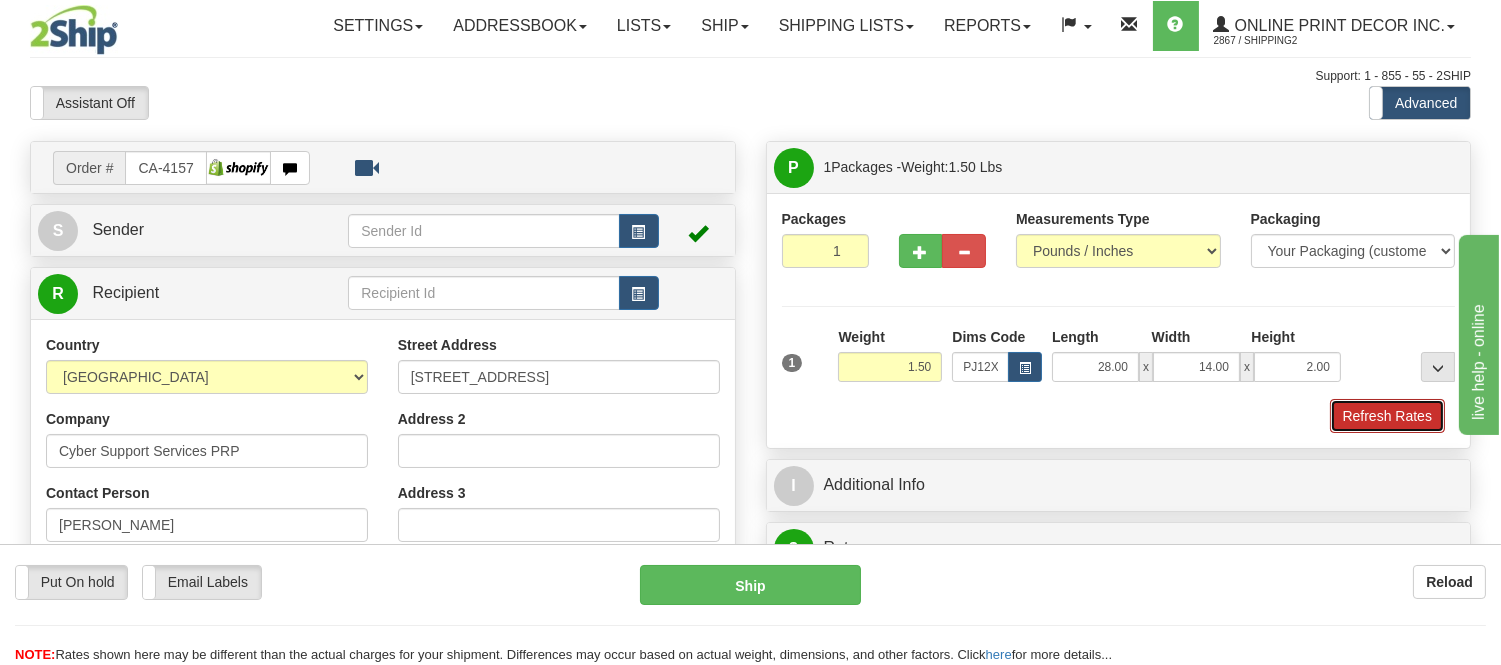 click on "Refresh Rates" at bounding box center (1387, 416) 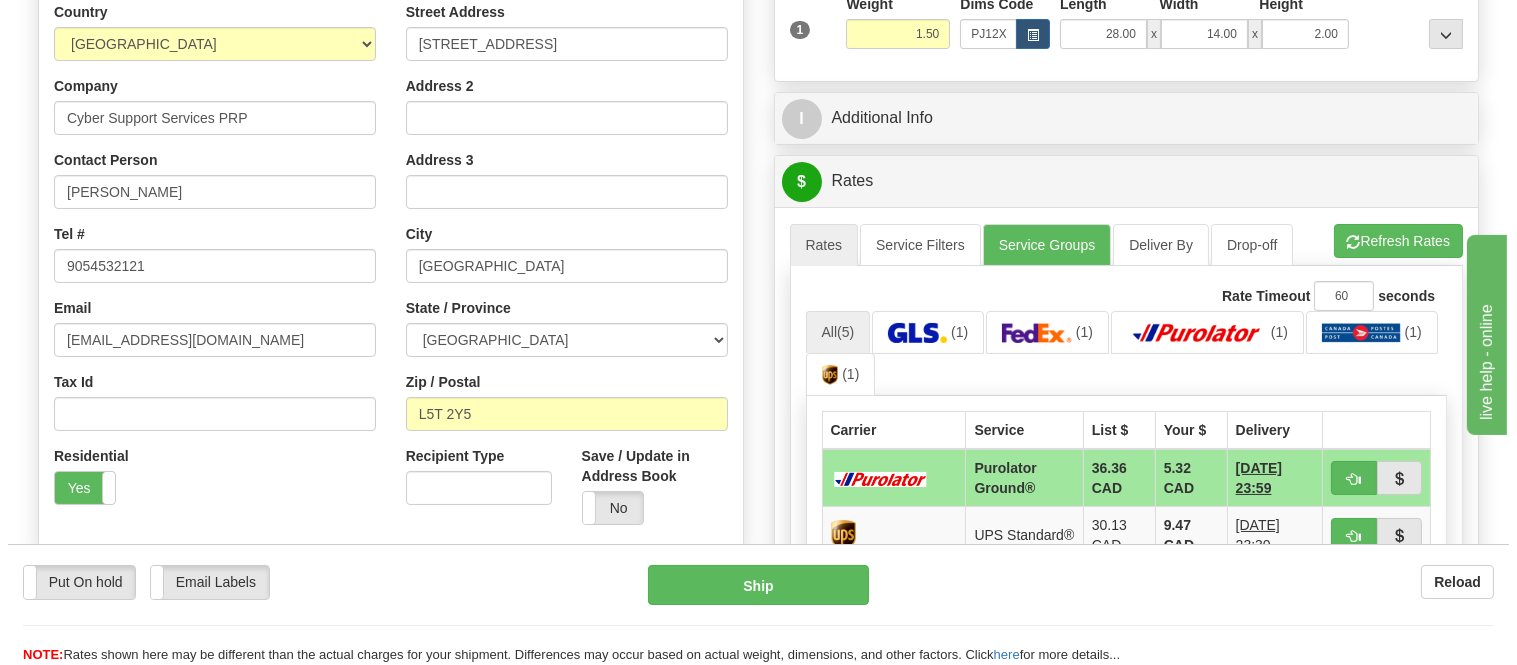 scroll, scrollTop: 555, scrollLeft: 0, axis: vertical 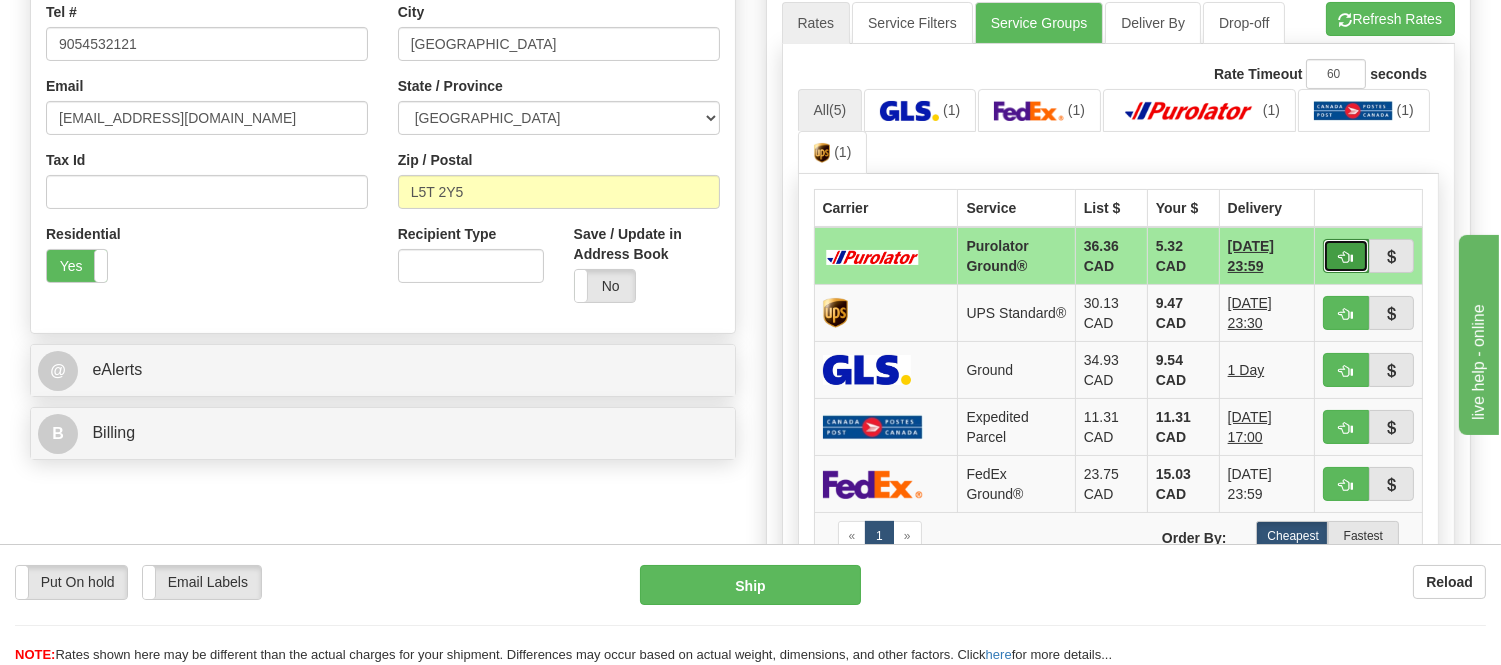 click at bounding box center (1346, 256) 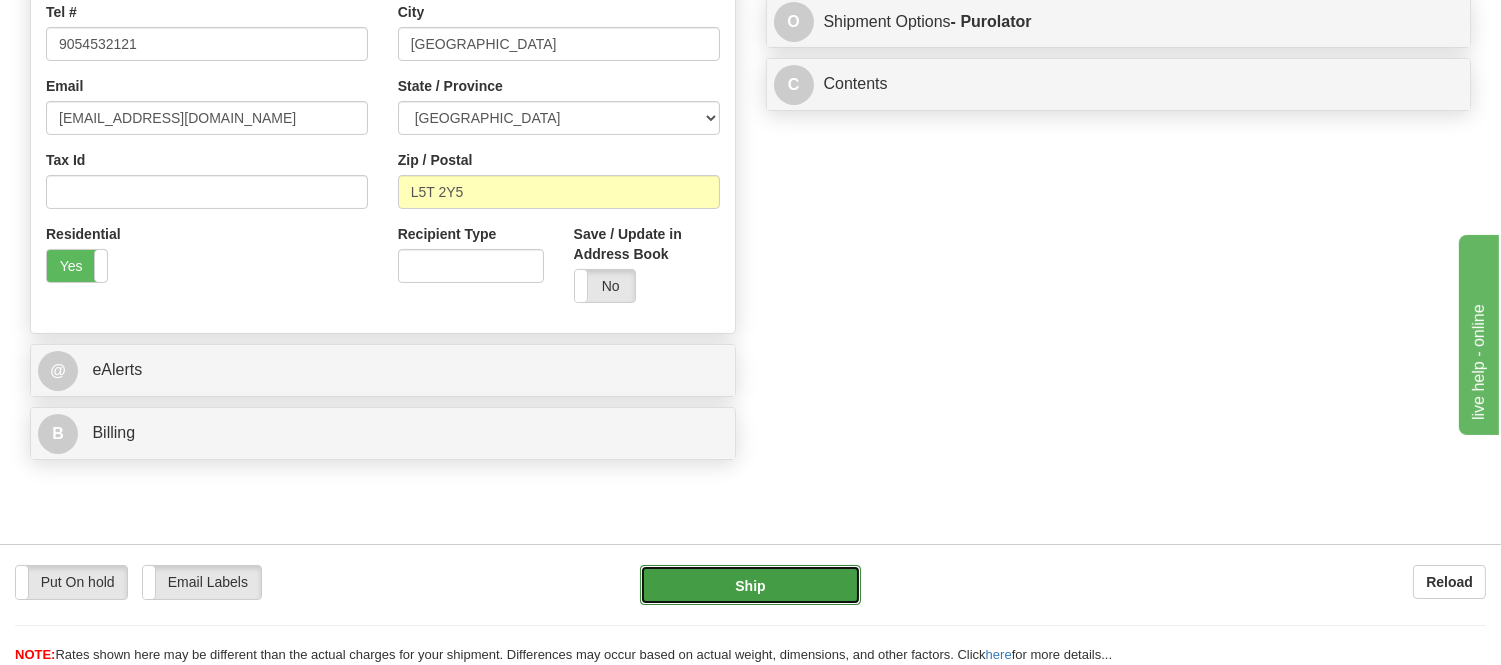click on "Ship" at bounding box center [750, 585] 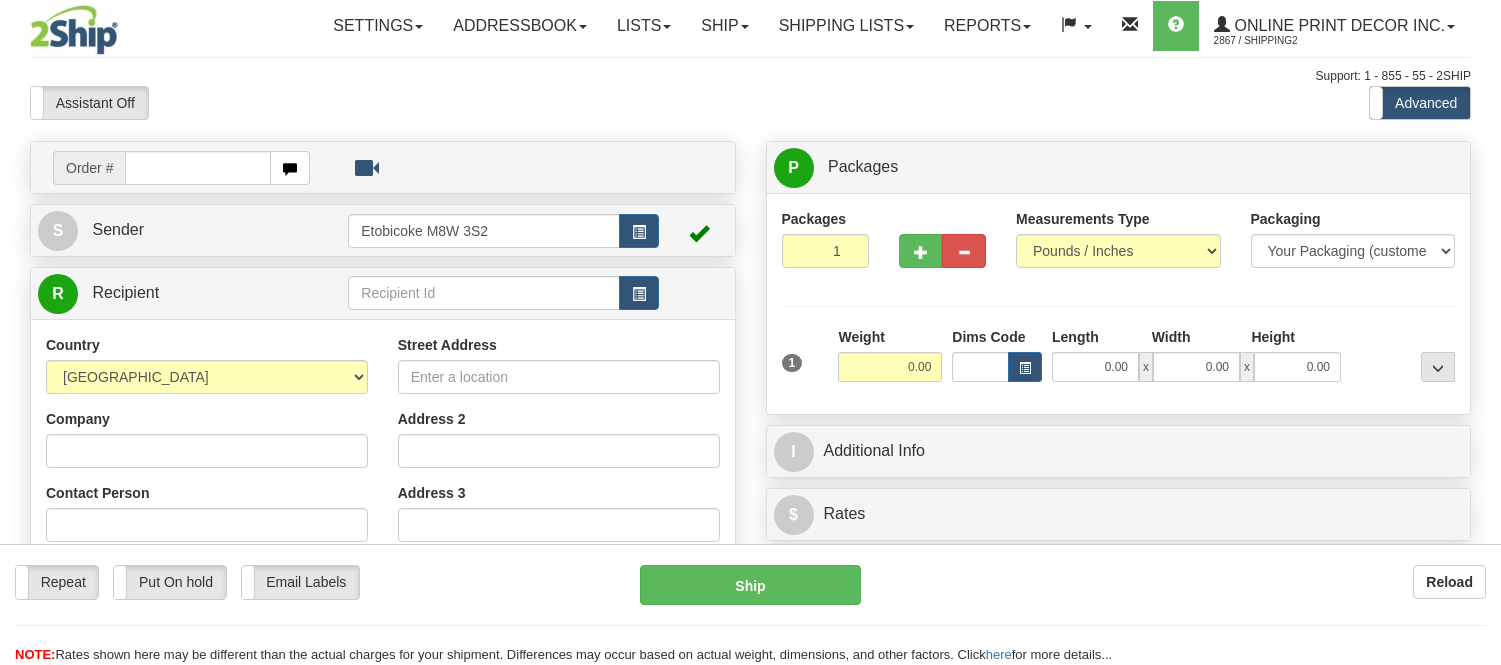 scroll, scrollTop: 0, scrollLeft: 0, axis: both 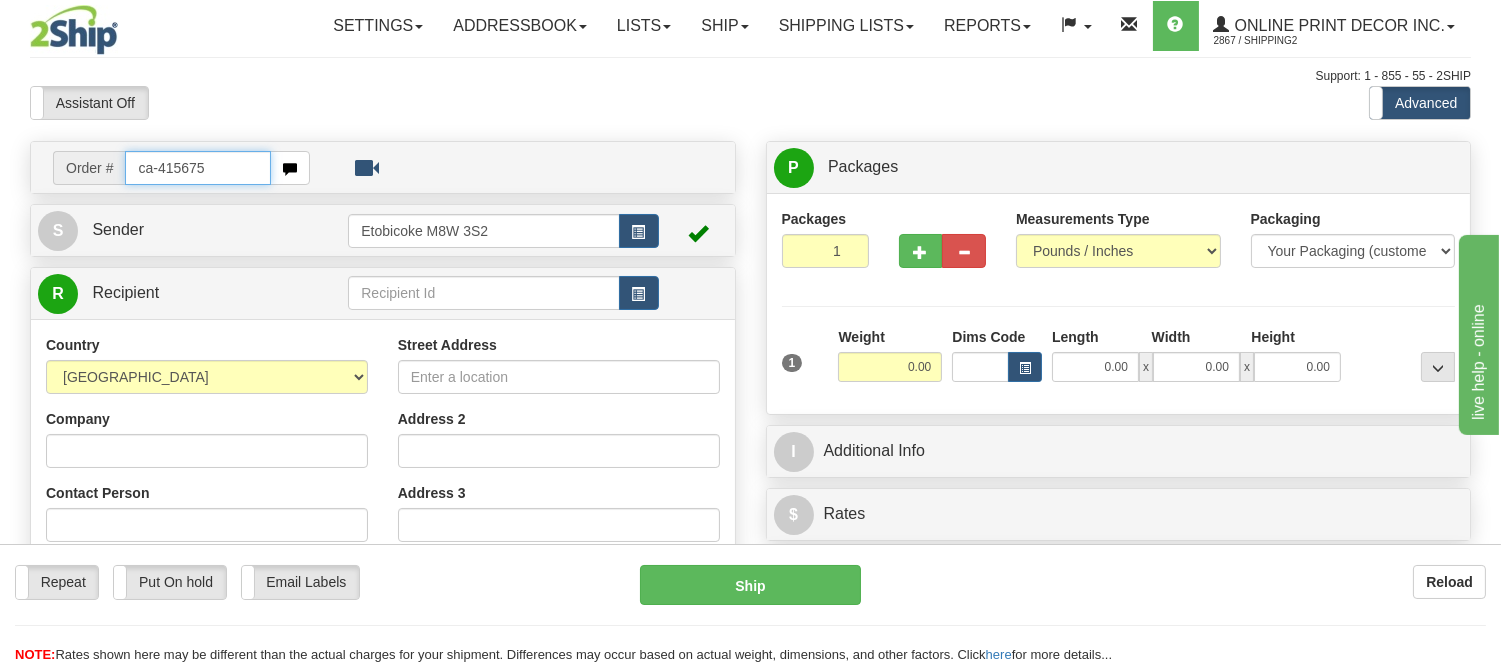 type on "ca-415675" 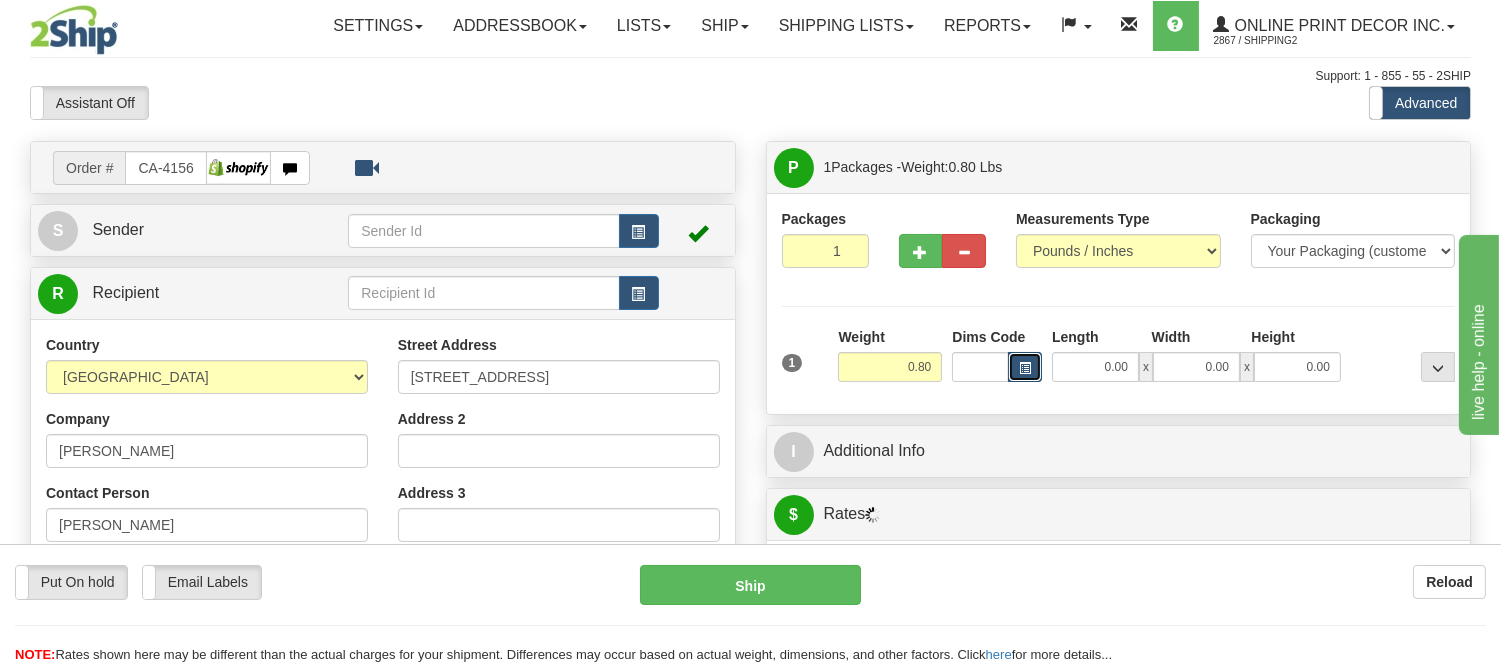 click at bounding box center (1025, 368) 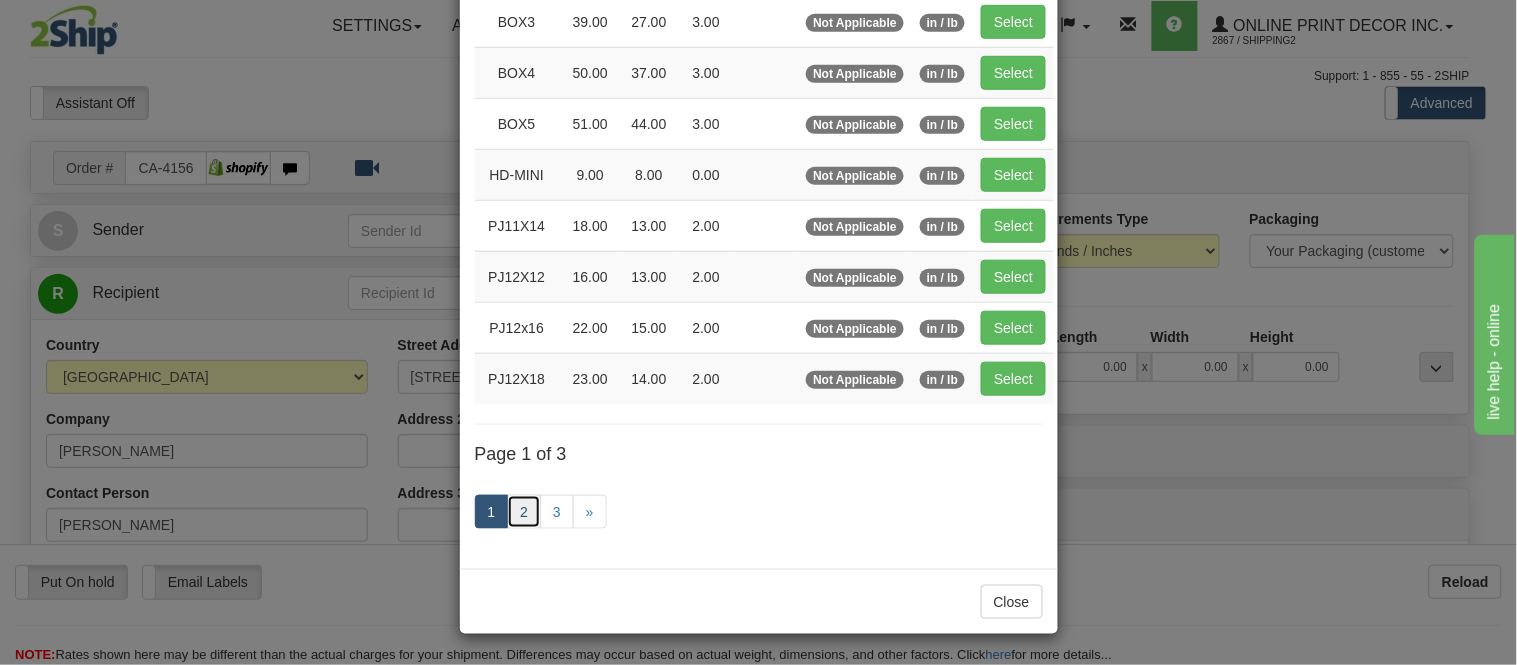 click on "2" at bounding box center (524, 512) 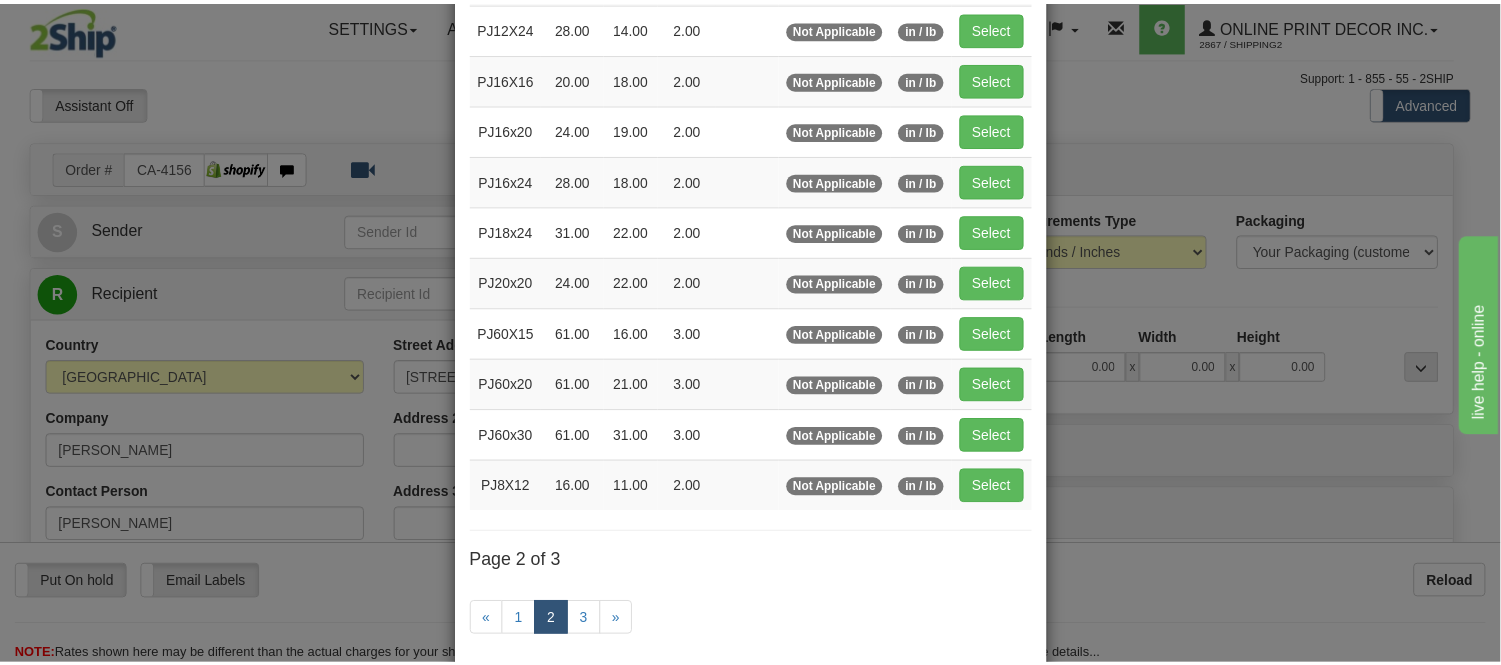 scroll, scrollTop: 103, scrollLeft: 0, axis: vertical 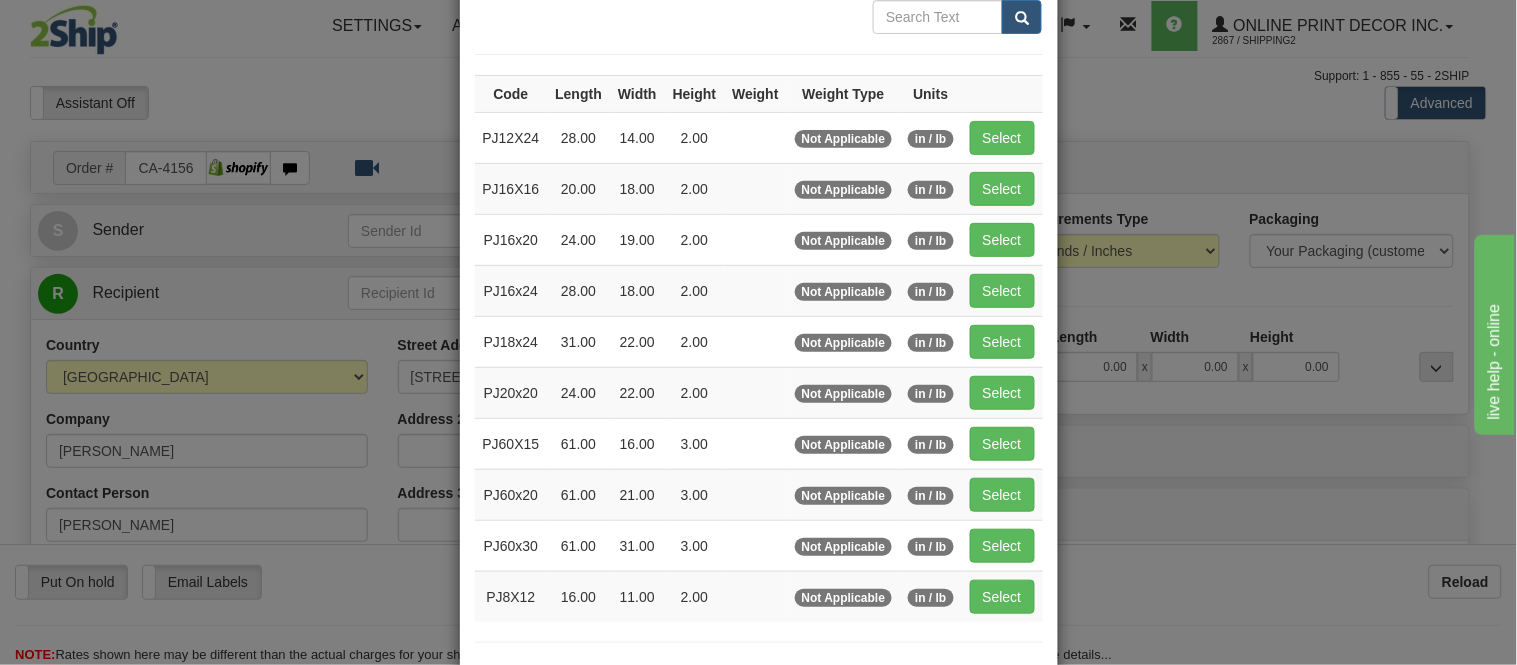 click on "Select" at bounding box center (1002, 137) 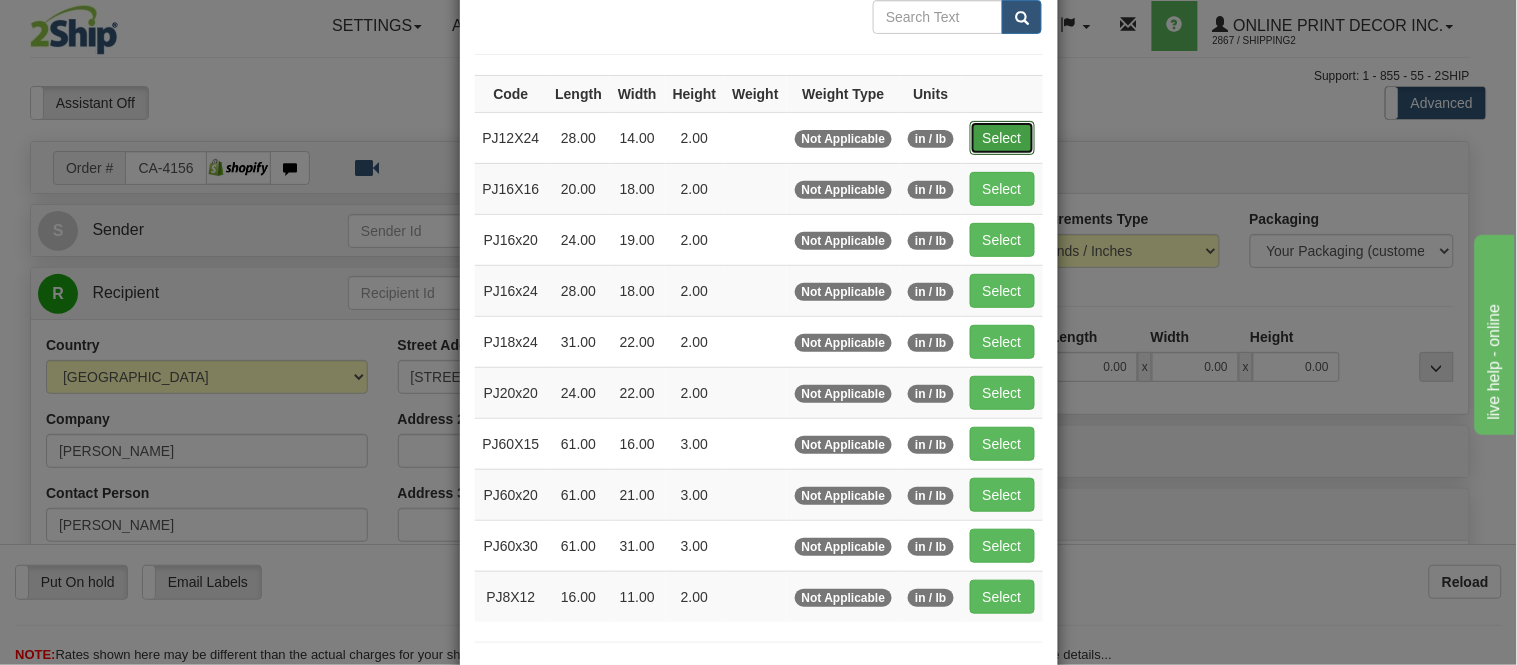 click on "Select" at bounding box center (1002, 138) 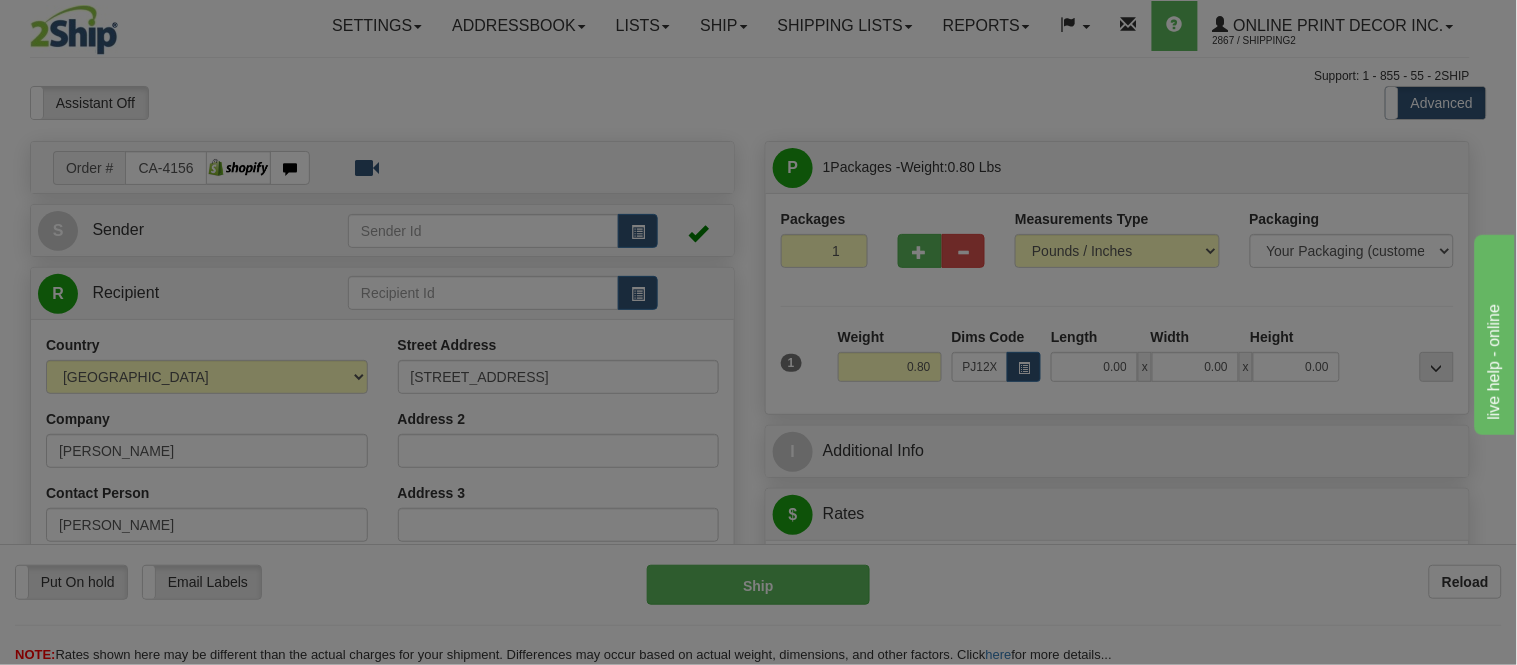 type on "28.00" 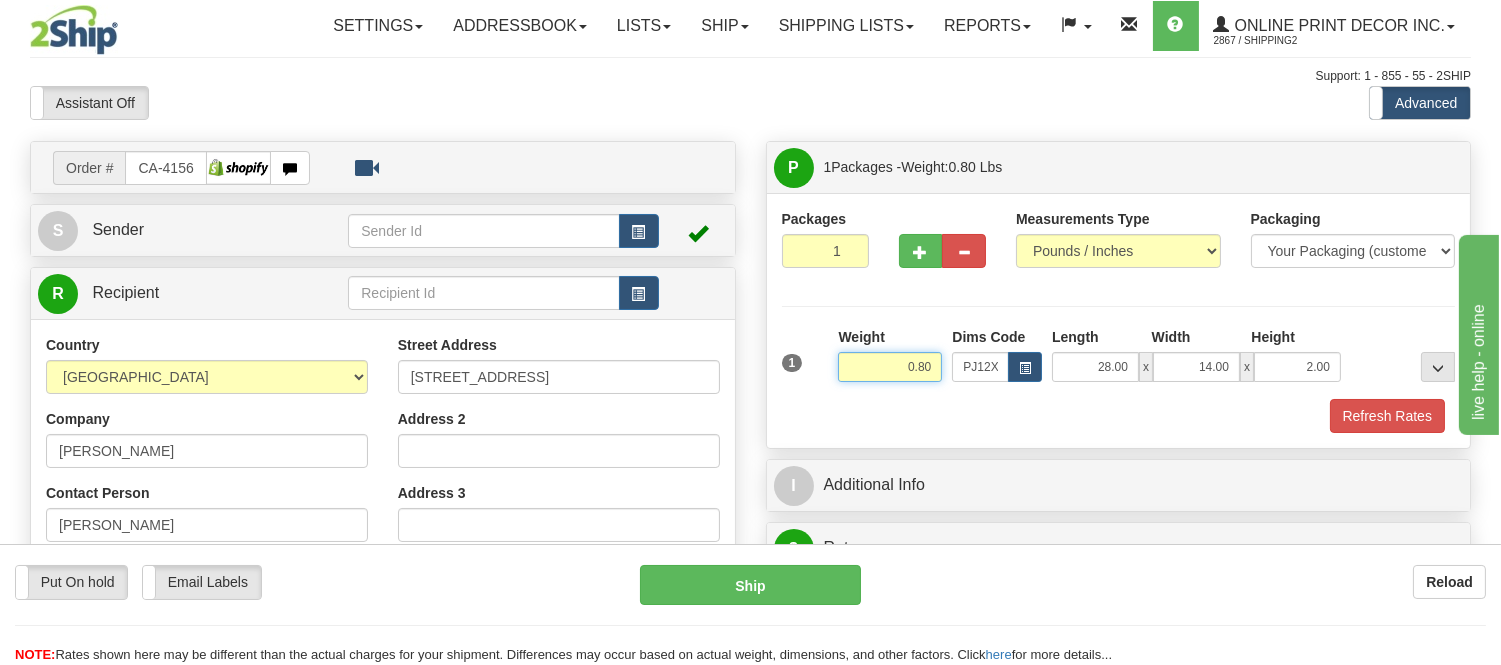 drag, startPoint x: 935, startPoint y: 363, endPoint x: 810, endPoint y: 354, distance: 125.32358 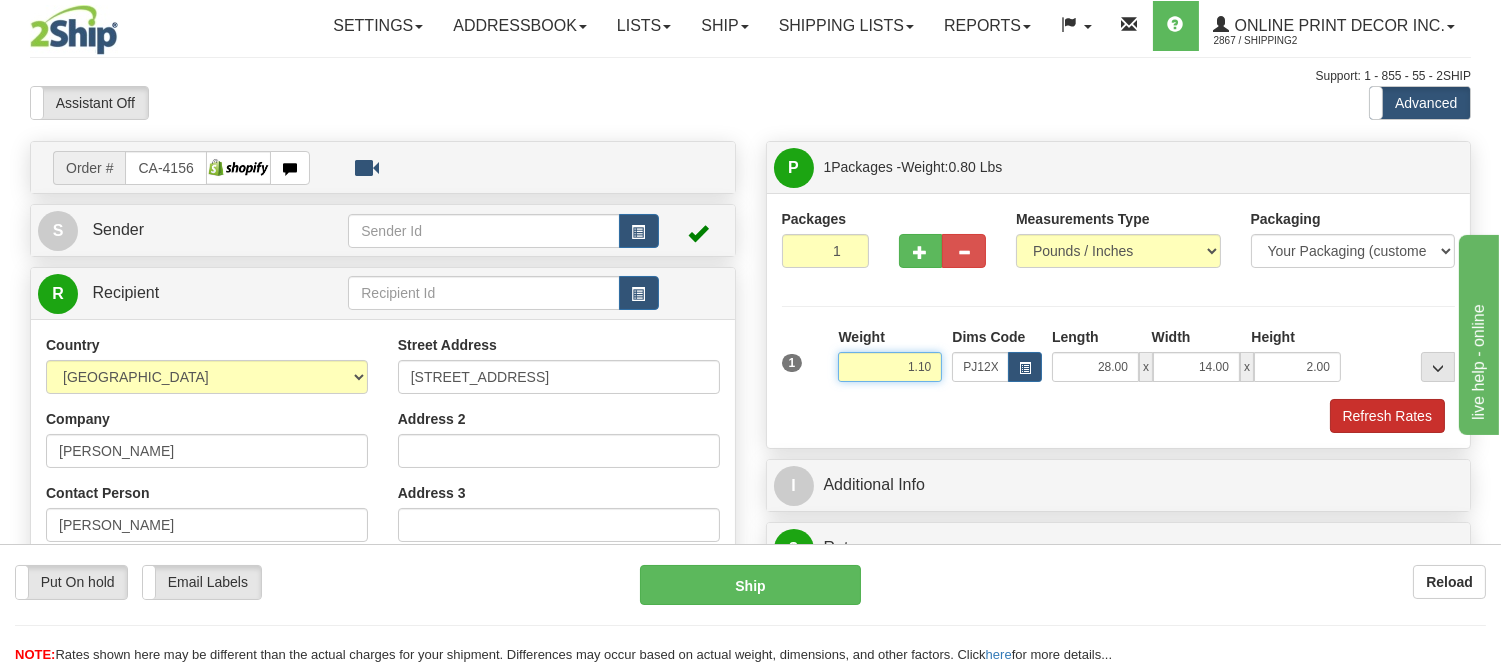 type on "1.10" 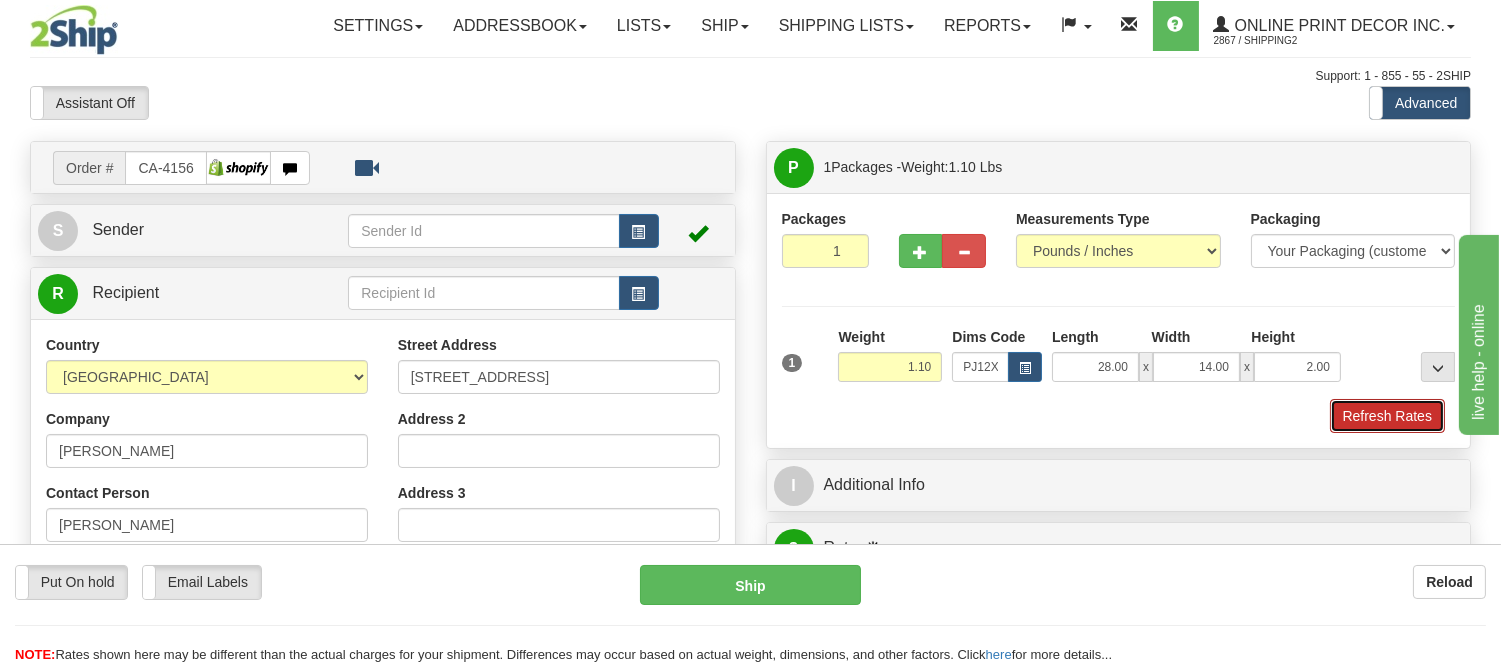 click on "Refresh Rates" at bounding box center (1387, 416) 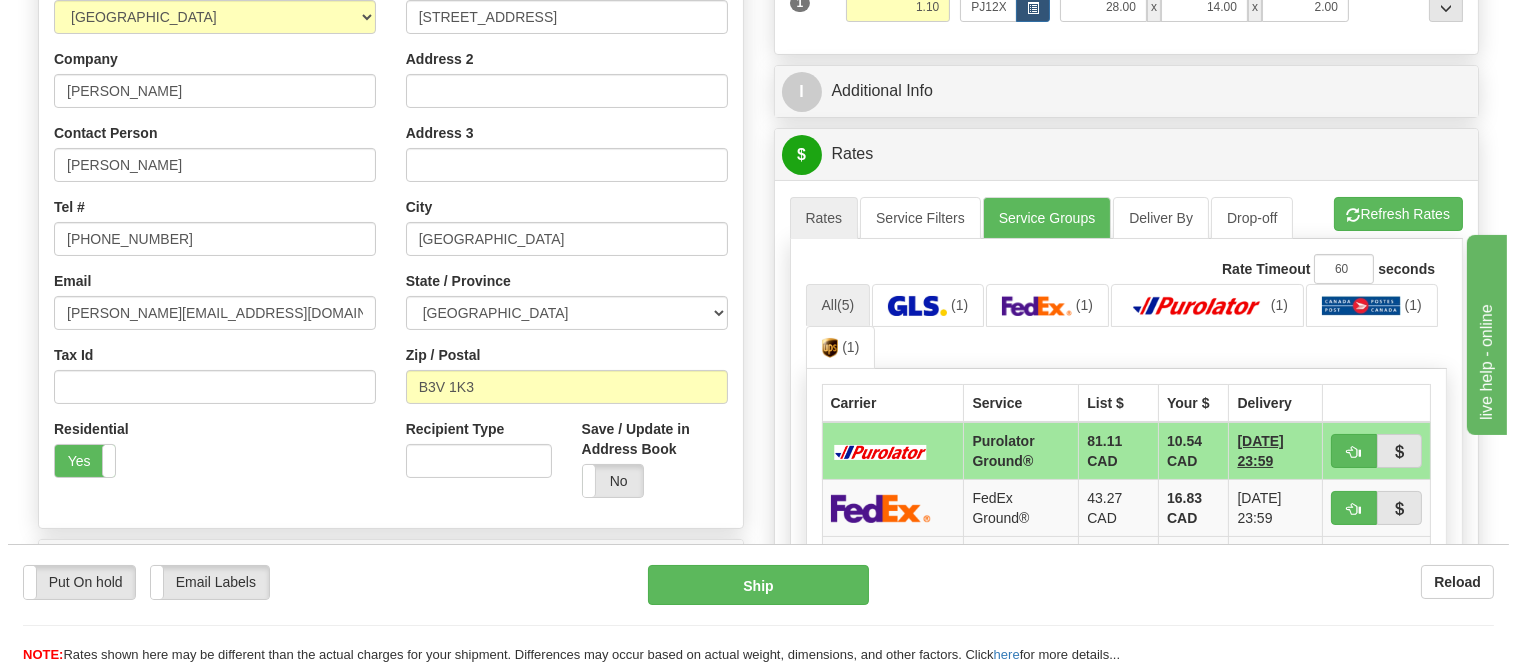 scroll, scrollTop: 453, scrollLeft: 0, axis: vertical 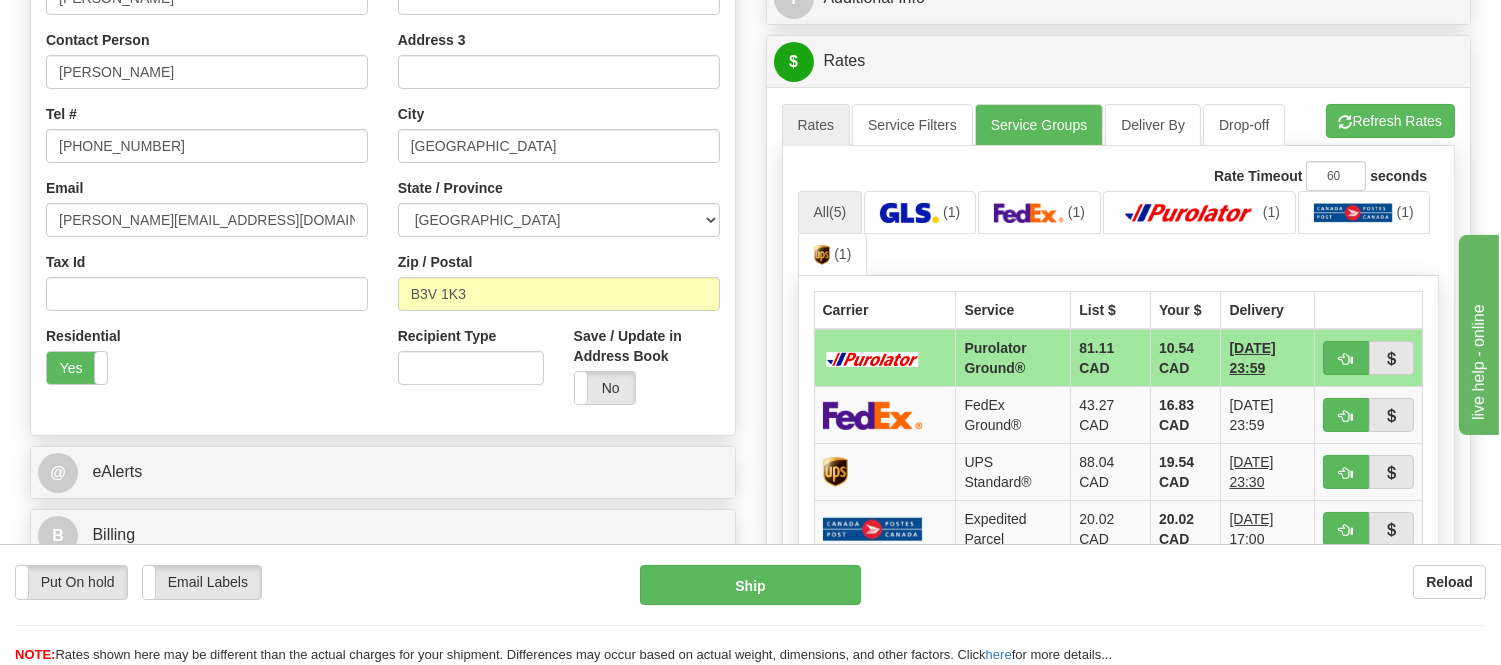 drag, startPoint x: 1511, startPoint y: 132, endPoint x: 192, endPoint y: 19, distance: 1323.8315 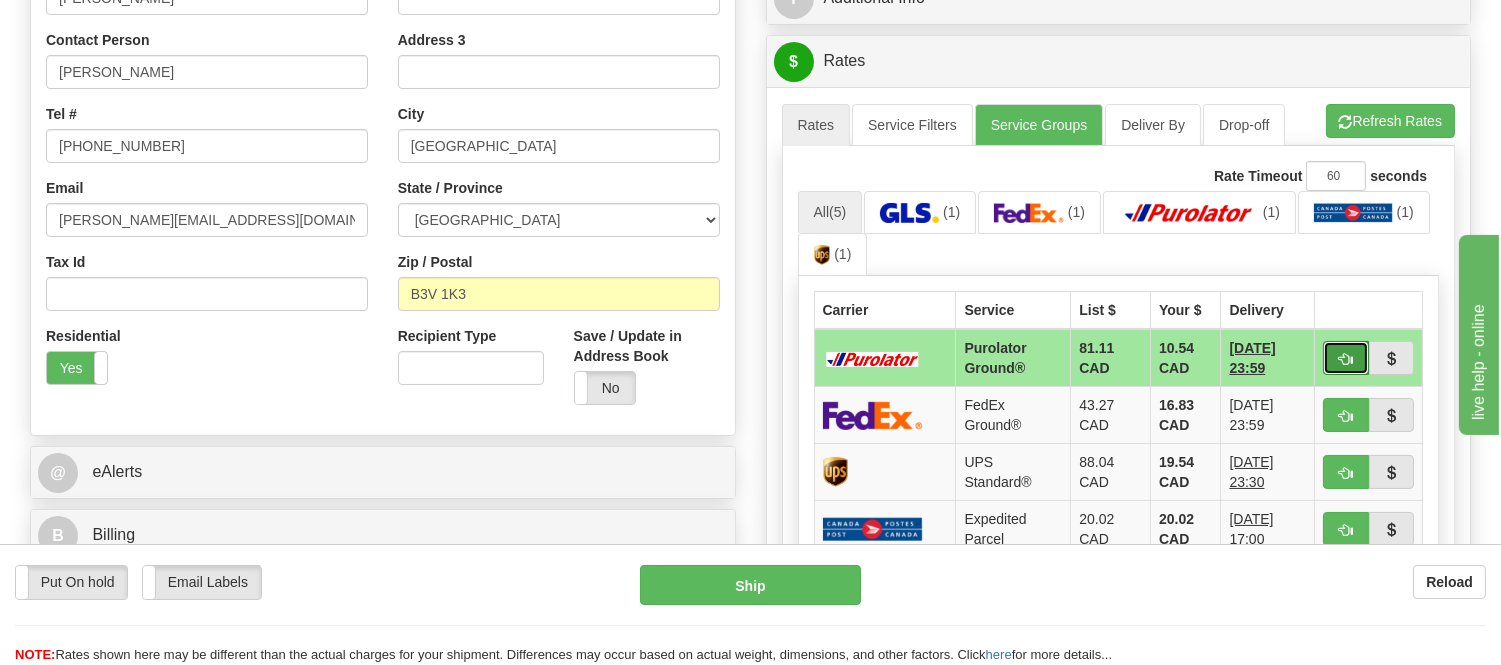 click at bounding box center (1346, 358) 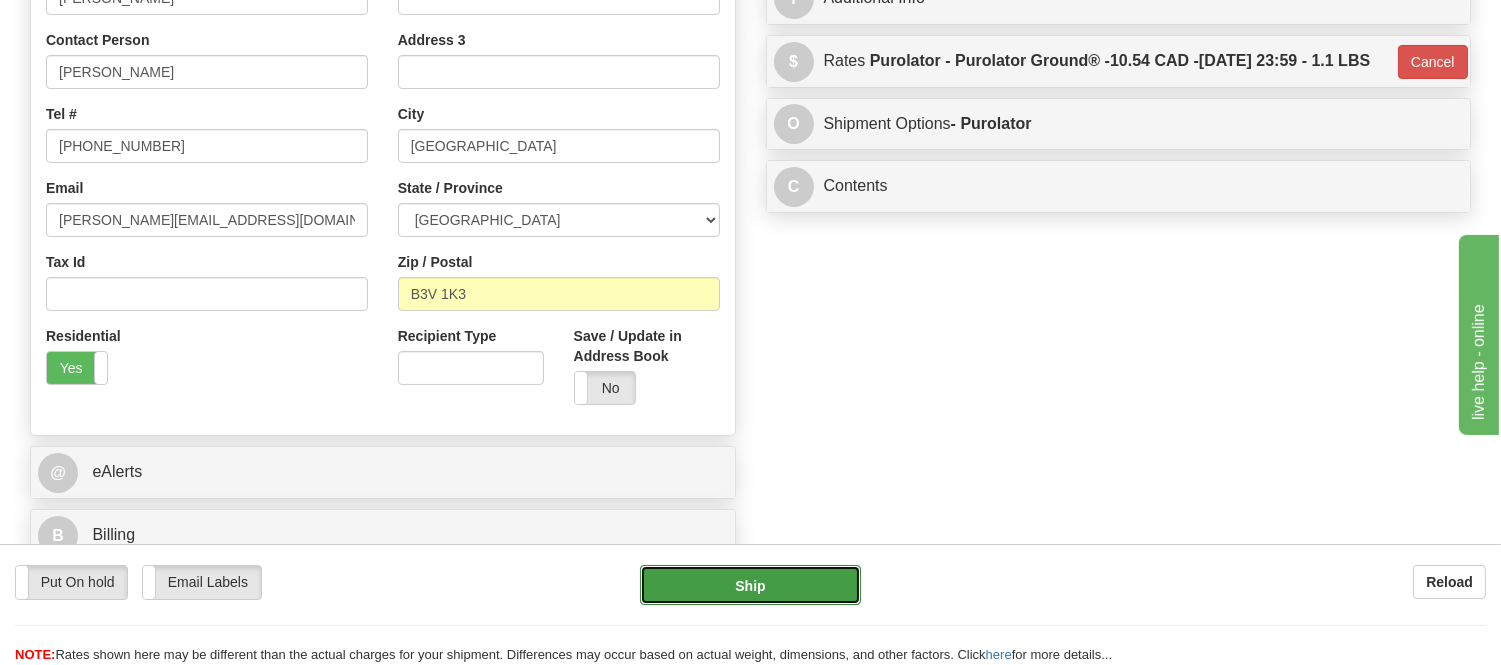 click on "Ship" at bounding box center (750, 585) 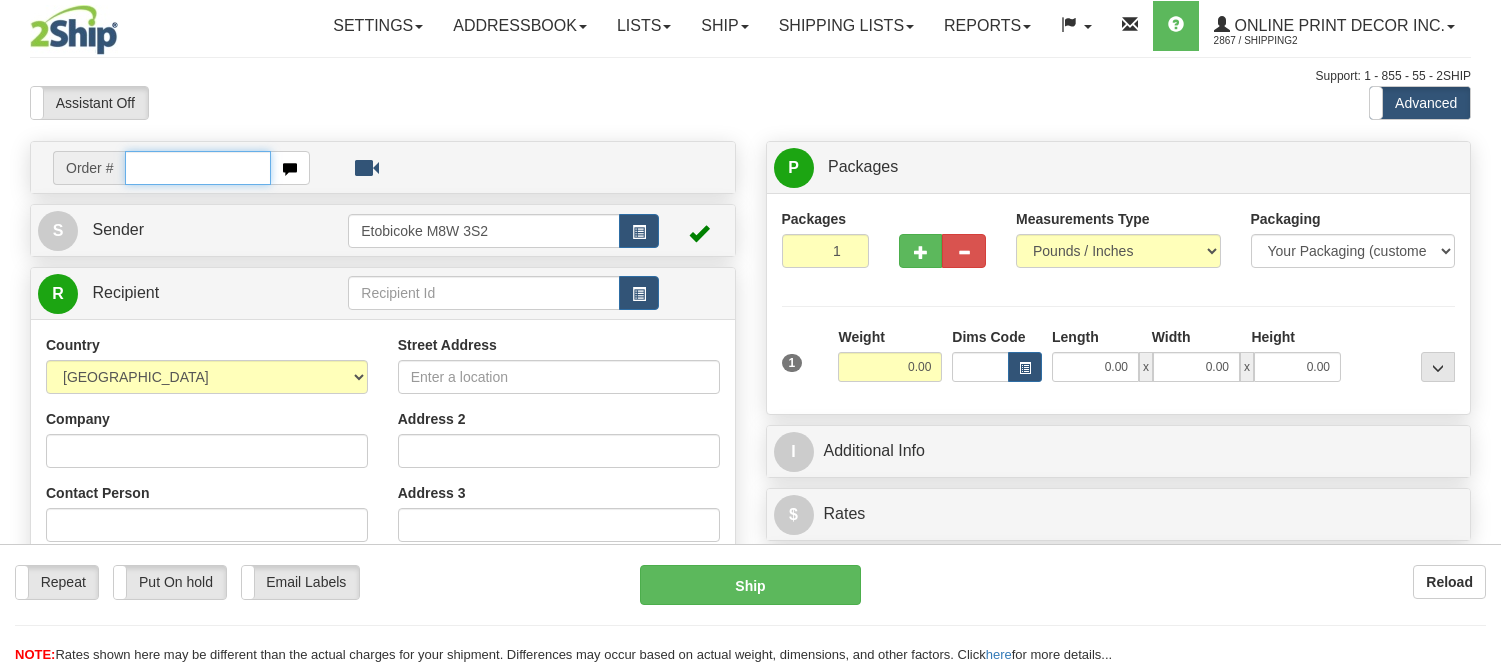 scroll, scrollTop: 0, scrollLeft: 0, axis: both 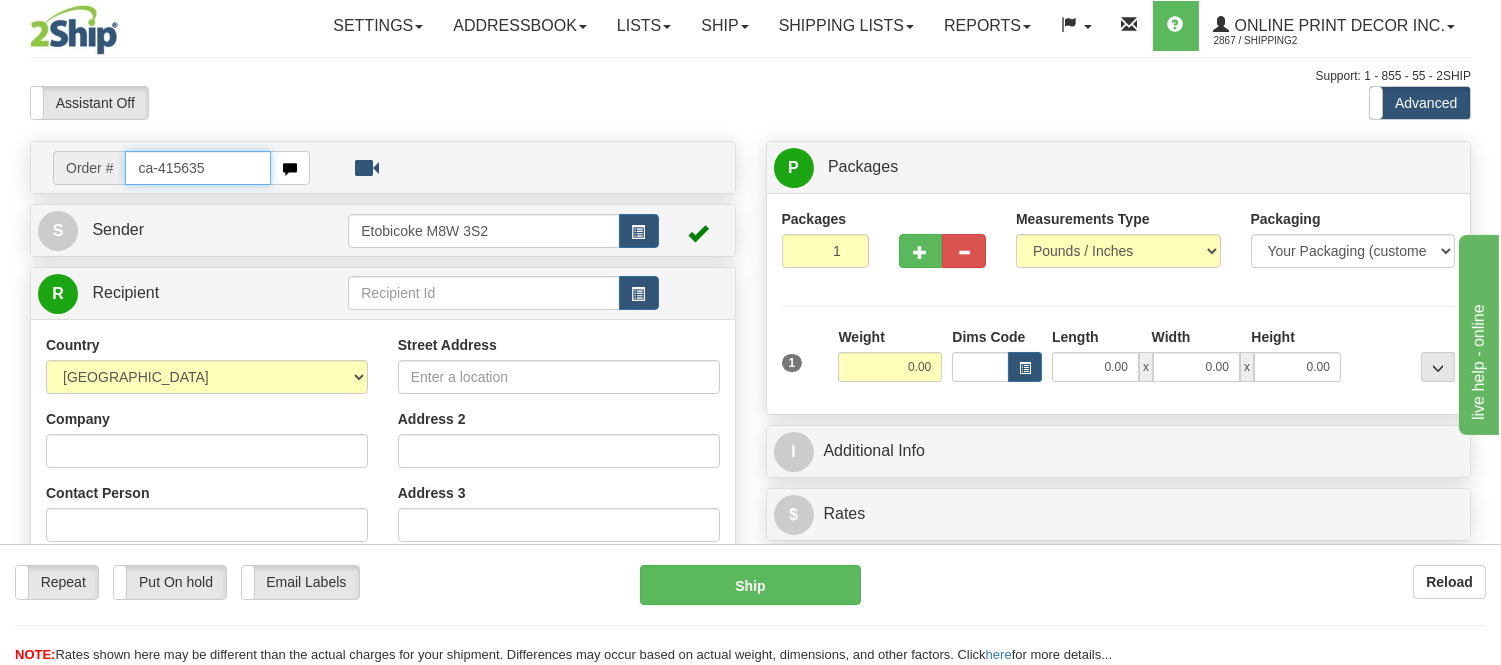 type on "ca-415635" 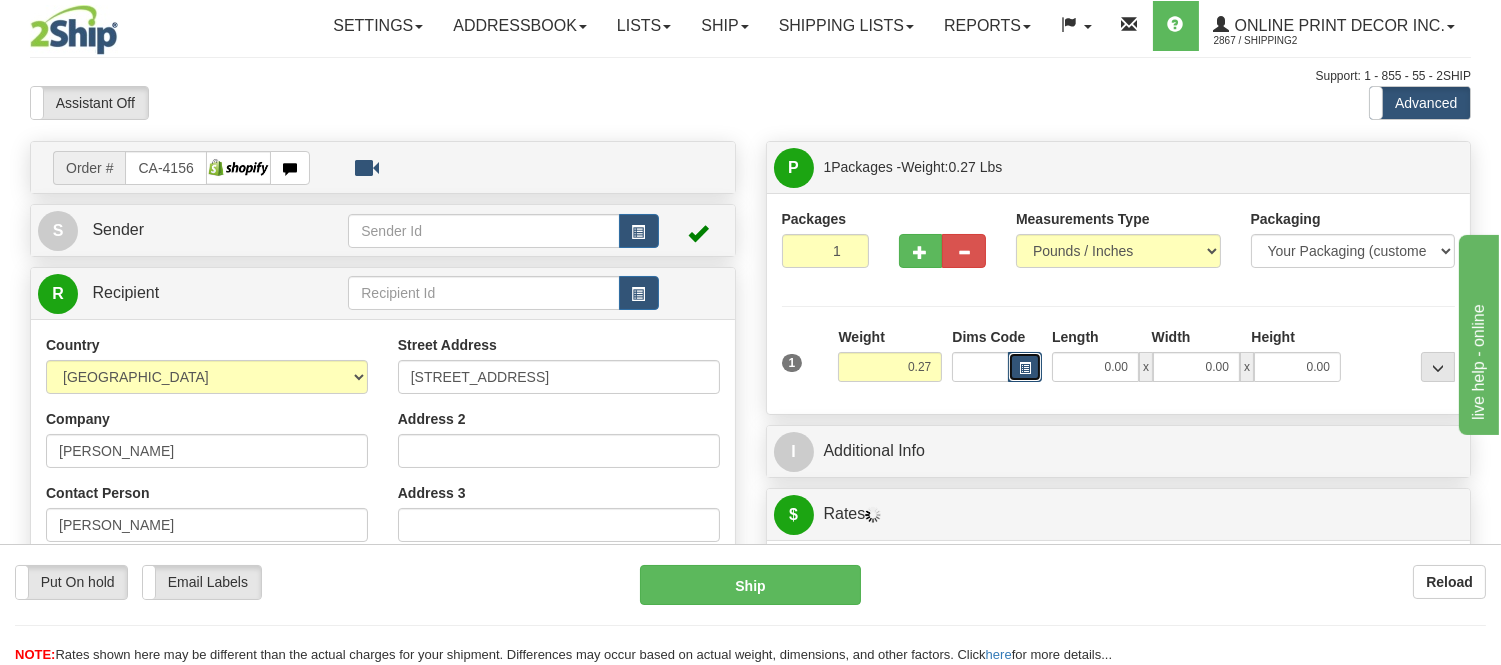 click at bounding box center (1025, 367) 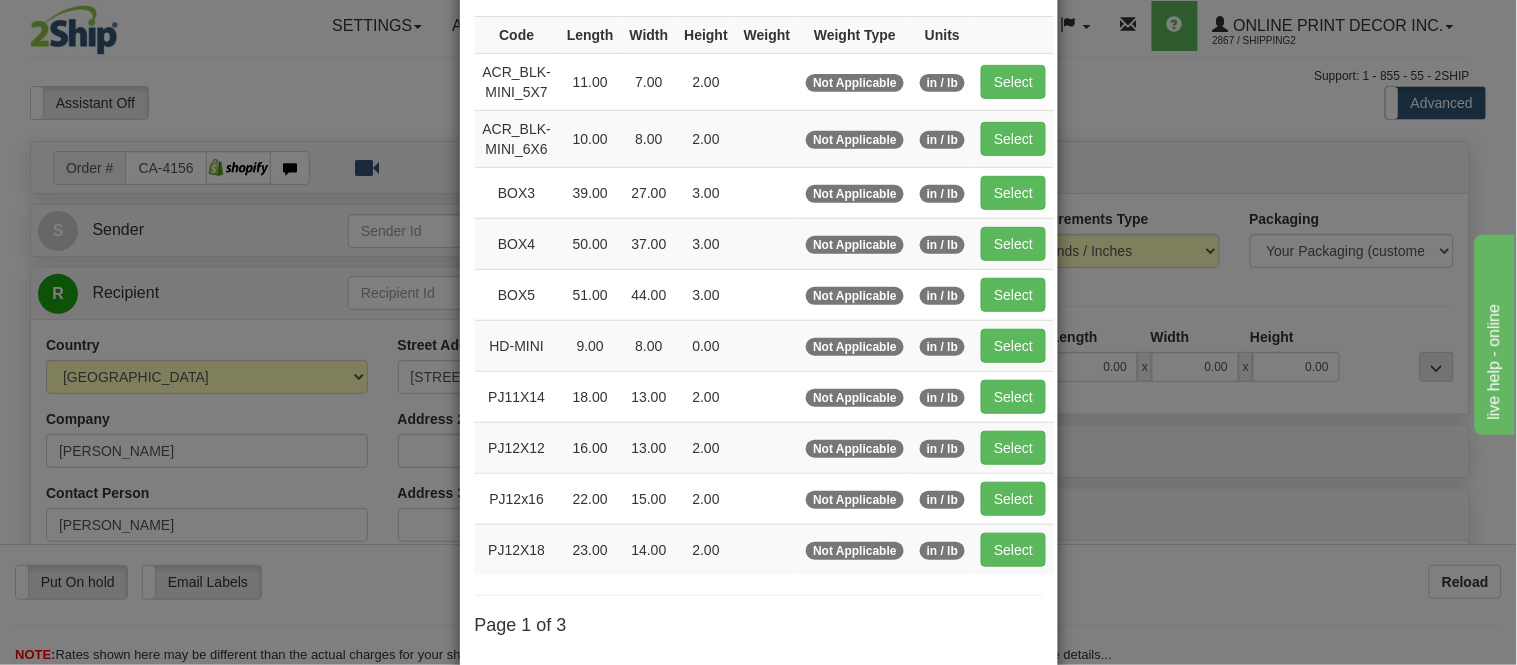scroll, scrollTop: 333, scrollLeft: 0, axis: vertical 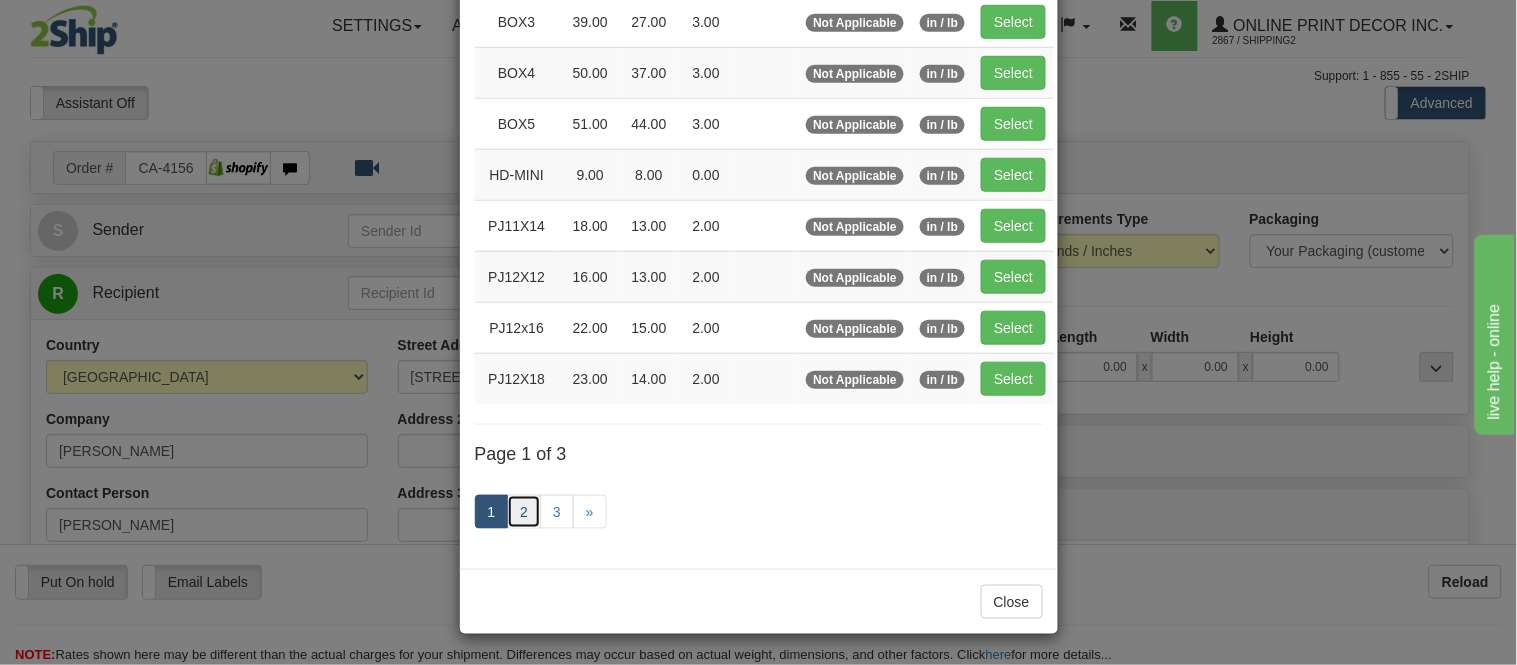 click on "2" at bounding box center [524, 512] 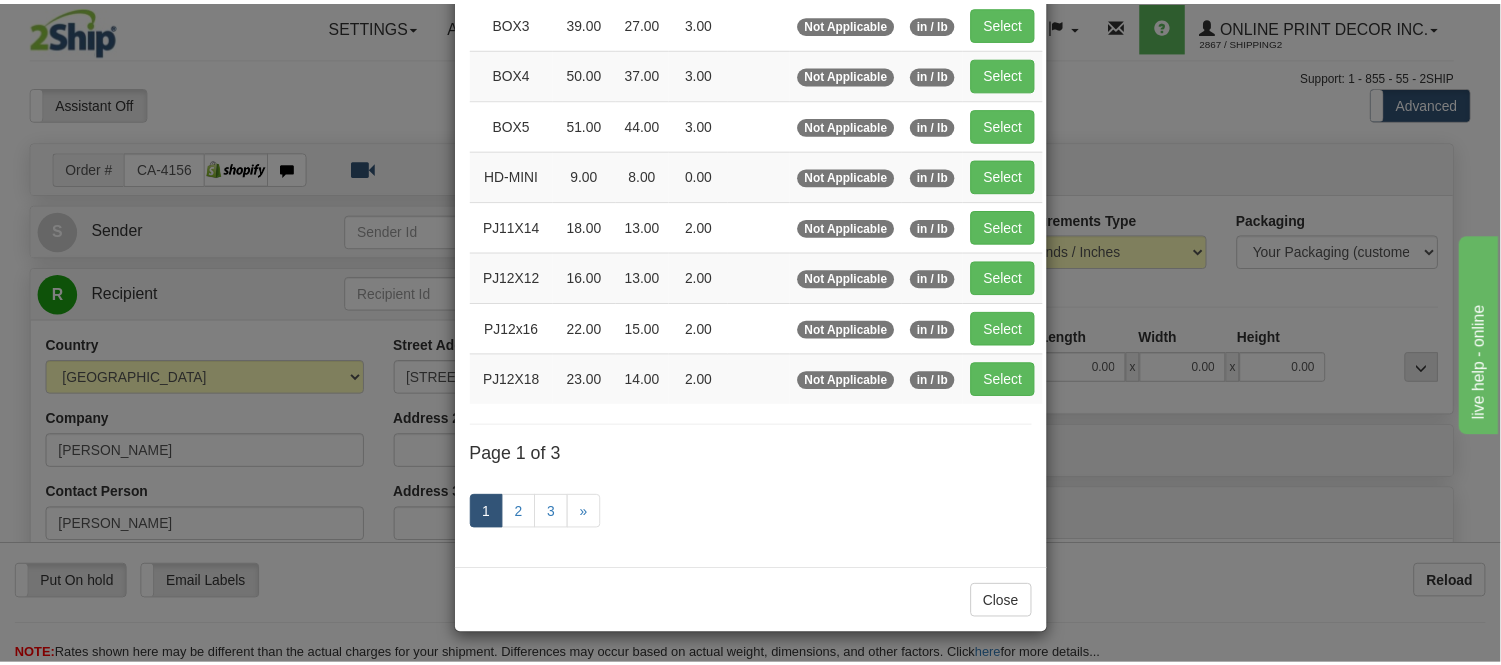scroll, scrollTop: 325, scrollLeft: 0, axis: vertical 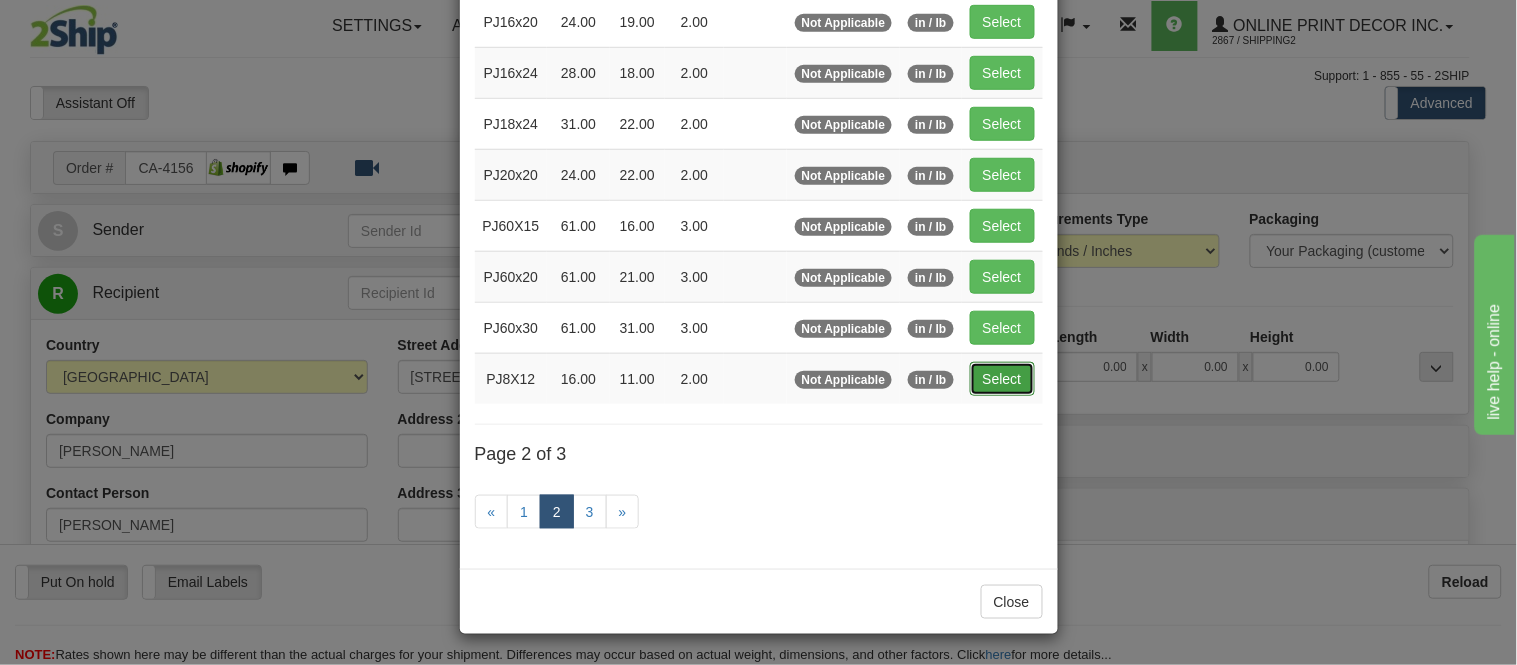 click on "Select" at bounding box center (1002, 379) 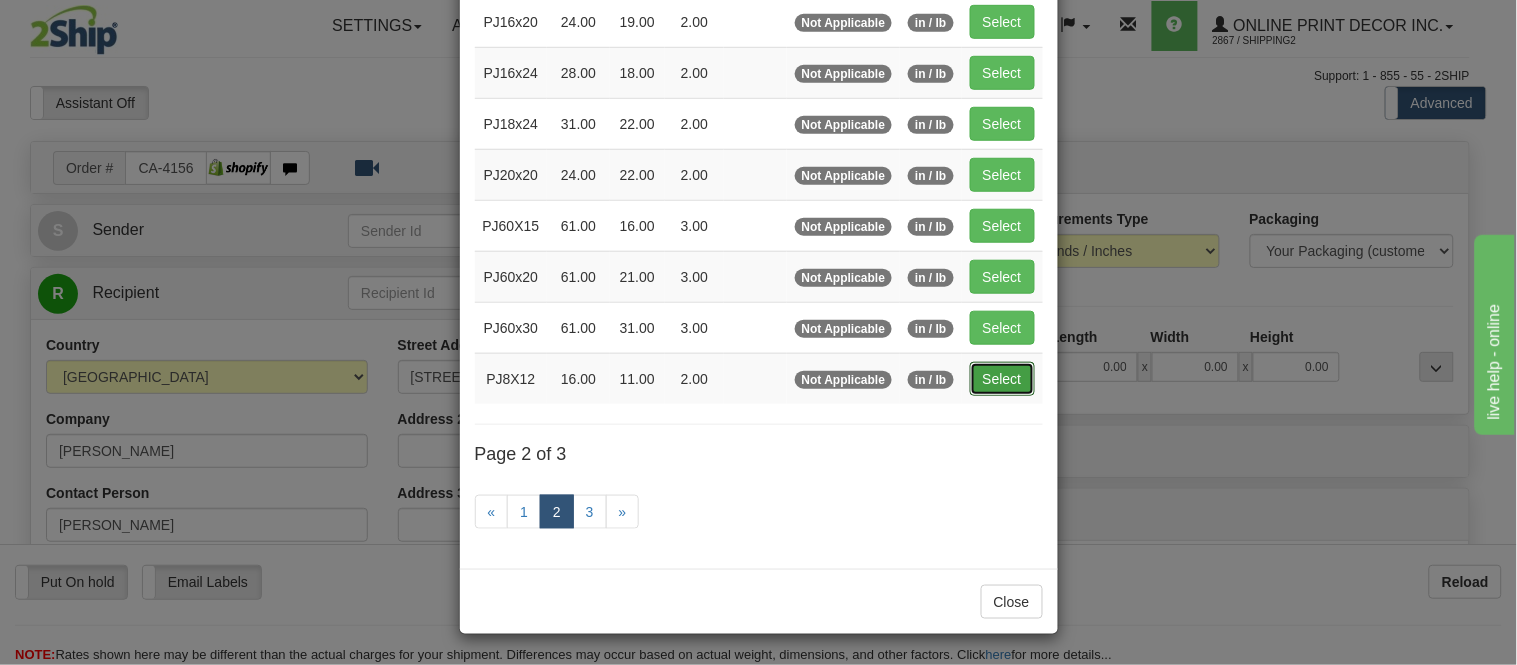 type on "16.00" 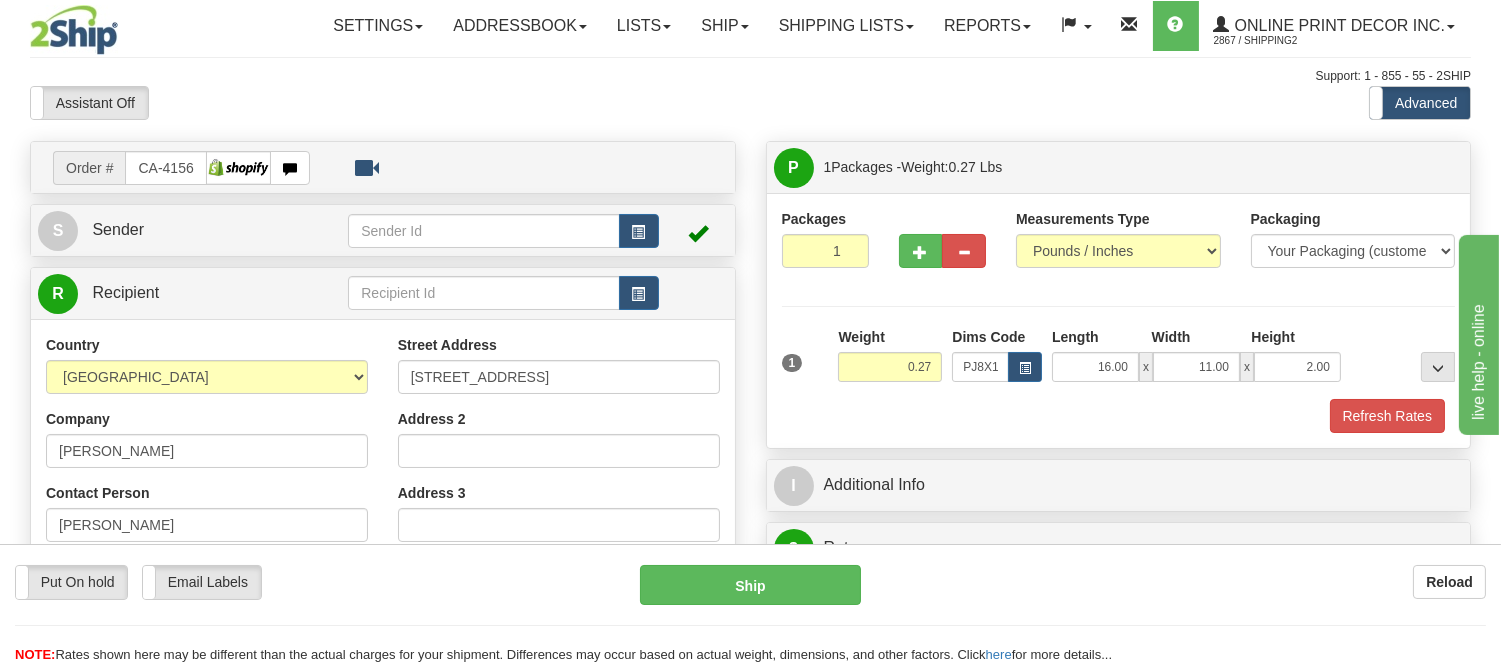 click on "1
Weight
0.27
Dims Code
x x" at bounding box center [1119, 362] 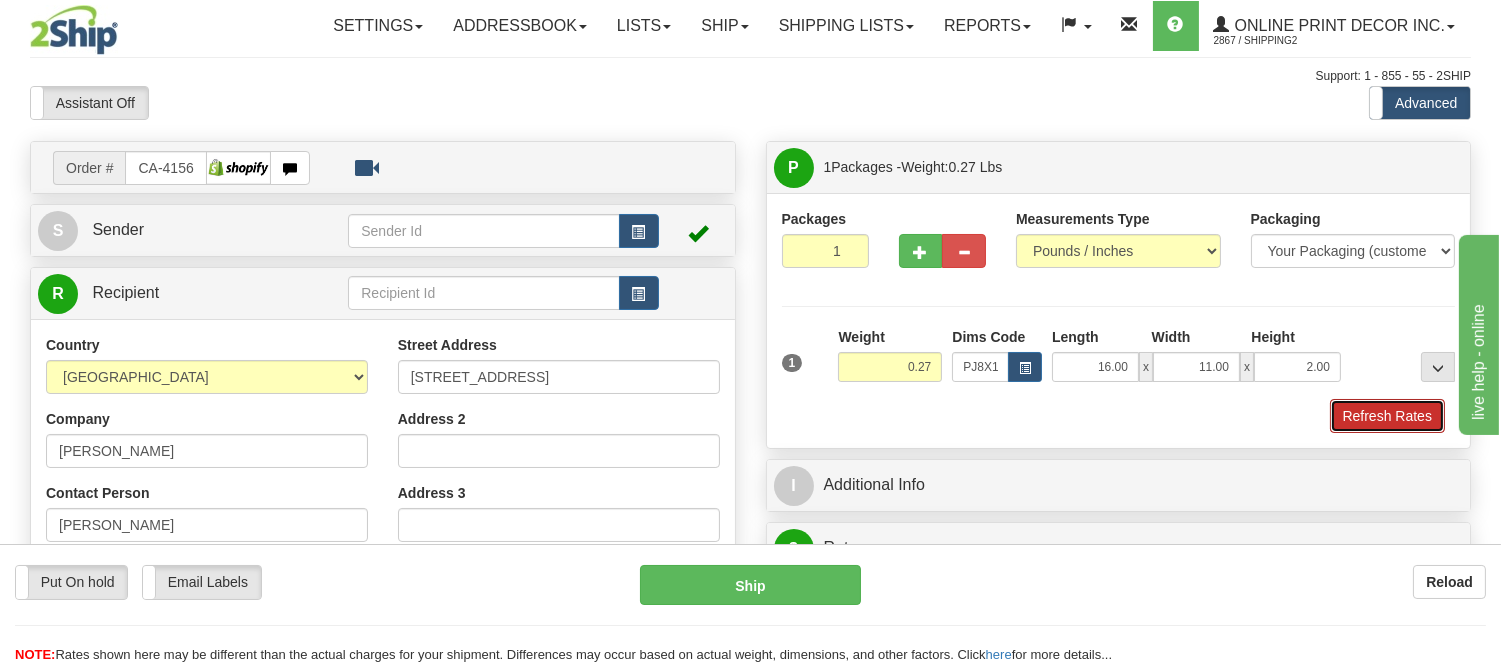 click on "Refresh Rates" at bounding box center [1387, 416] 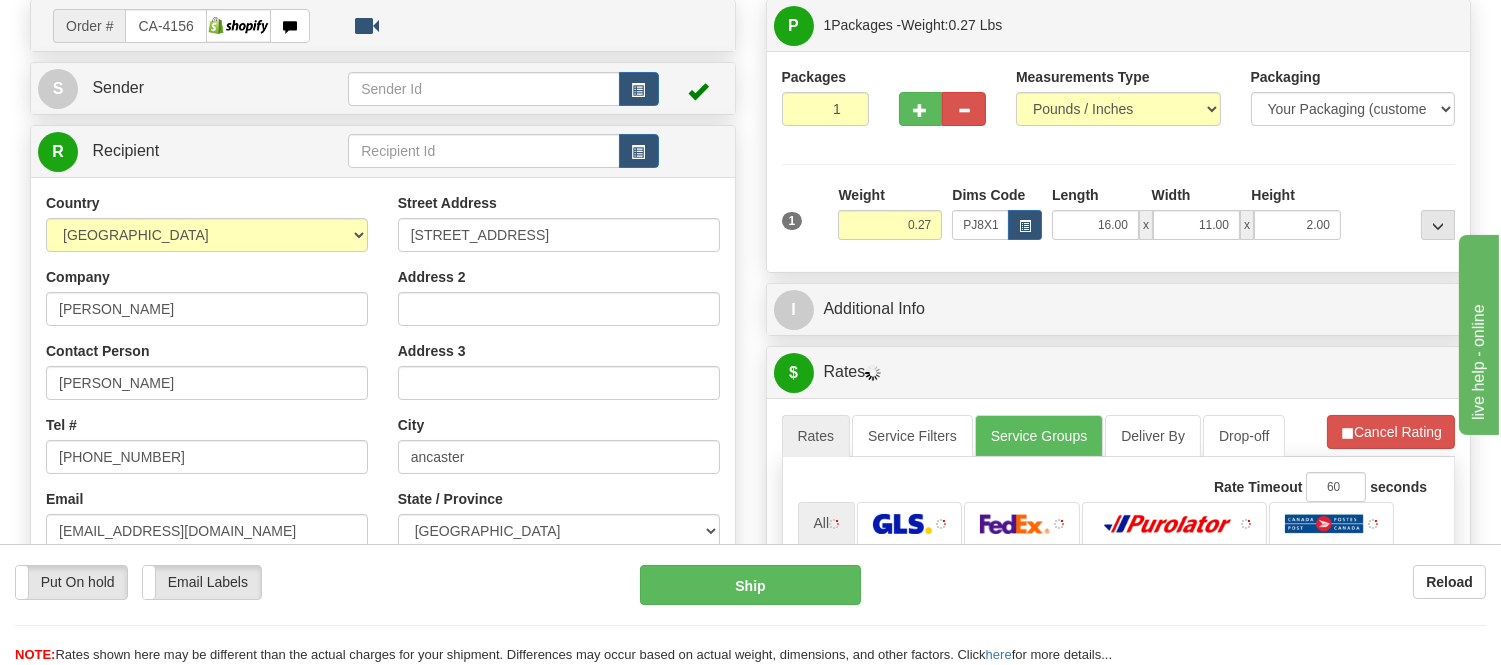 scroll, scrollTop: 333, scrollLeft: 0, axis: vertical 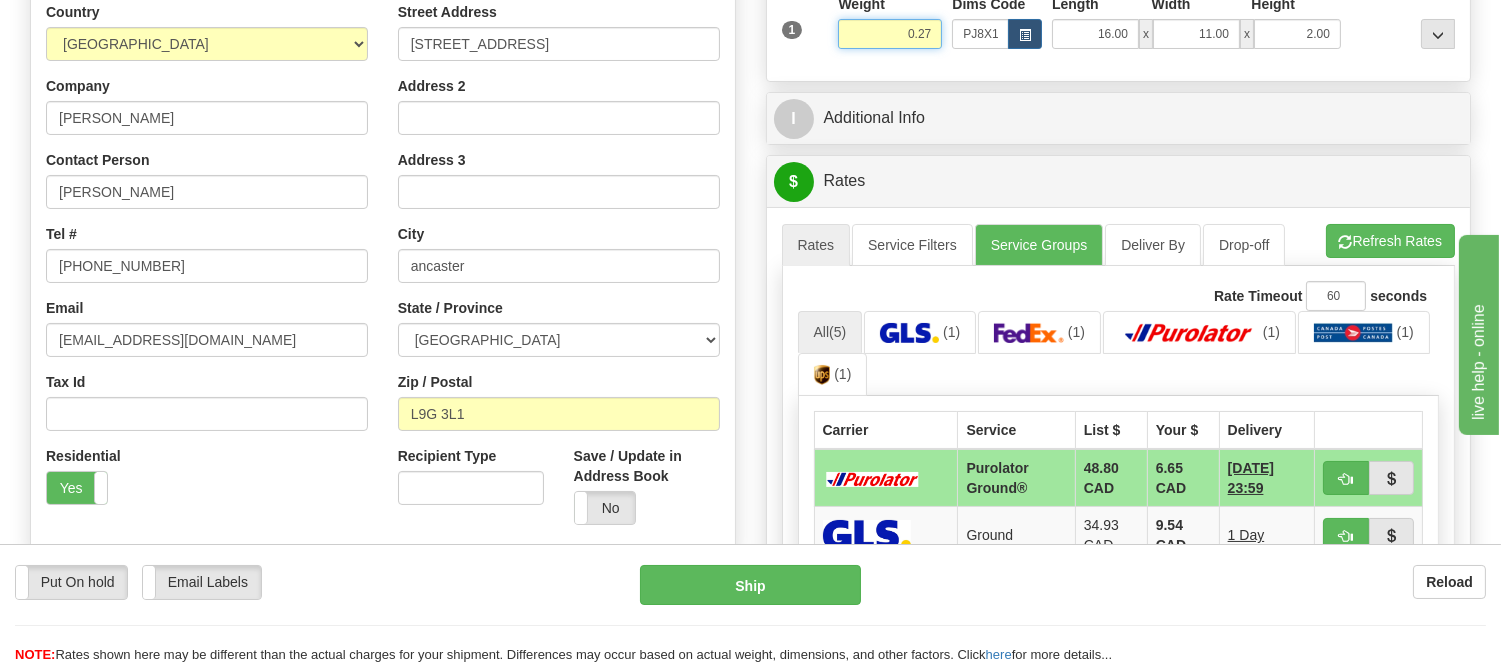 drag, startPoint x: 933, startPoint y: 30, endPoint x: 790, endPoint y: 60, distance: 146.11298 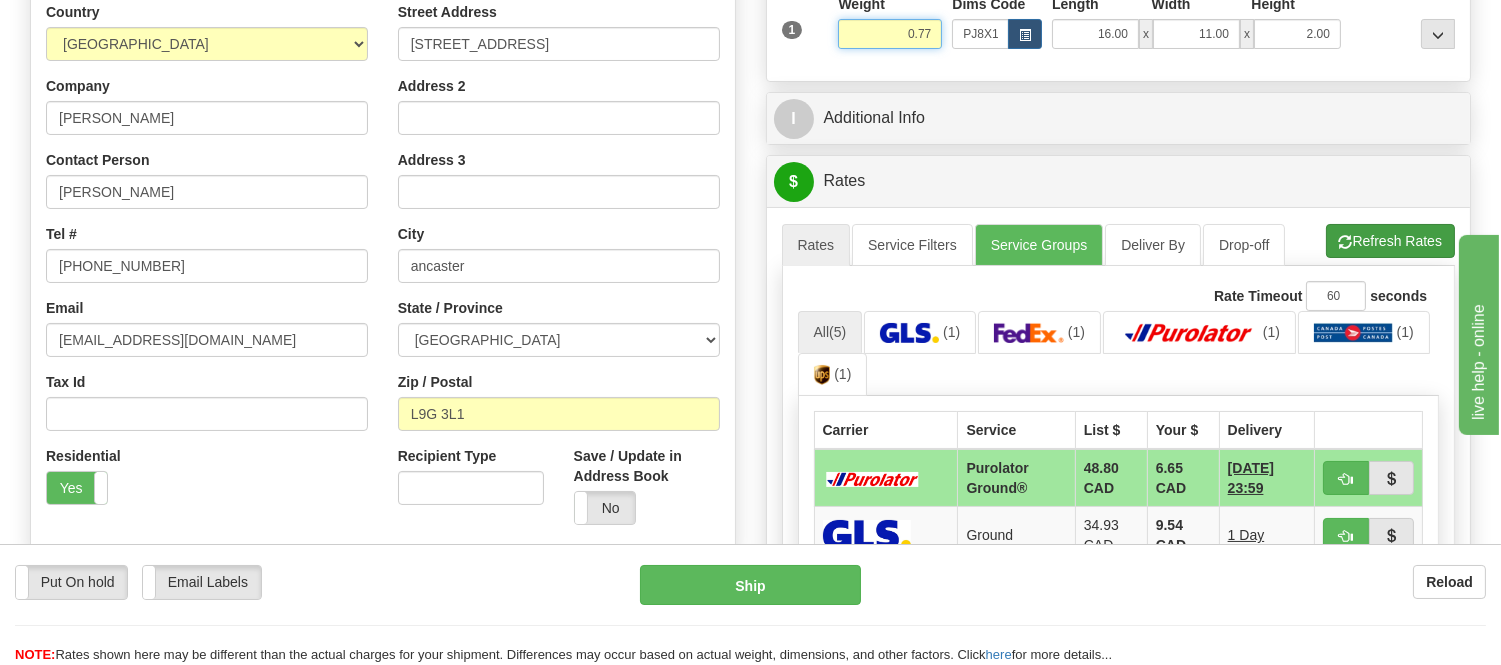 type on "0.77" 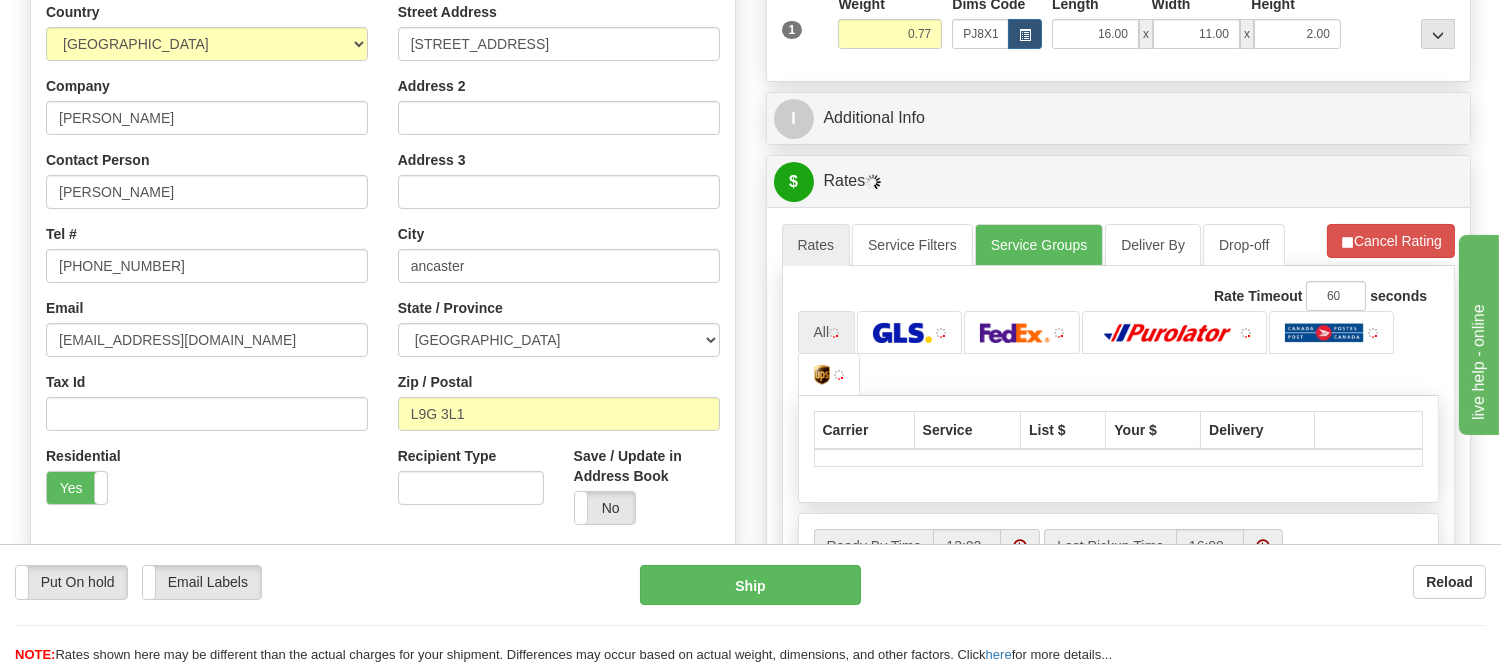 click on "Refresh Rates
Cancel Rating" 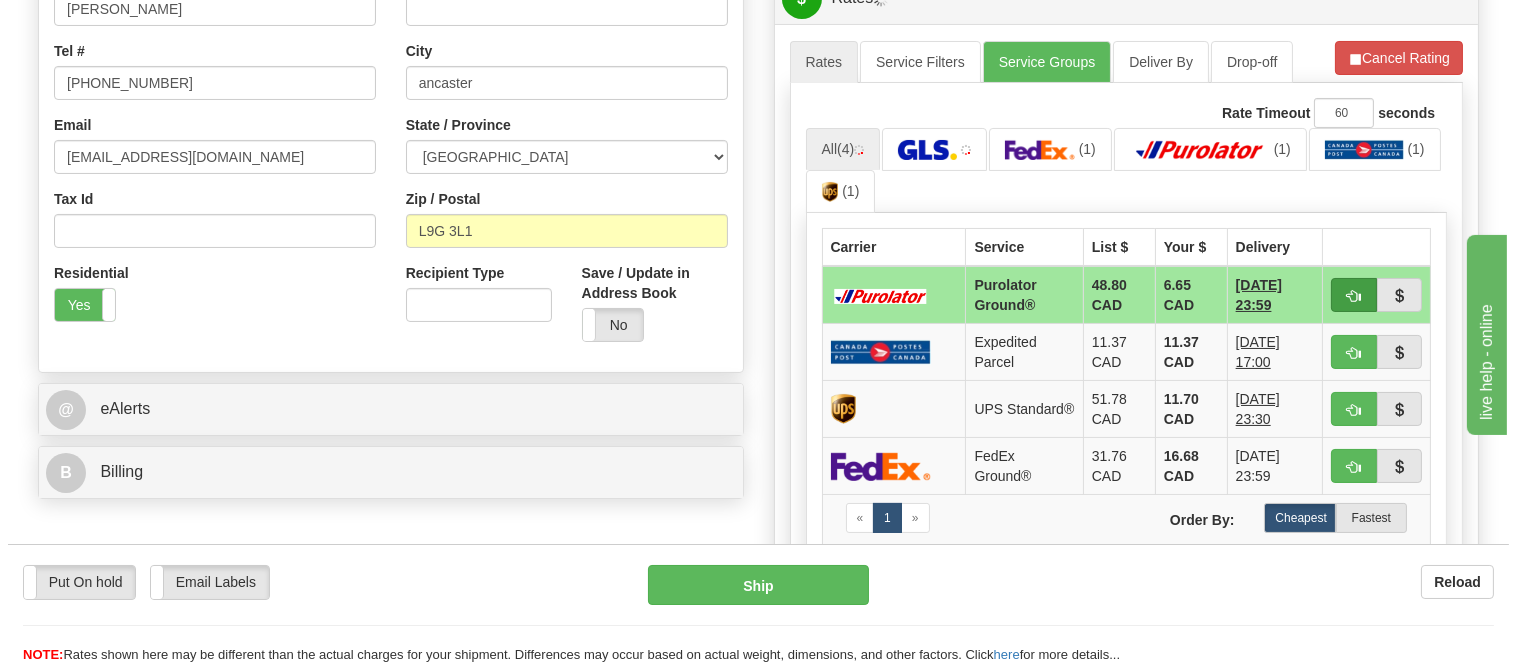scroll, scrollTop: 555, scrollLeft: 0, axis: vertical 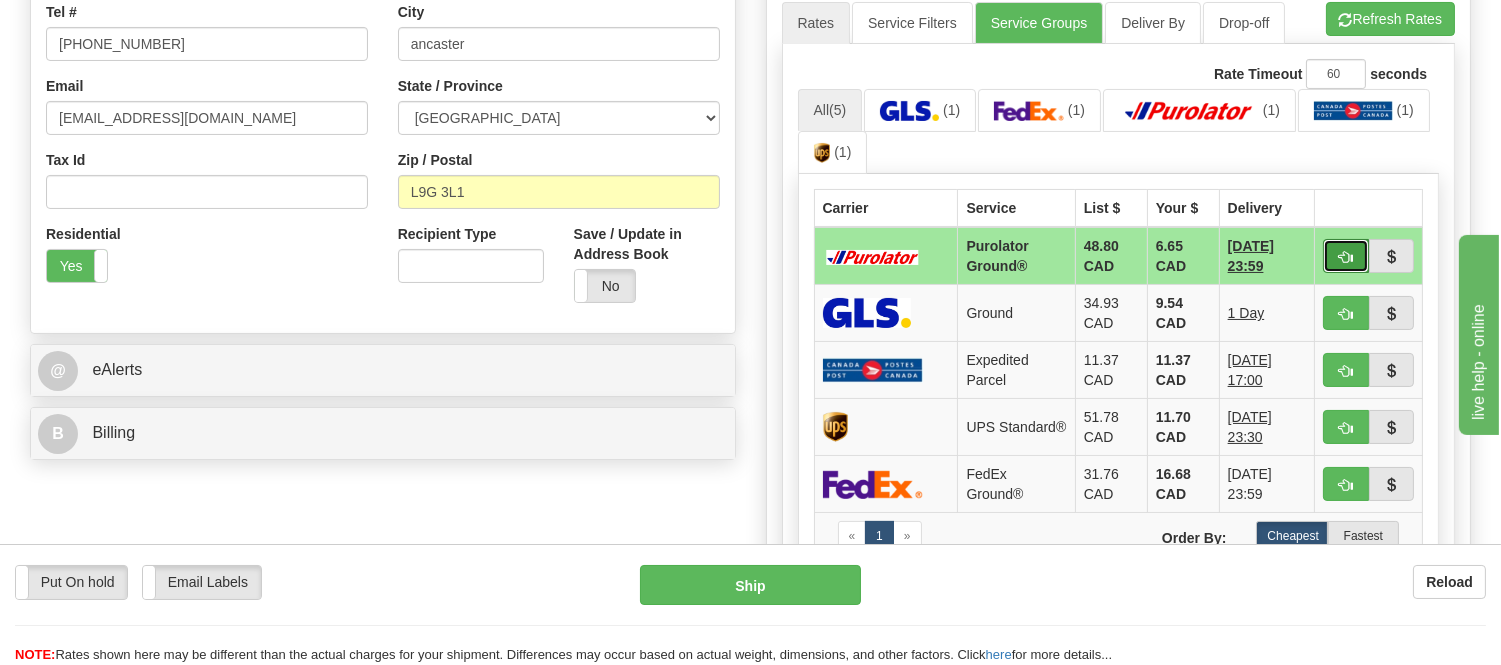 click 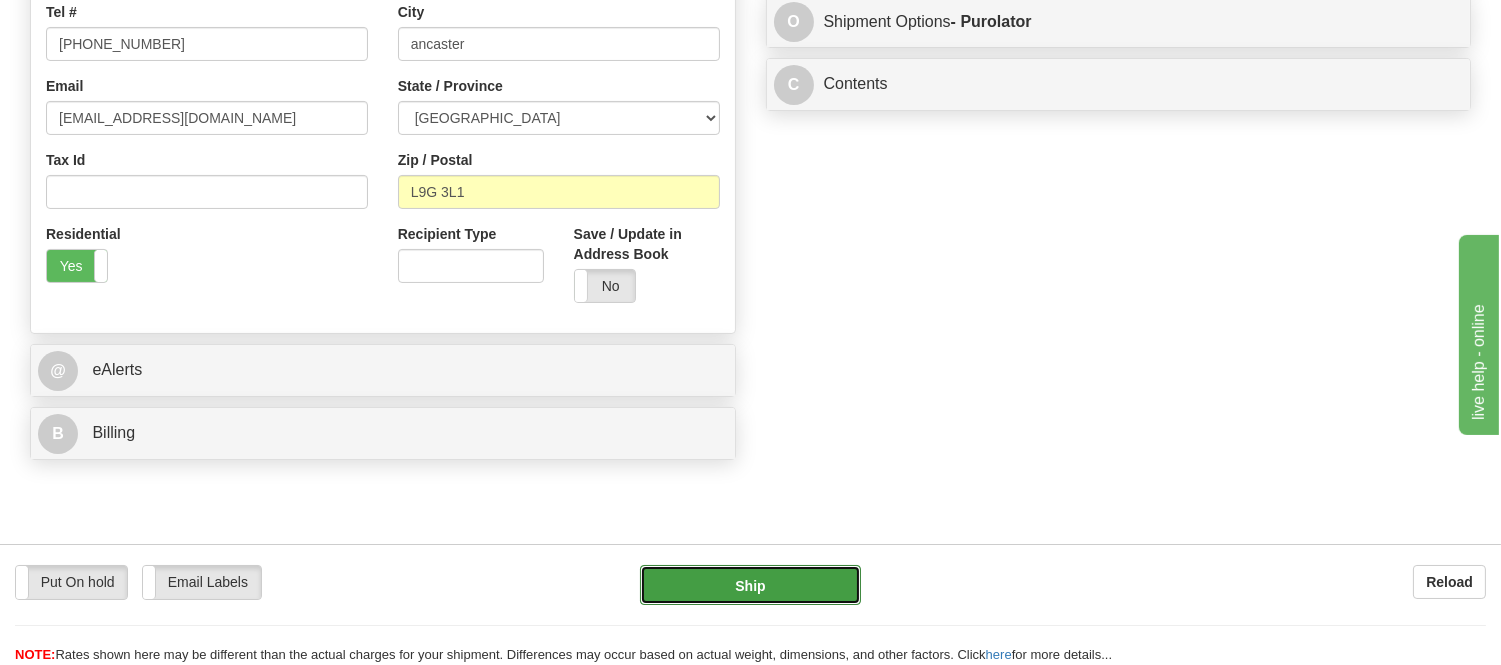 click on "Ship" 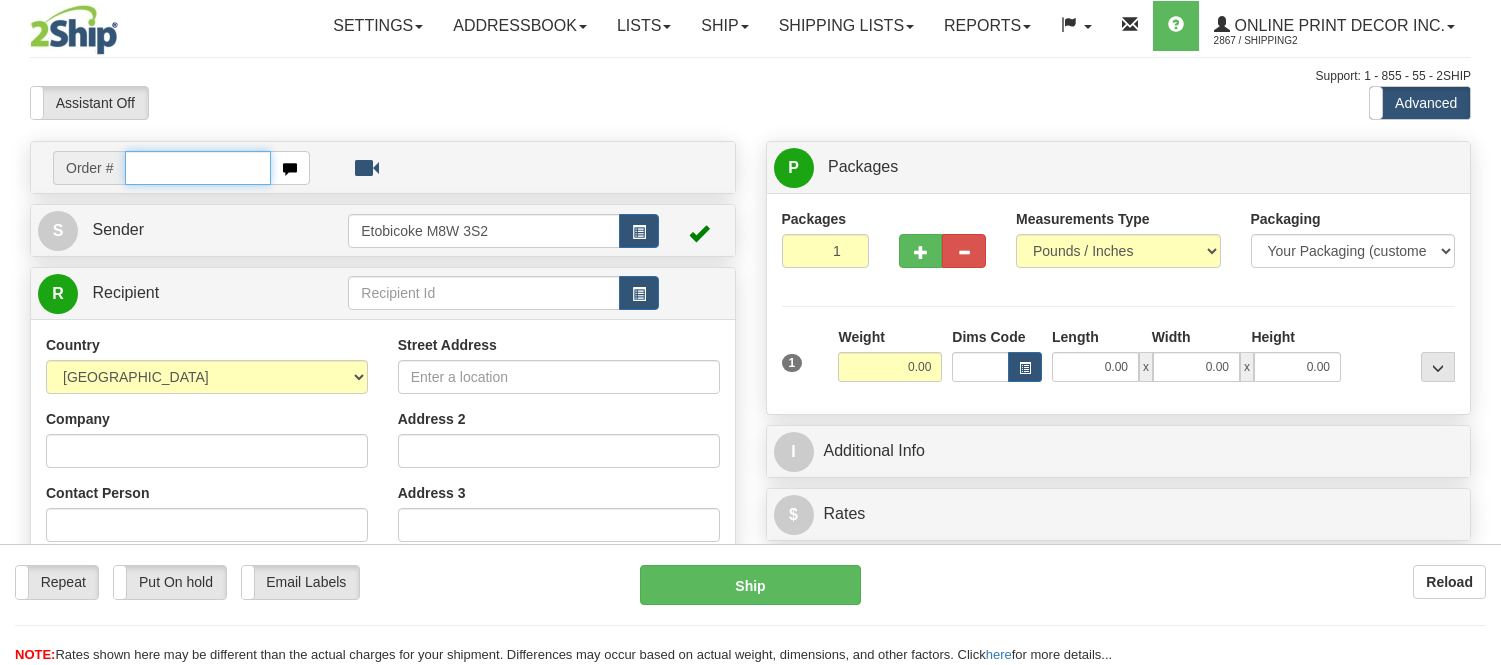 scroll, scrollTop: 0, scrollLeft: 0, axis: both 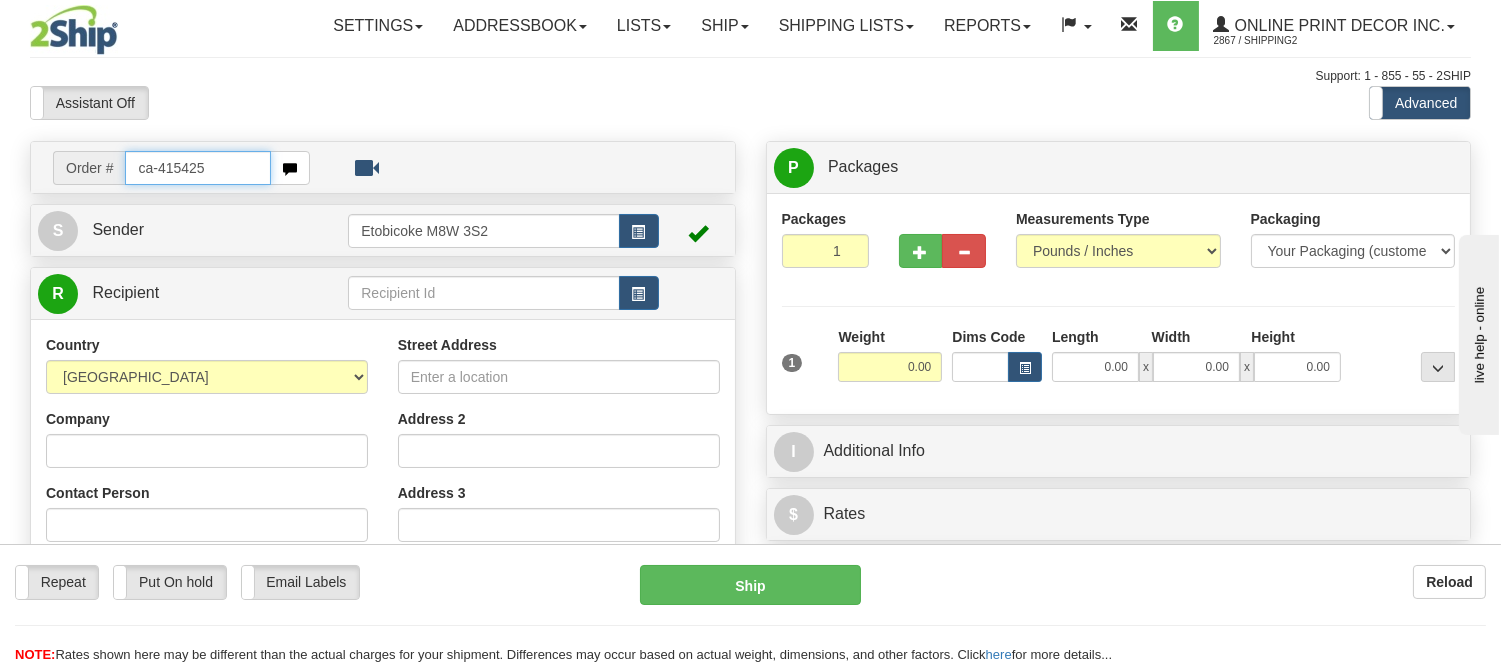 type on "ca-415425" 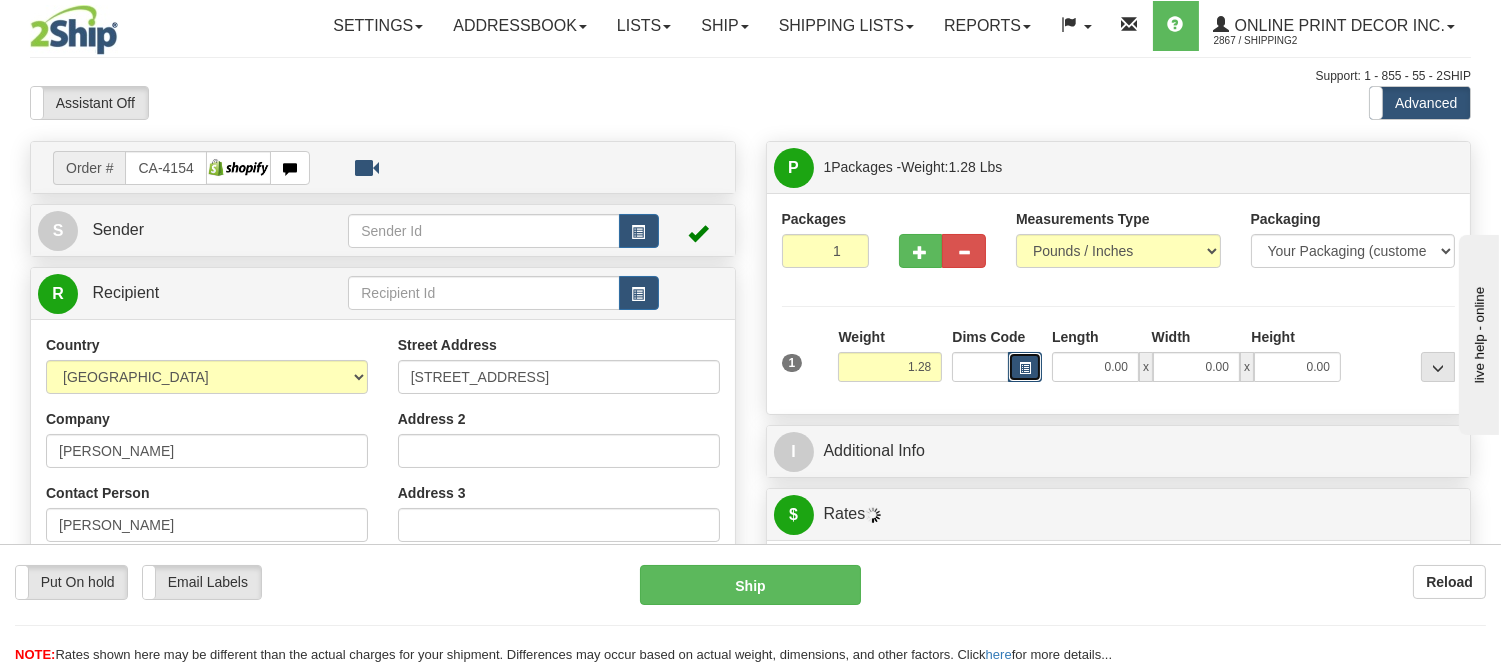 click at bounding box center [1025, 367] 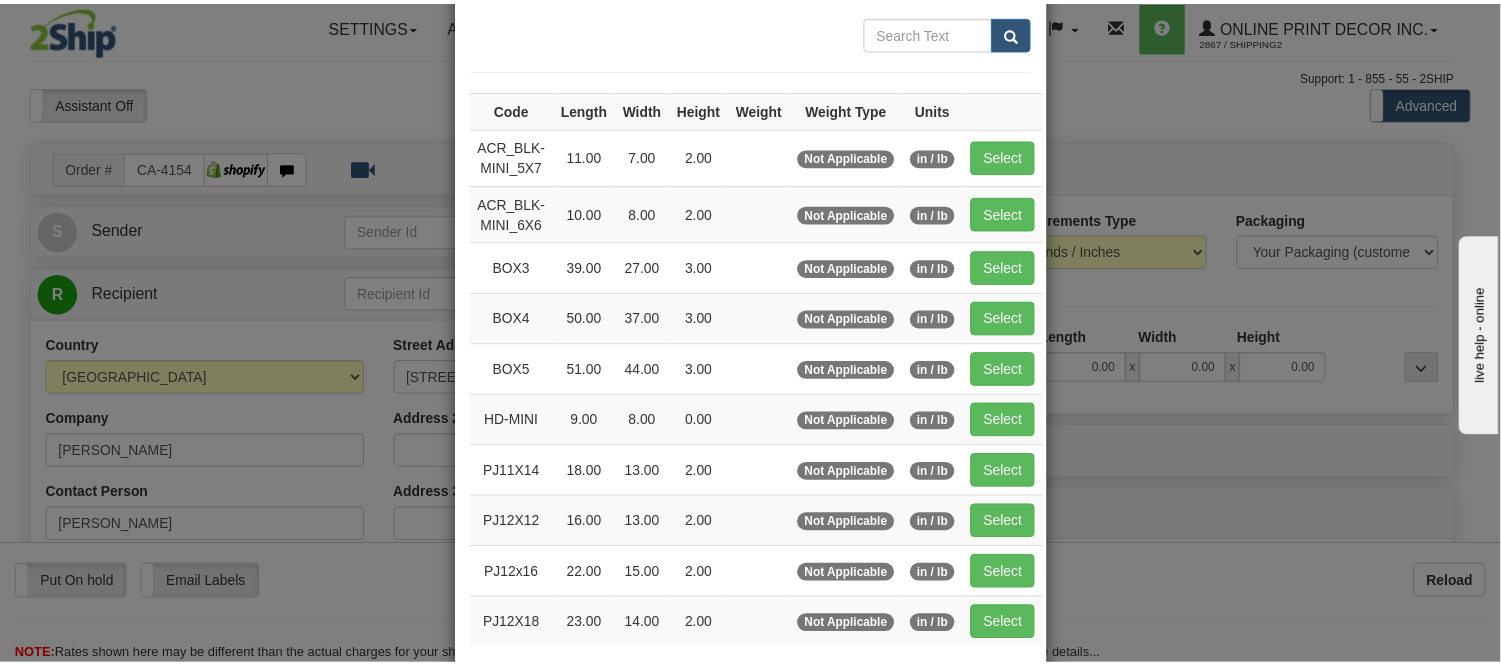 scroll, scrollTop: 222, scrollLeft: 0, axis: vertical 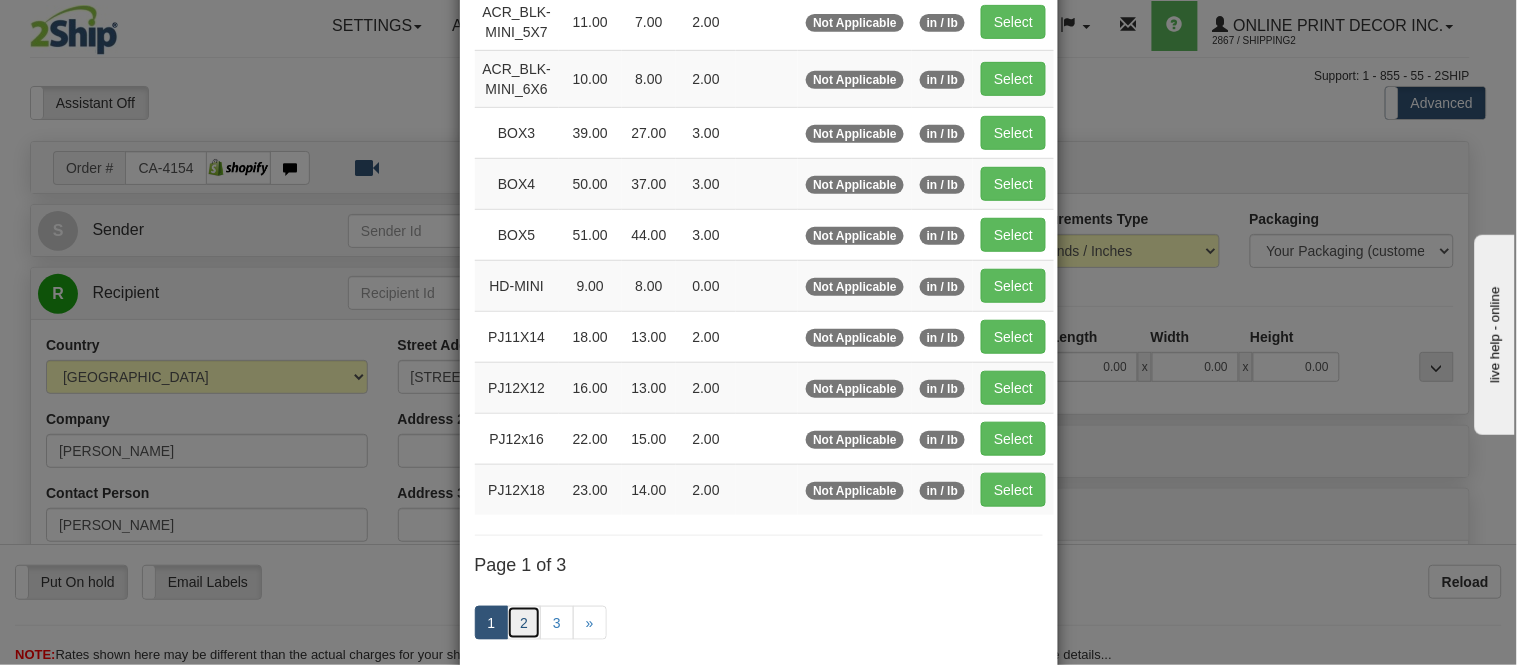 click on "2" at bounding box center (524, 623) 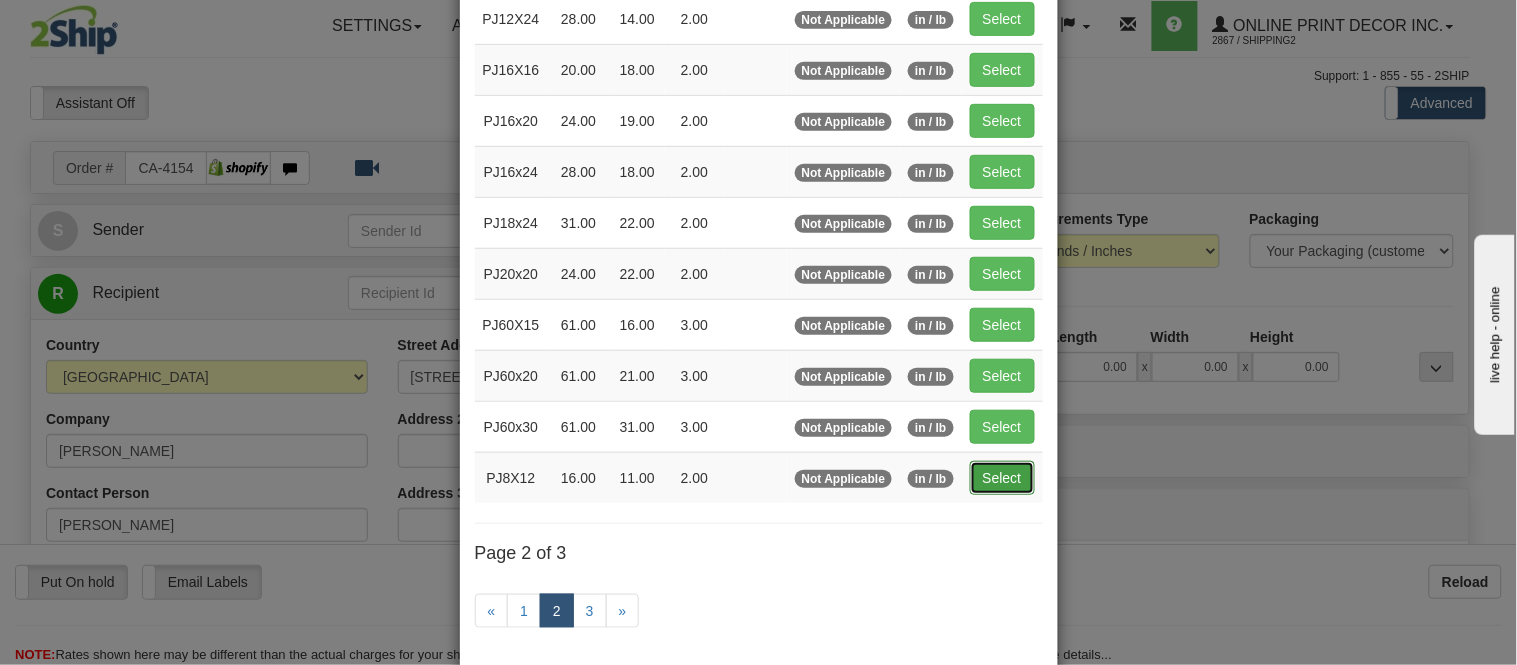 click on "Select" at bounding box center [1002, 478] 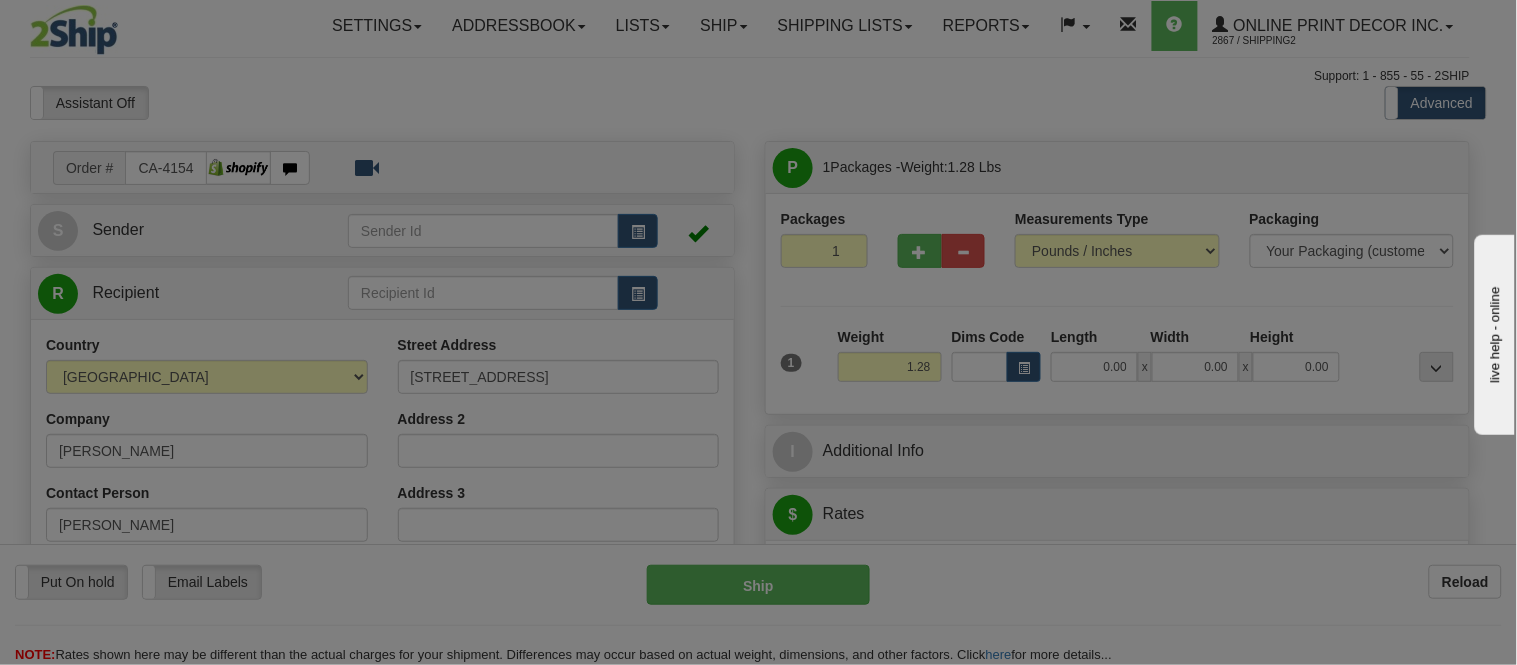 type on "PJ8X12" 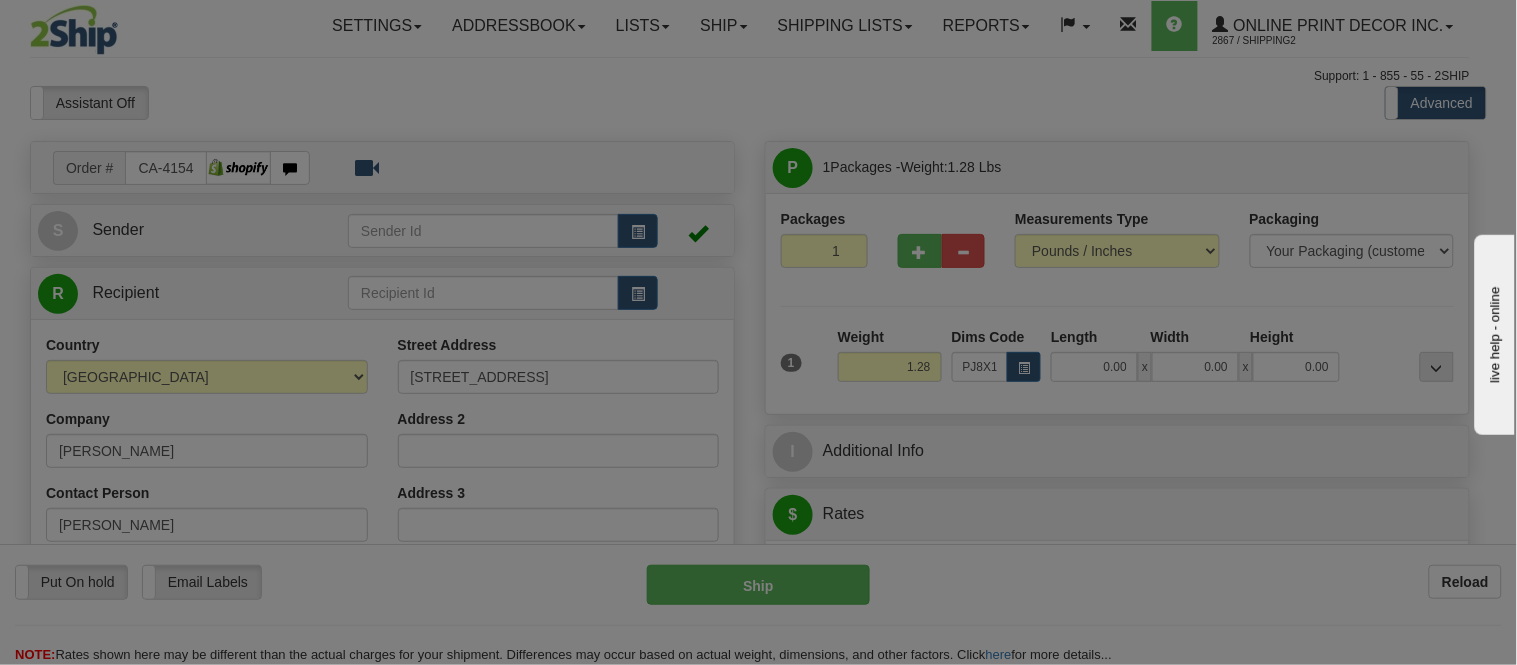 type on "16.00" 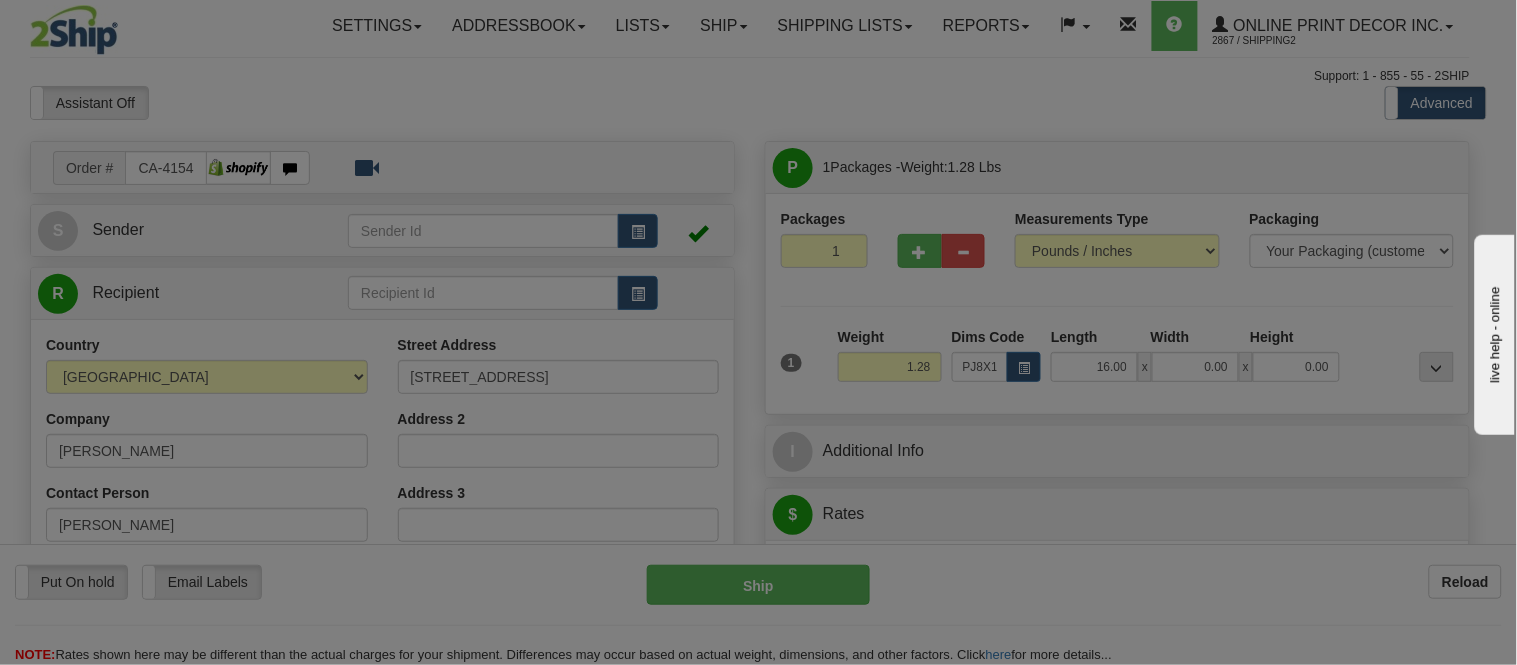 type on "11.00" 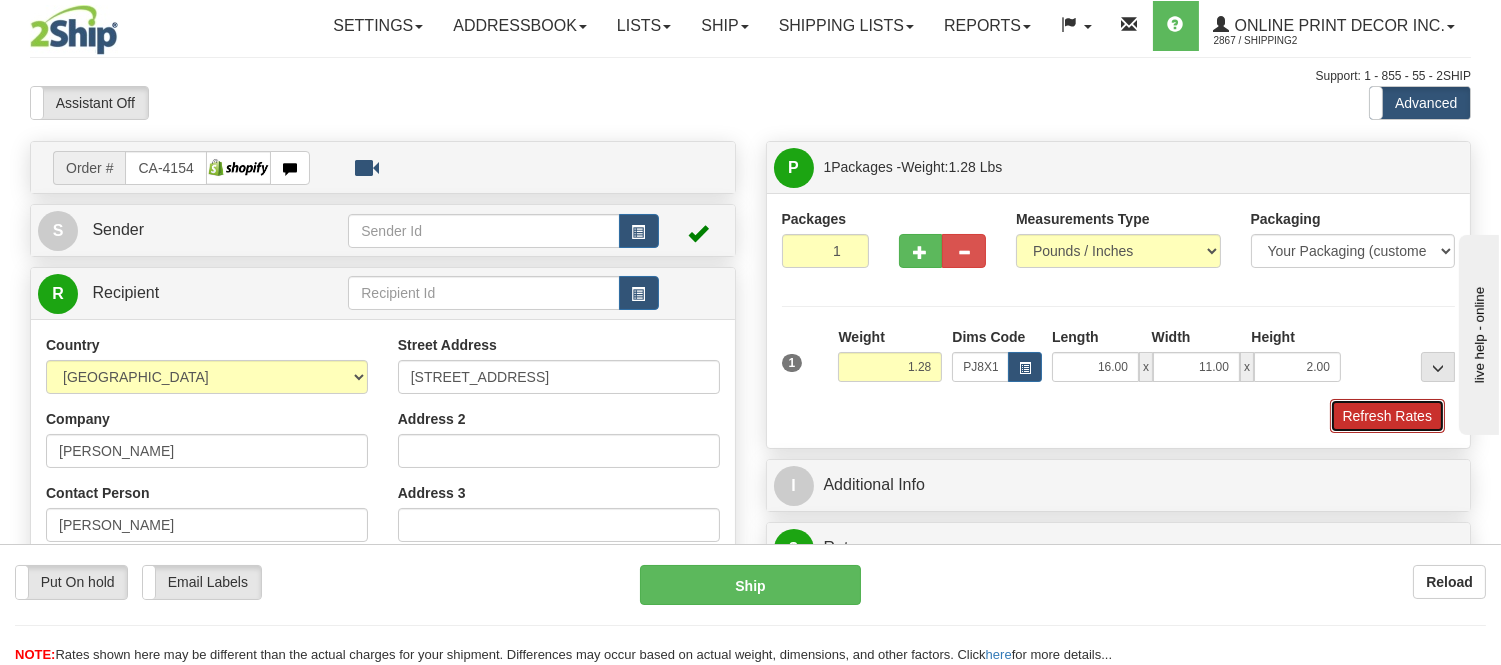 click on "Refresh Rates" at bounding box center (1387, 416) 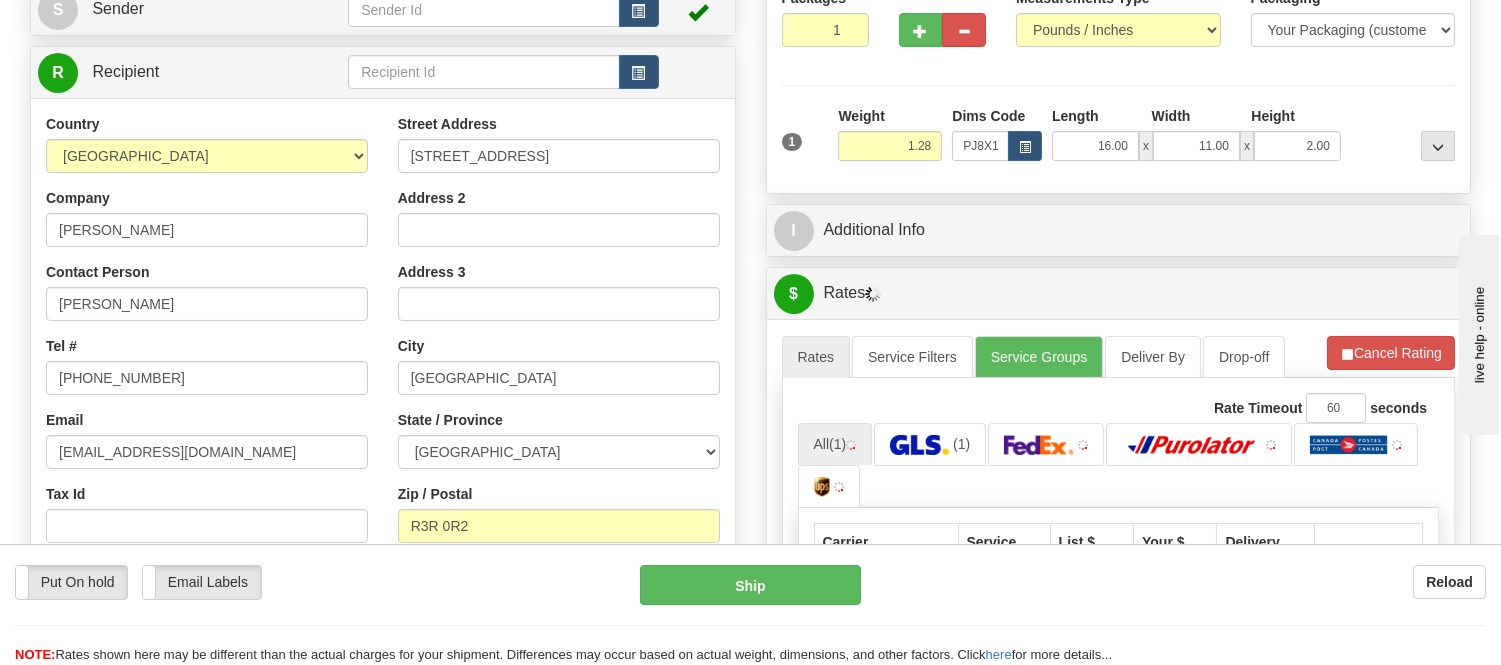 scroll, scrollTop: 261, scrollLeft: 0, axis: vertical 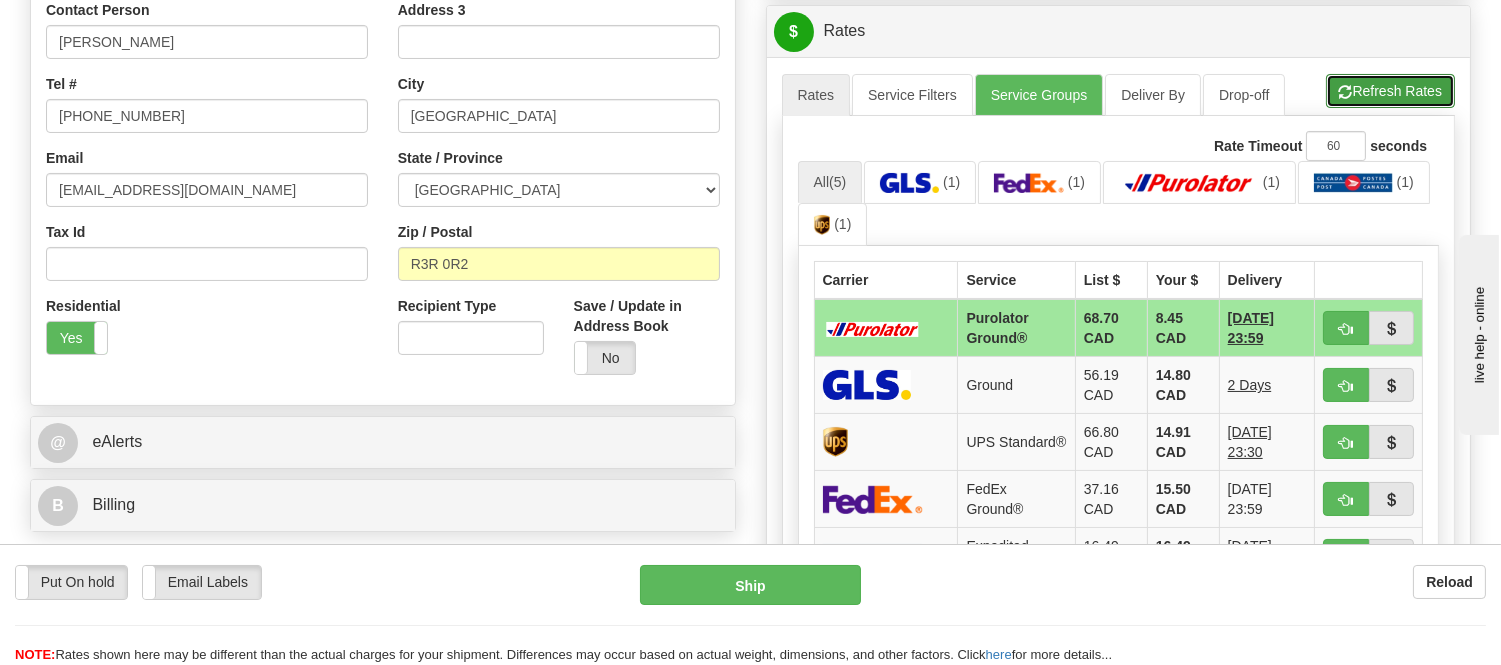 click on "Refresh Rates" at bounding box center [1390, 91] 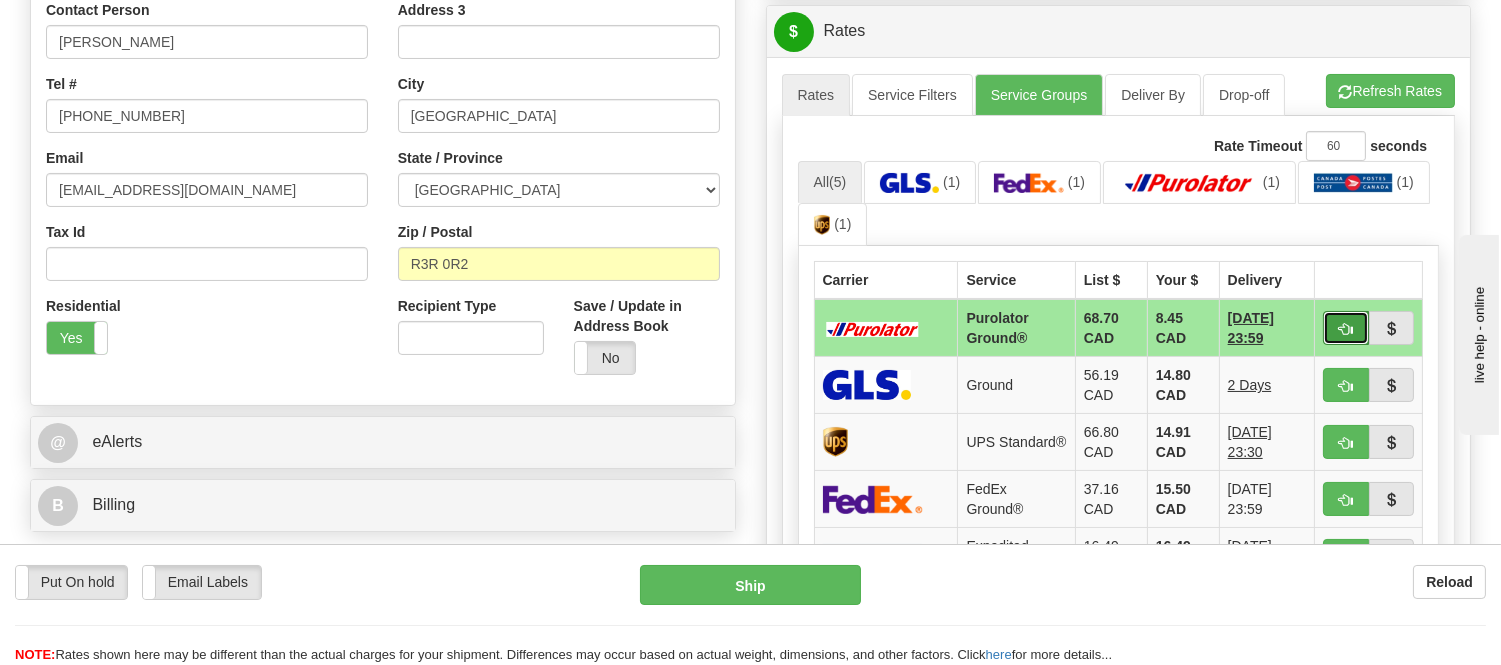 click at bounding box center [1346, 328] 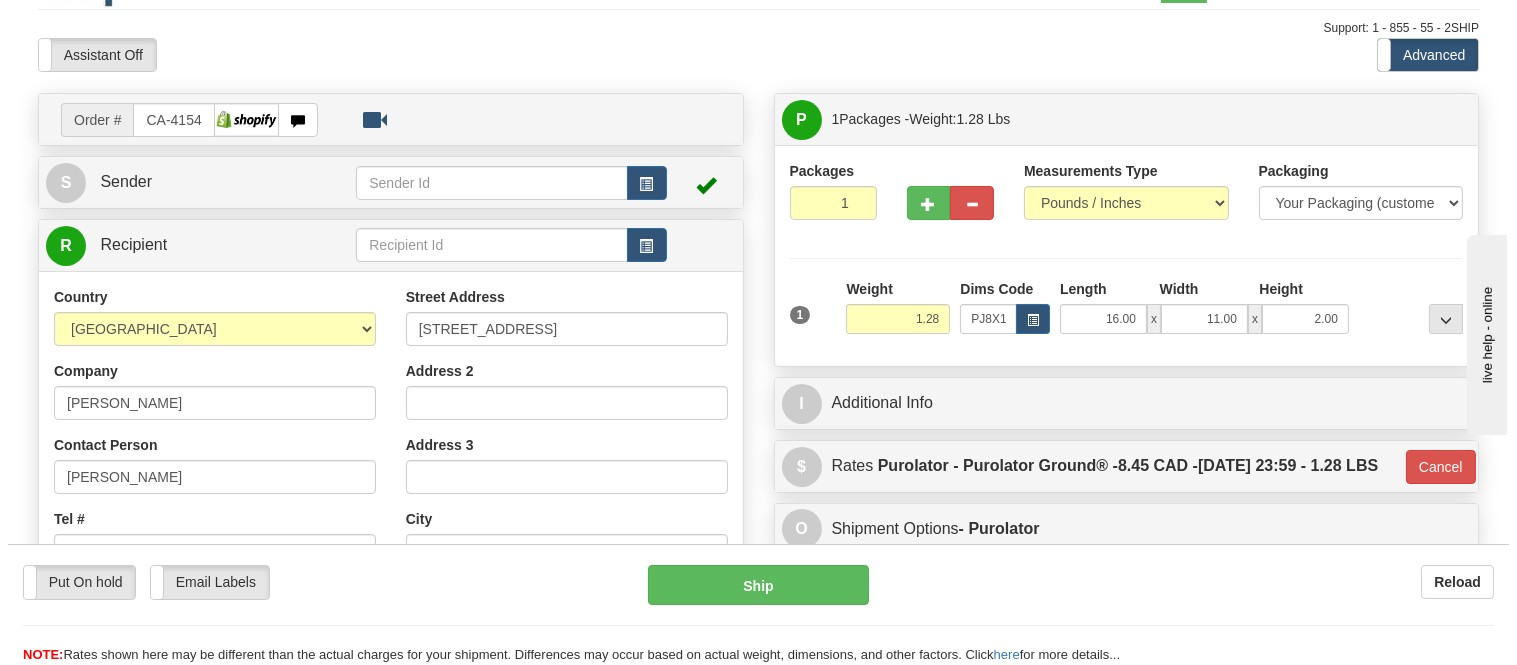 scroll, scrollTop: 38, scrollLeft: 0, axis: vertical 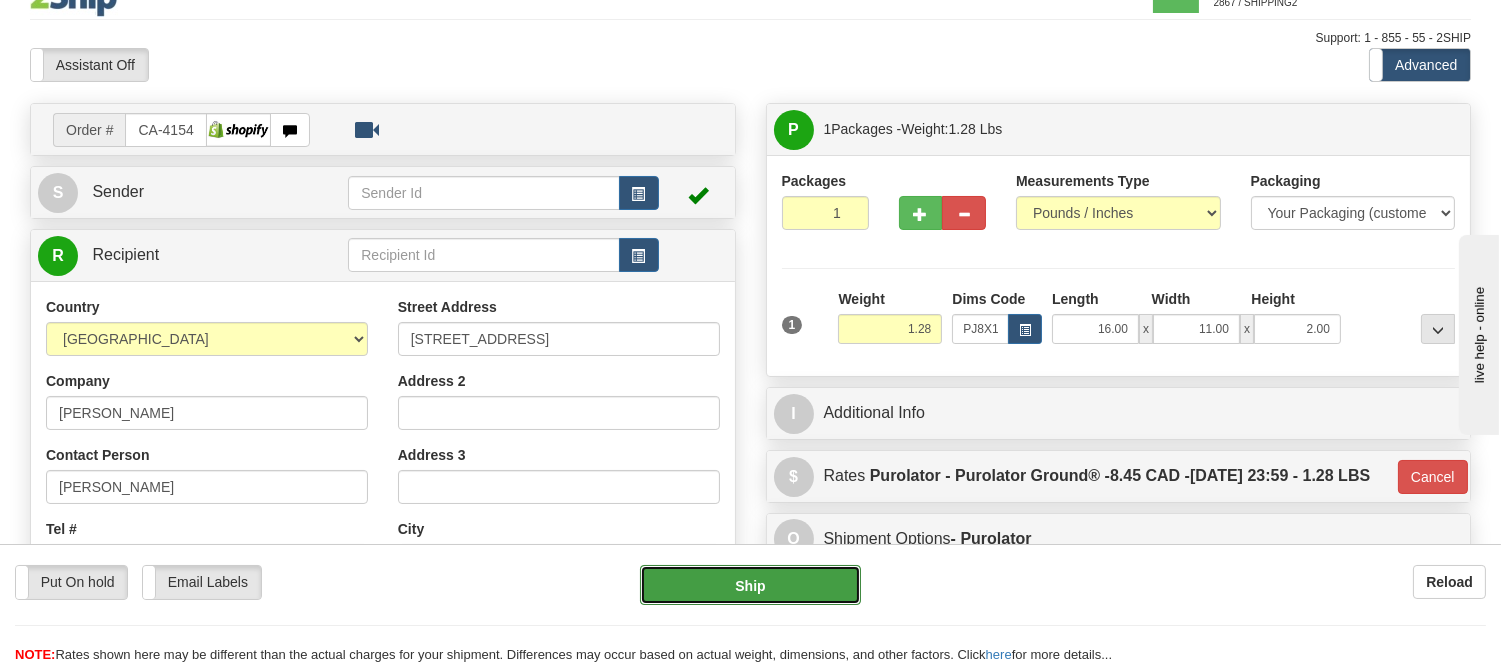 click on "Ship" at bounding box center [750, 585] 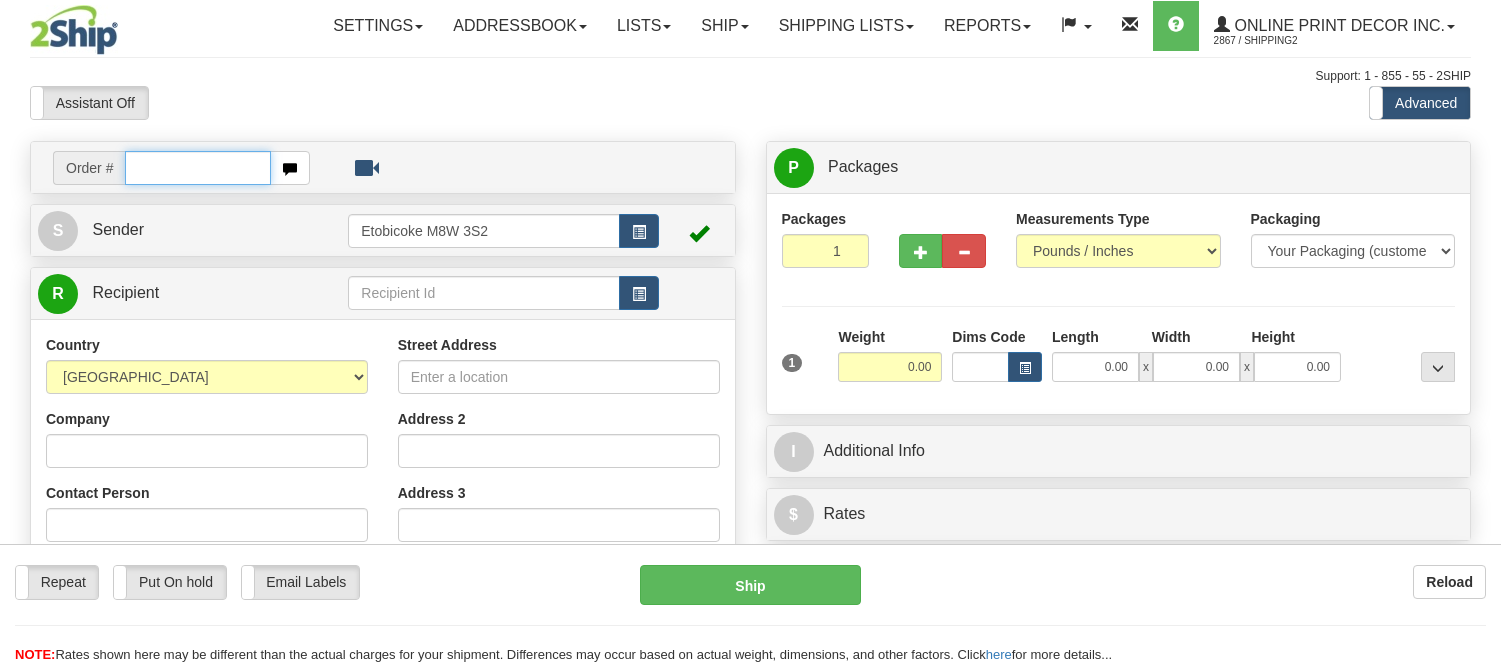 scroll, scrollTop: 0, scrollLeft: 0, axis: both 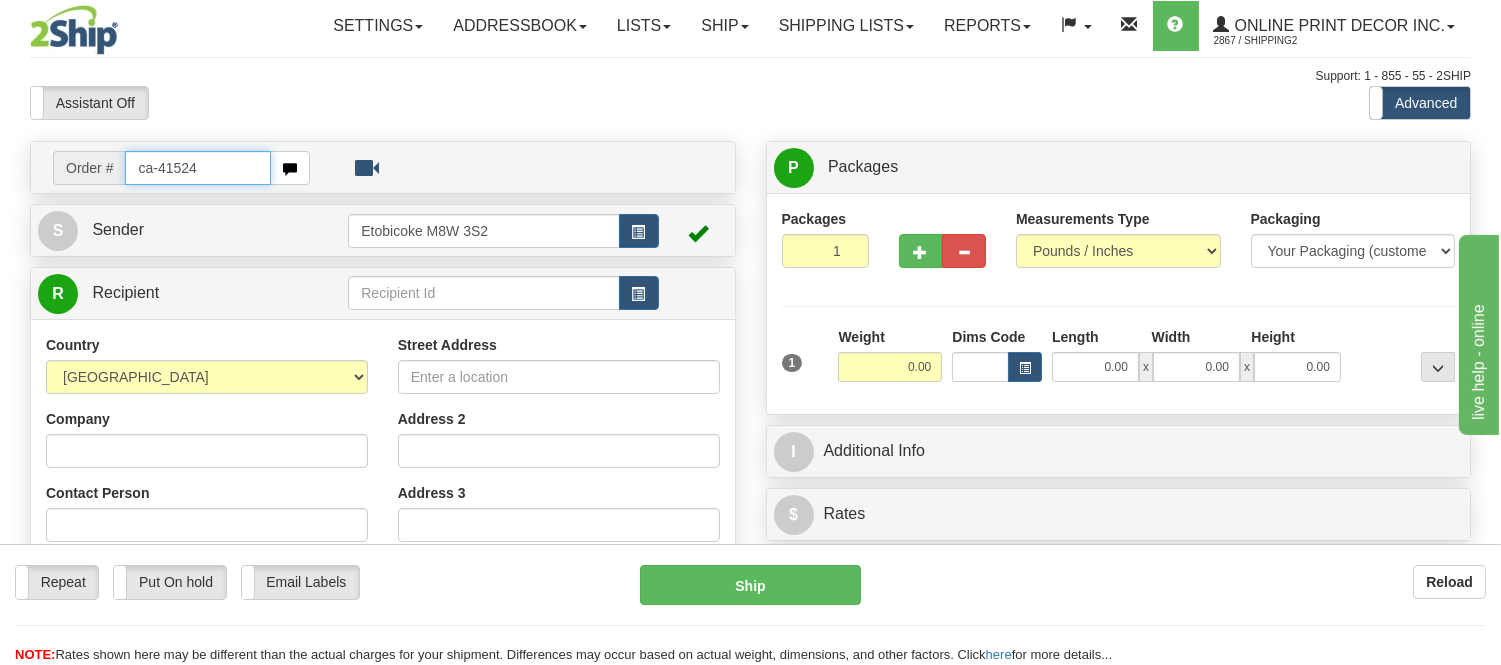 type on "ca-415247" 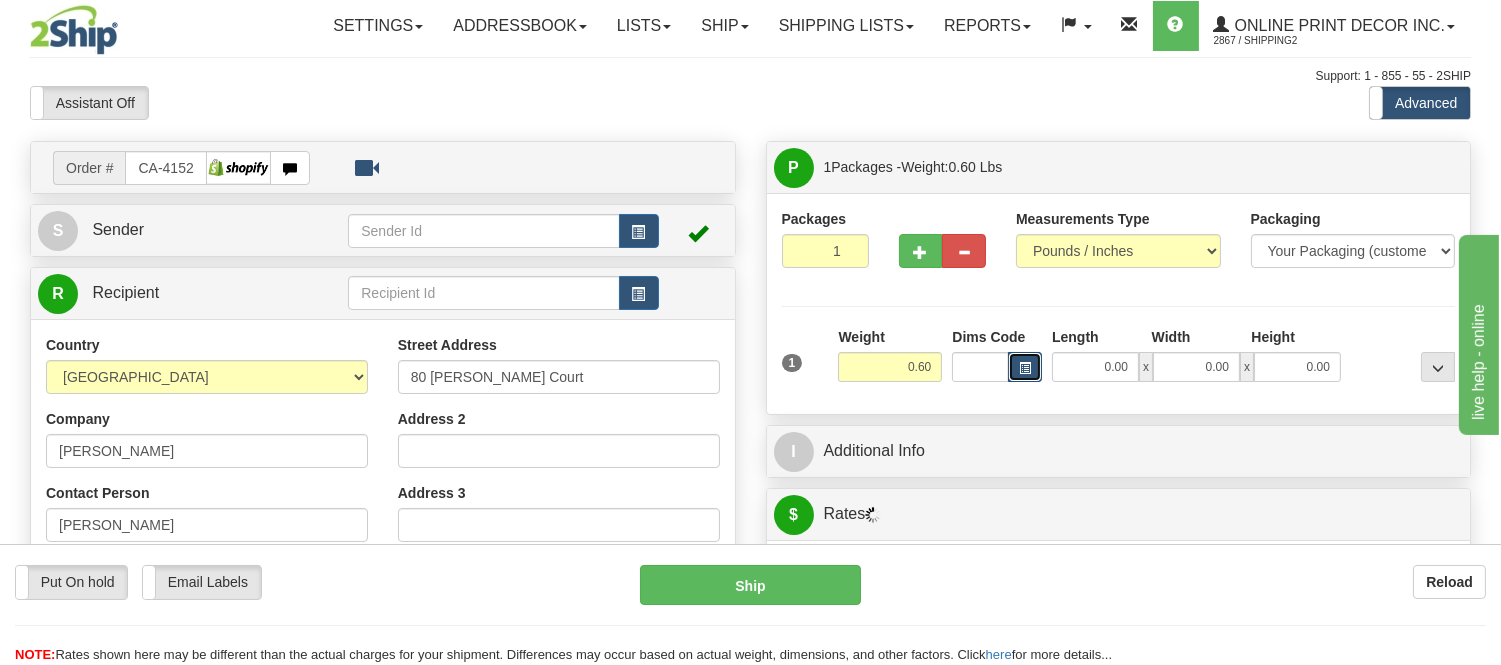 click at bounding box center (1025, 368) 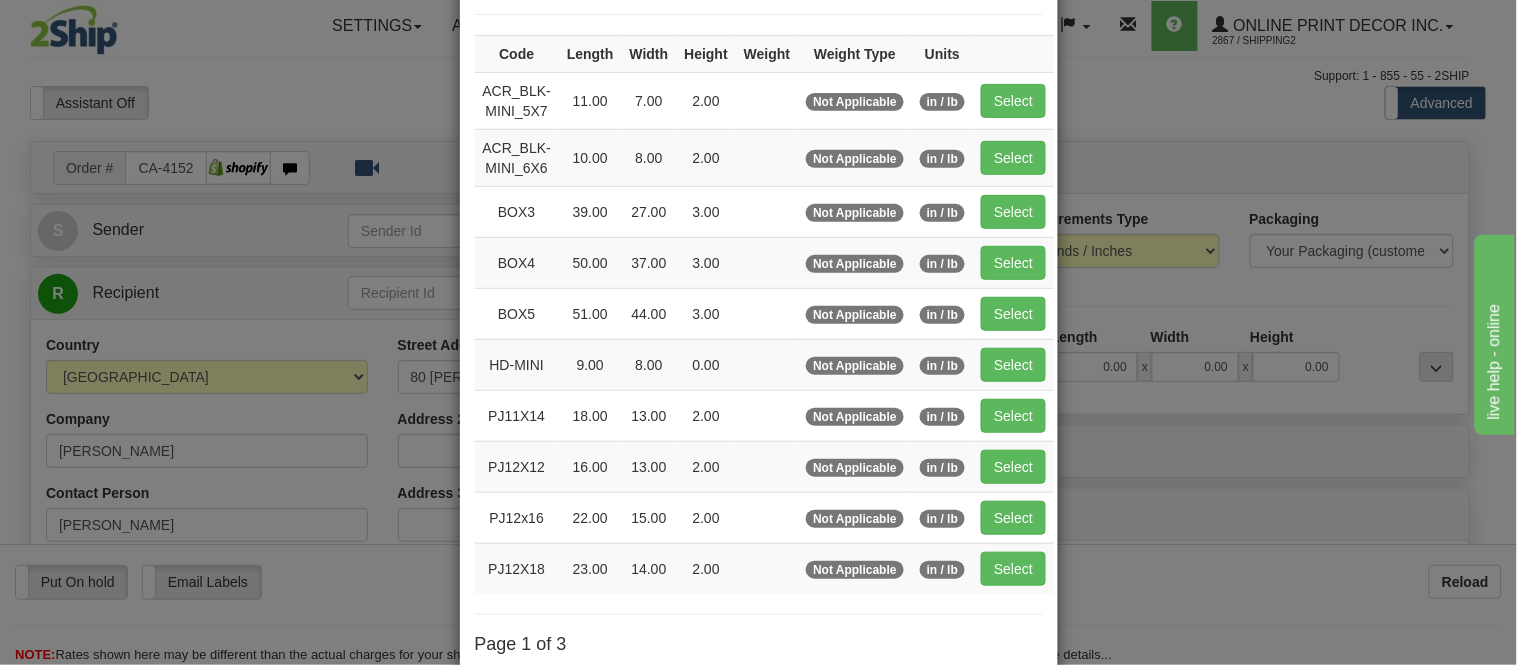 scroll, scrollTop: 333, scrollLeft: 0, axis: vertical 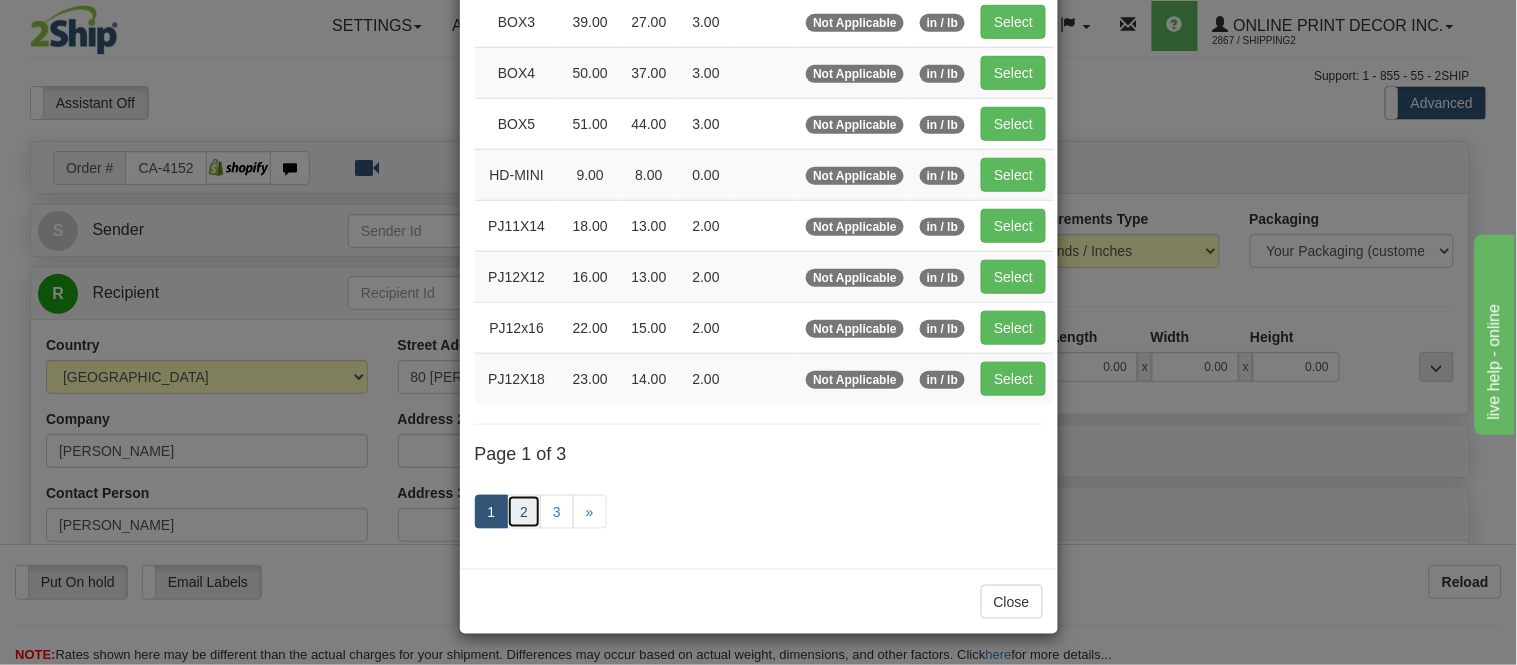 click on "2" at bounding box center [524, 512] 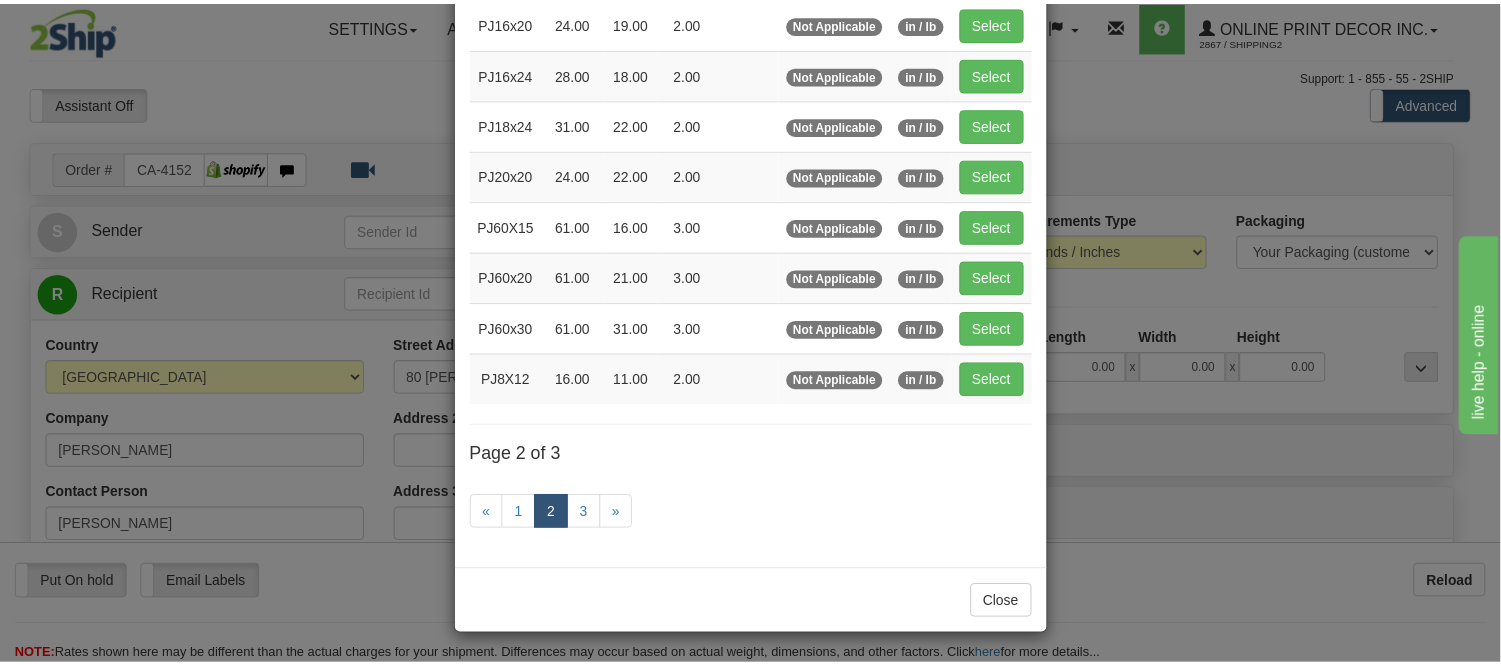 scroll, scrollTop: 325, scrollLeft: 0, axis: vertical 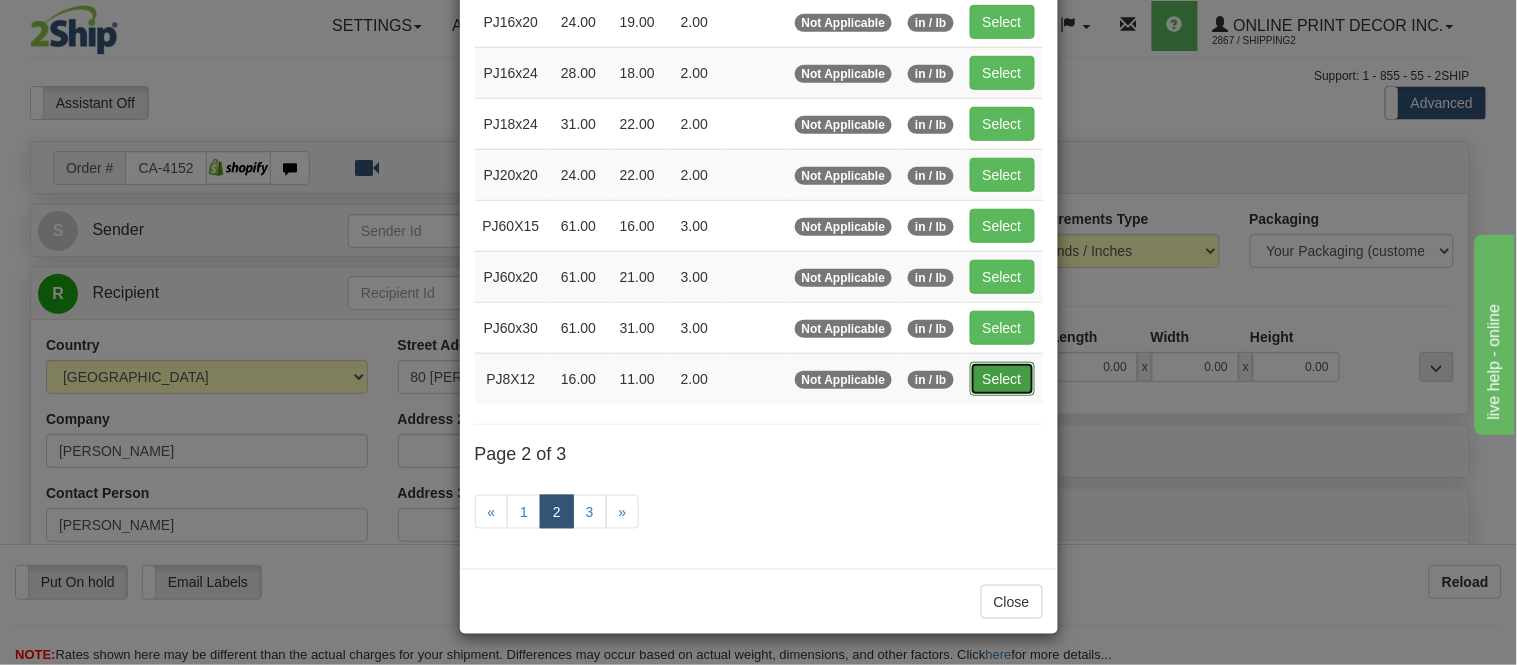 click on "Select" at bounding box center (1002, 379) 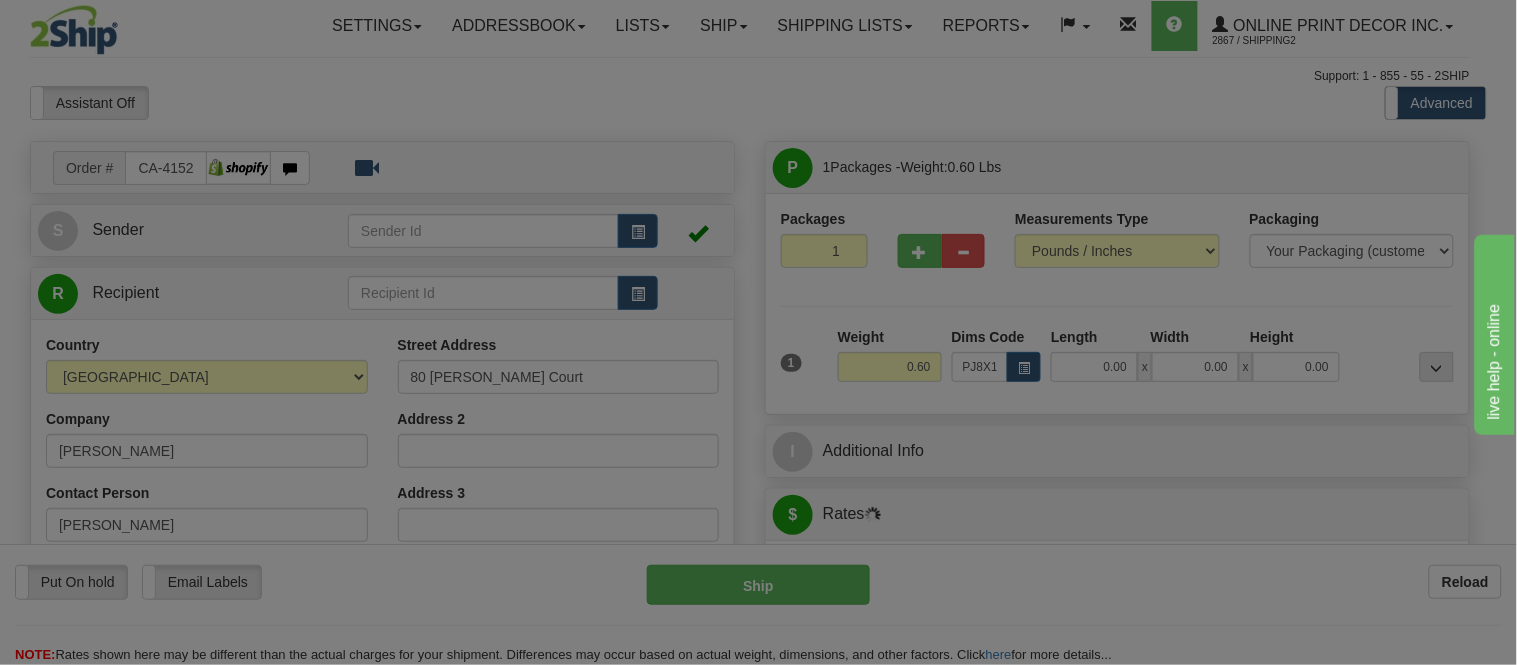 type on "16.00" 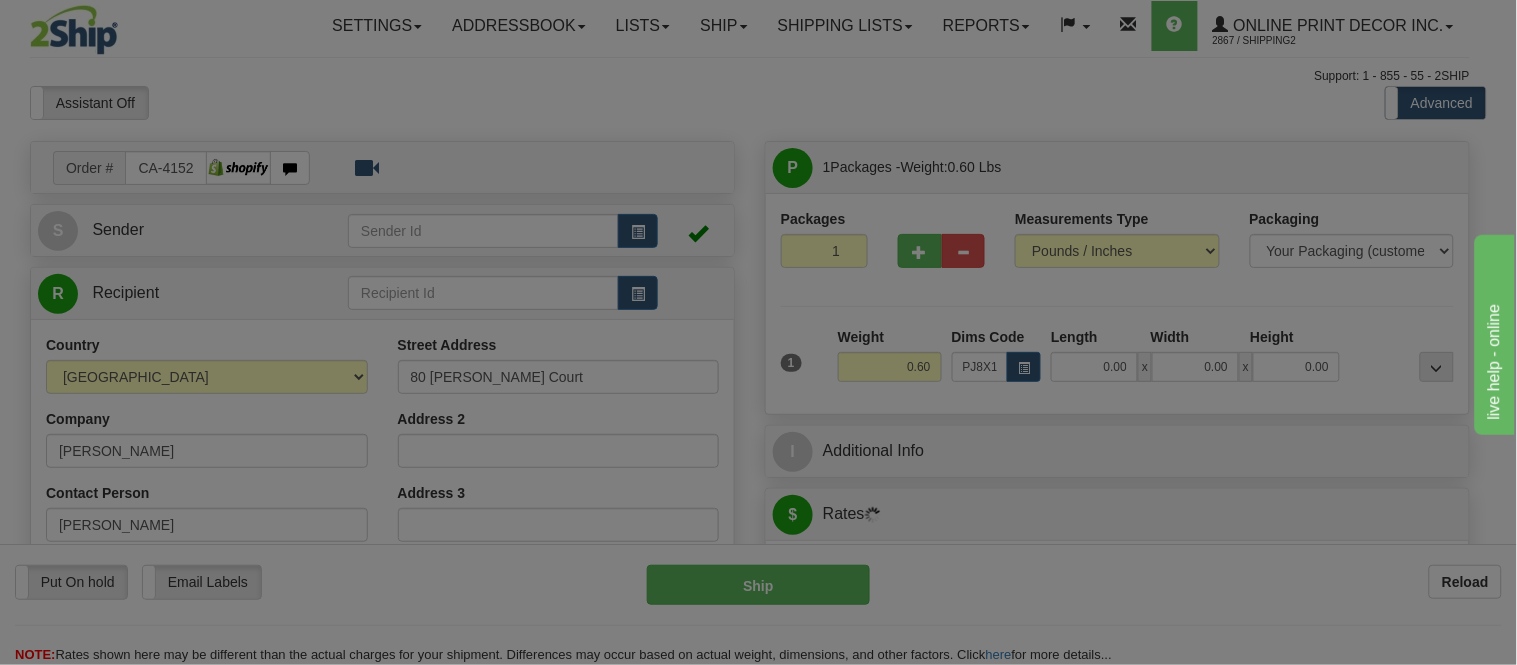 type on "11.00" 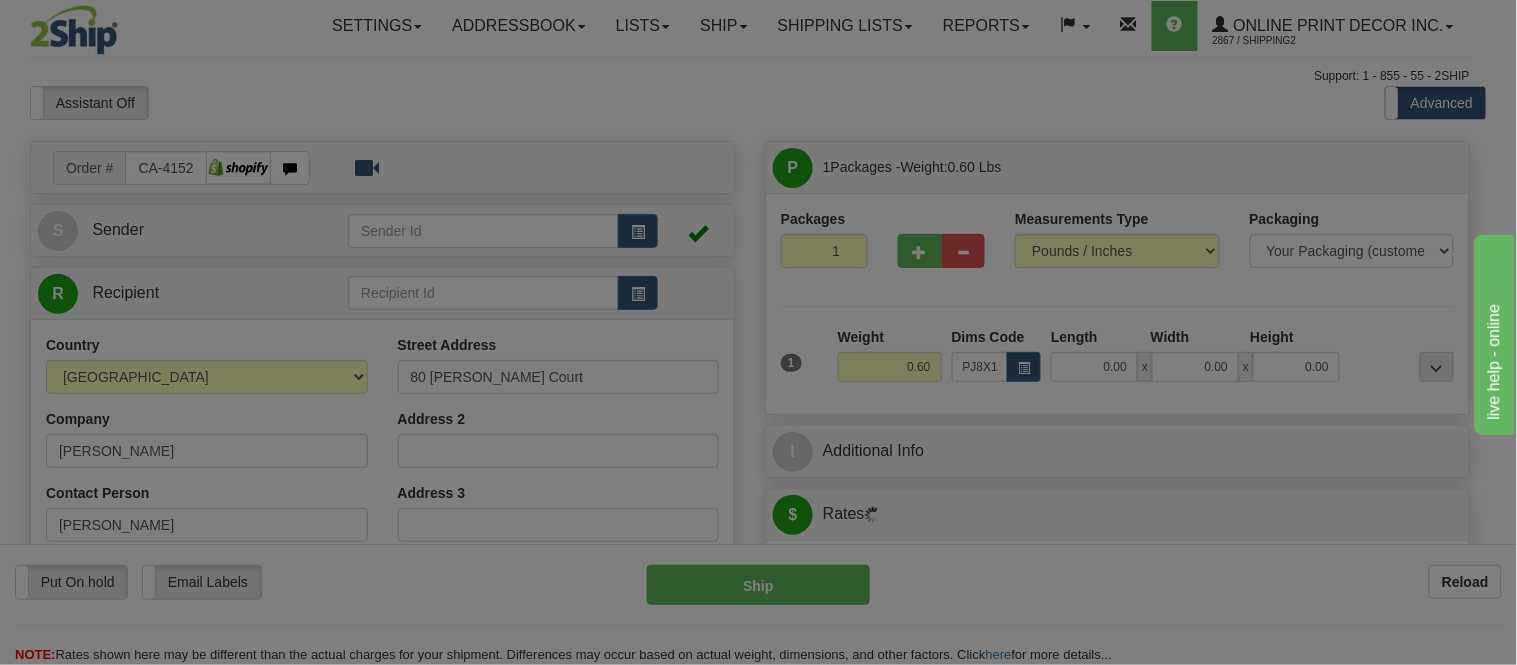 type on "2.00" 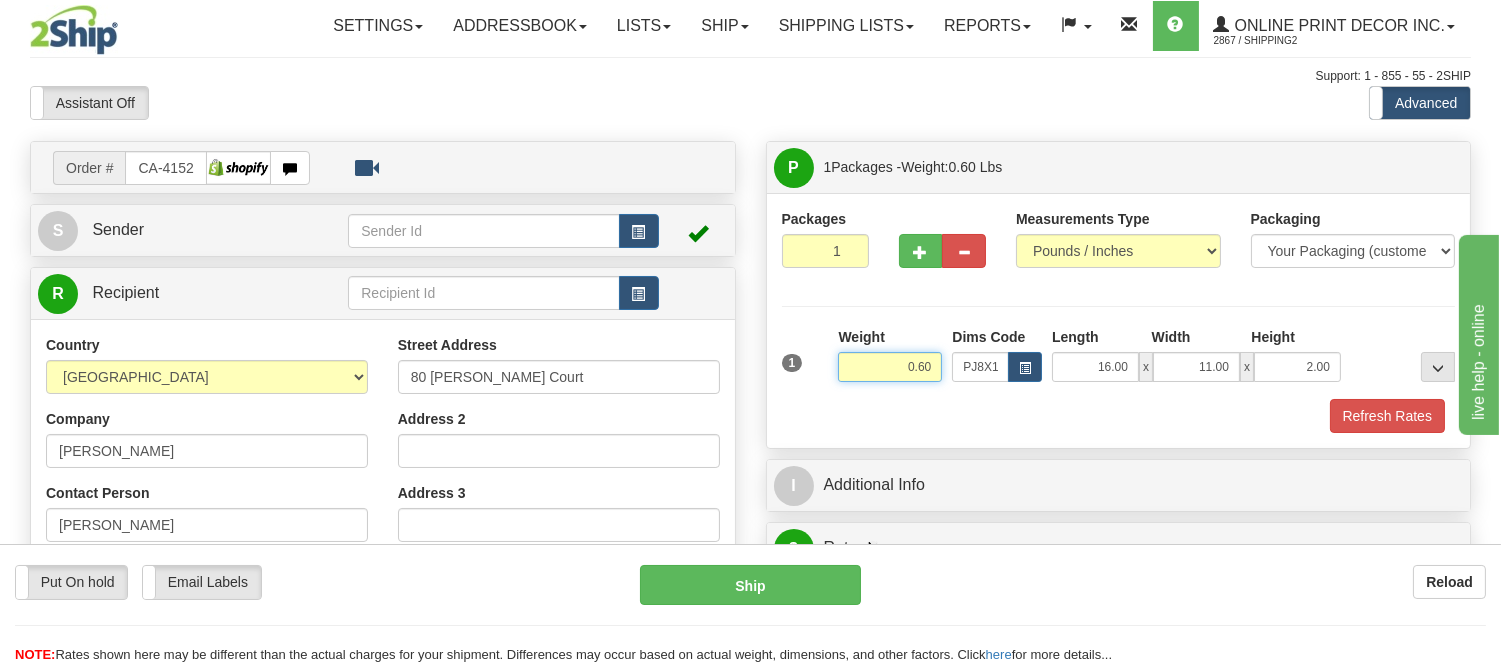 drag, startPoint x: 930, startPoint y: 365, endPoint x: 871, endPoint y: 371, distance: 59.3043 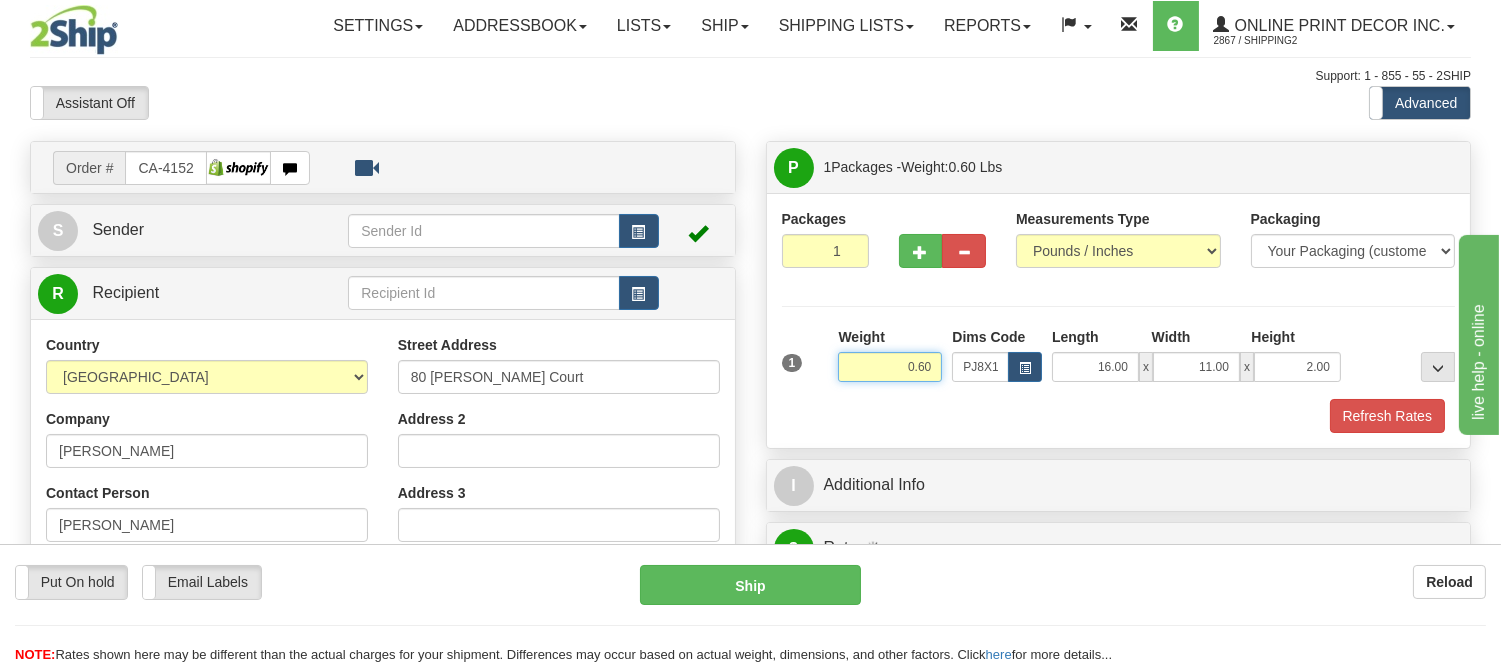 click on "0.60" at bounding box center [890, 367] 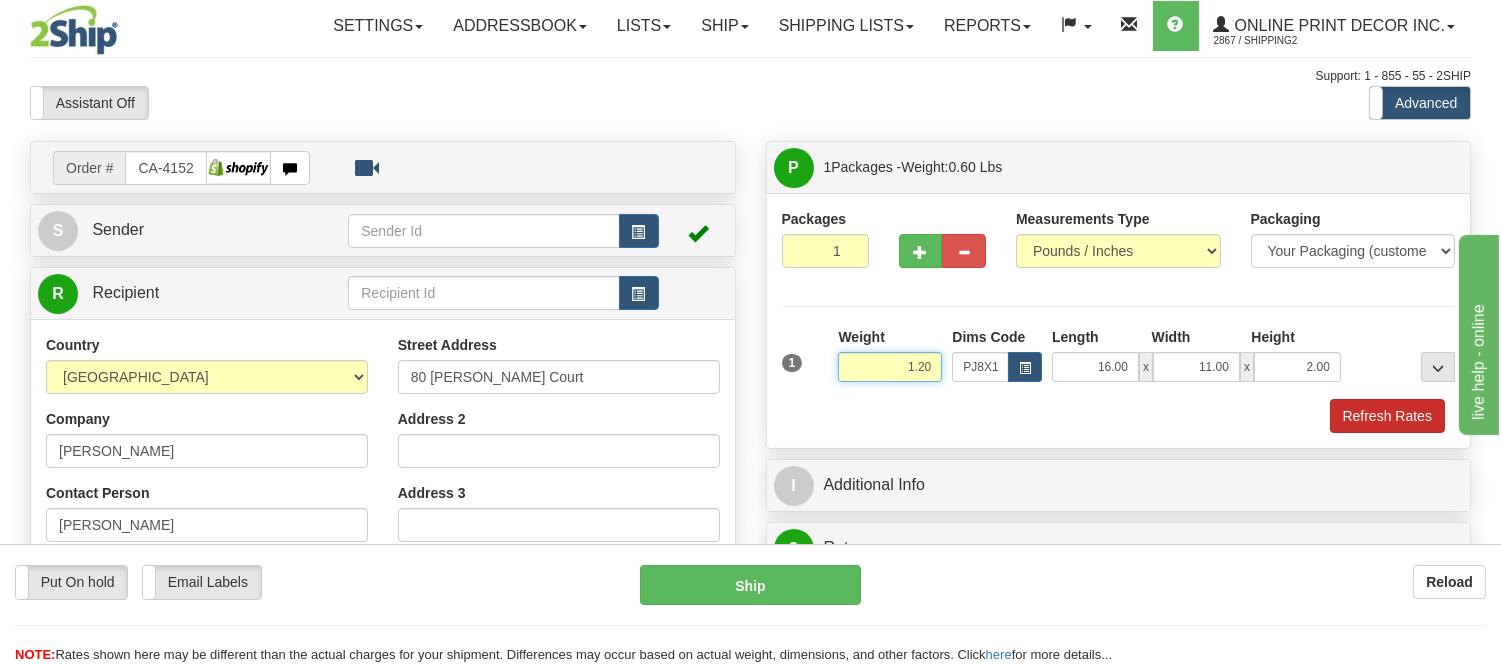 type on "1.20" 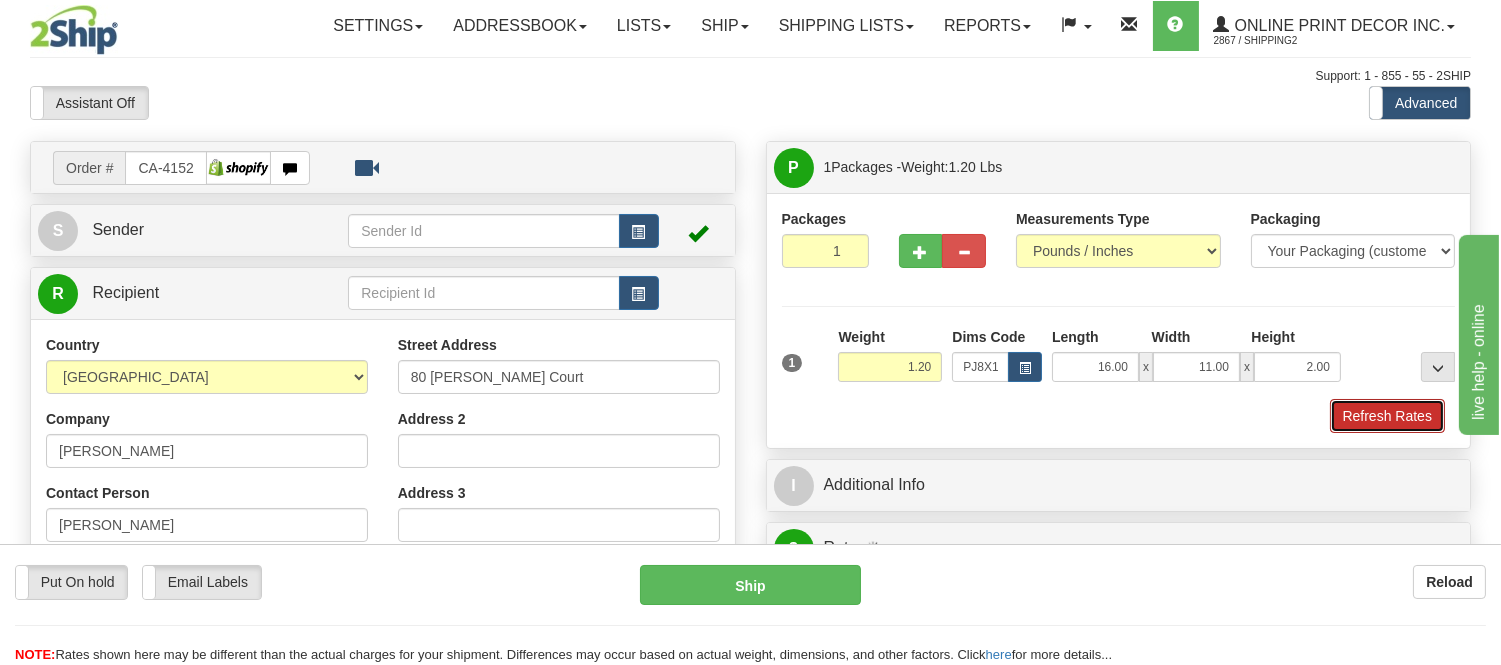 click on "Refresh Rates" at bounding box center (1387, 416) 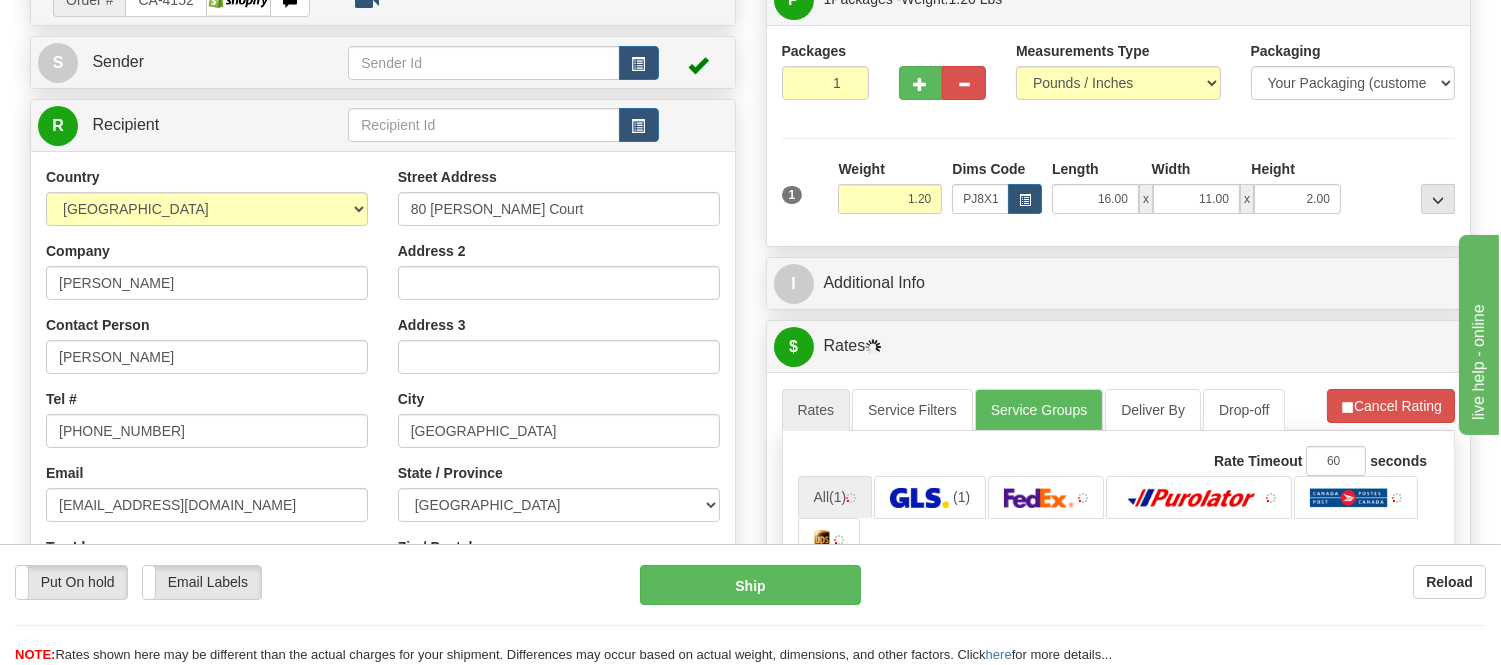 scroll, scrollTop: 240, scrollLeft: 0, axis: vertical 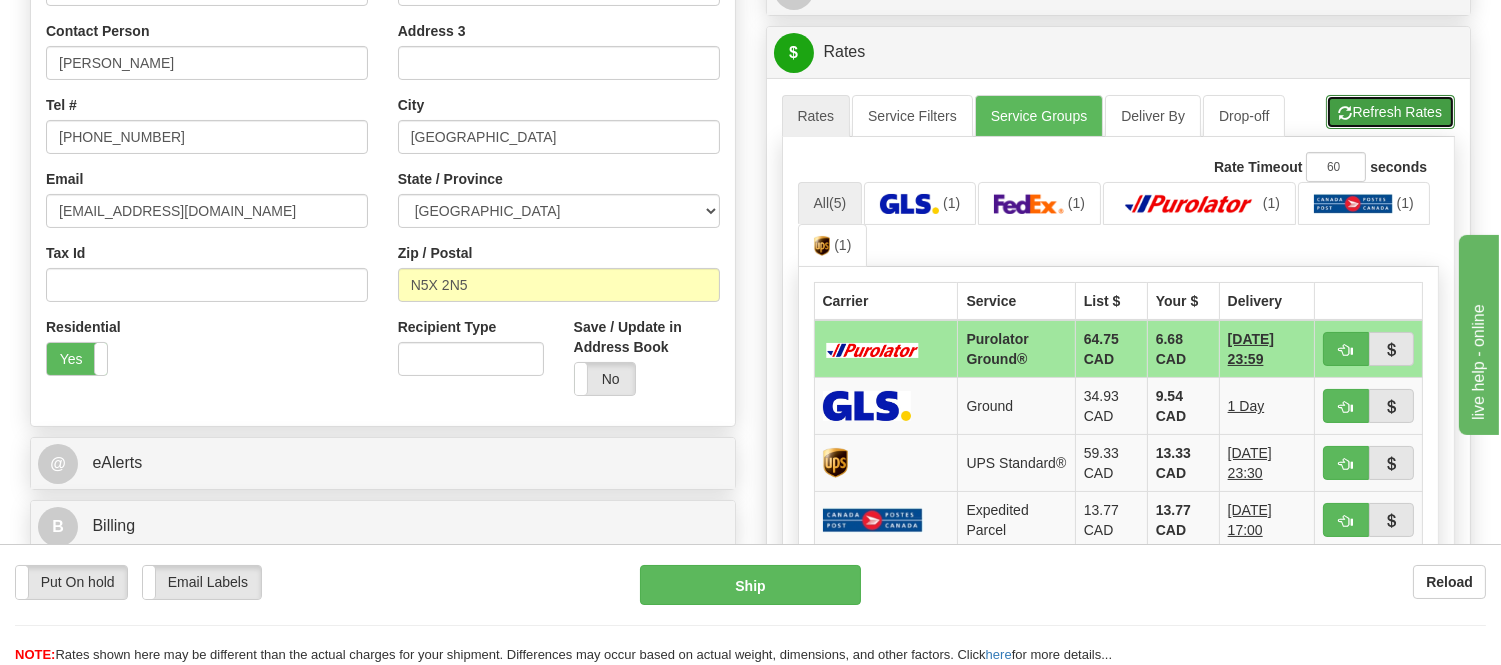 click on "Refresh Rates" at bounding box center (1390, 112) 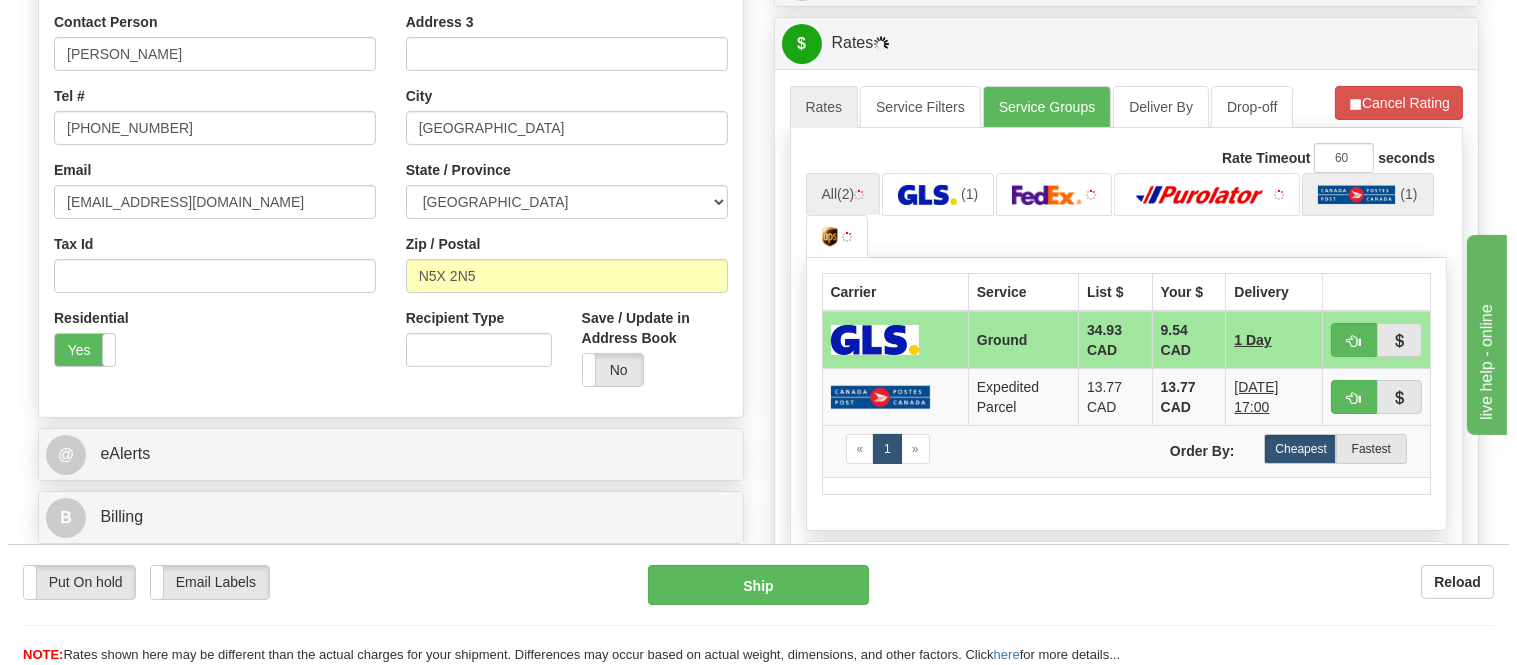 scroll, scrollTop: 462, scrollLeft: 0, axis: vertical 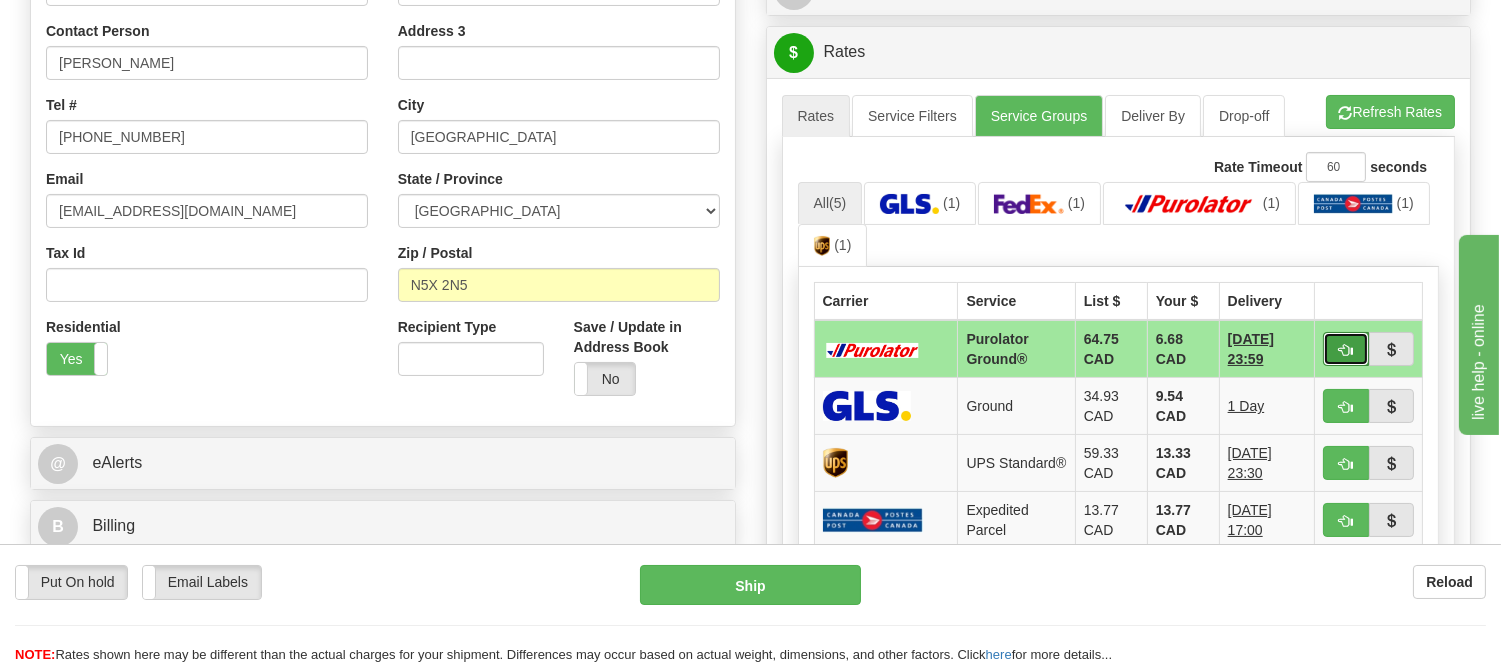 click at bounding box center [1346, 349] 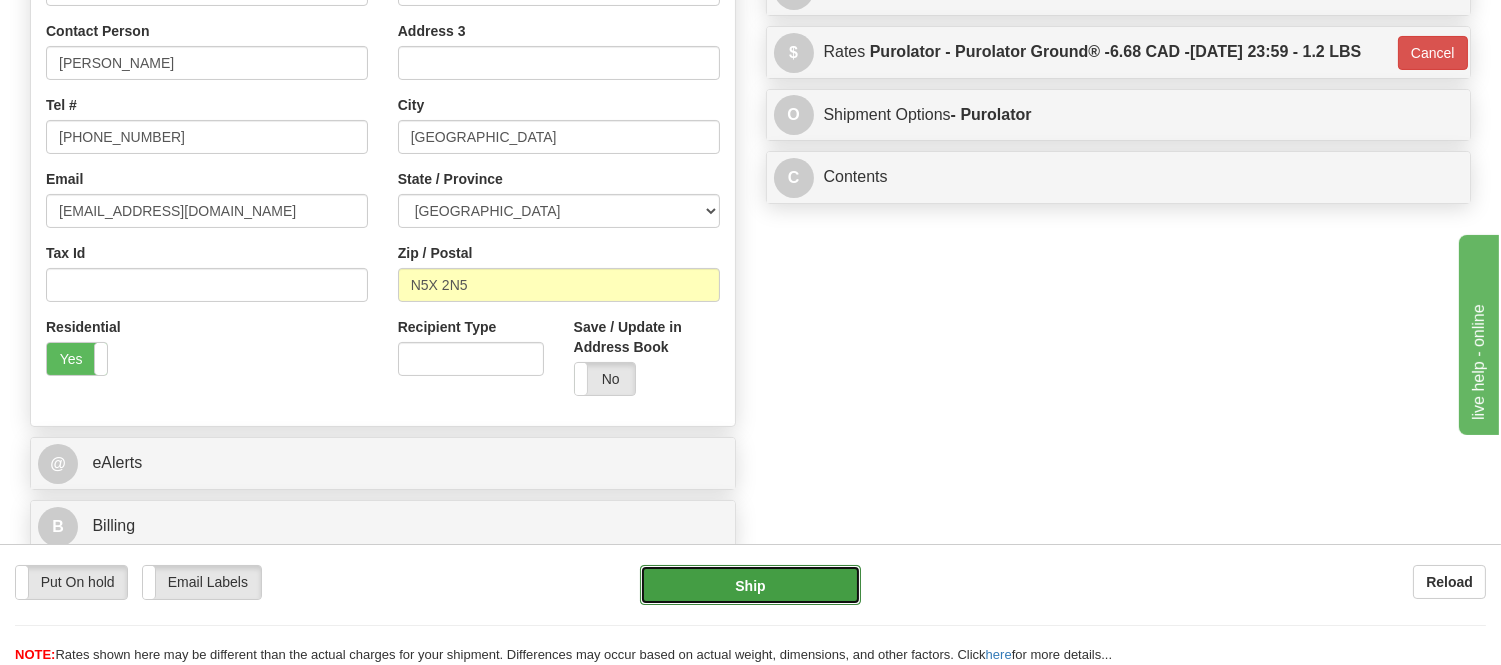click on "Ship" at bounding box center [750, 585] 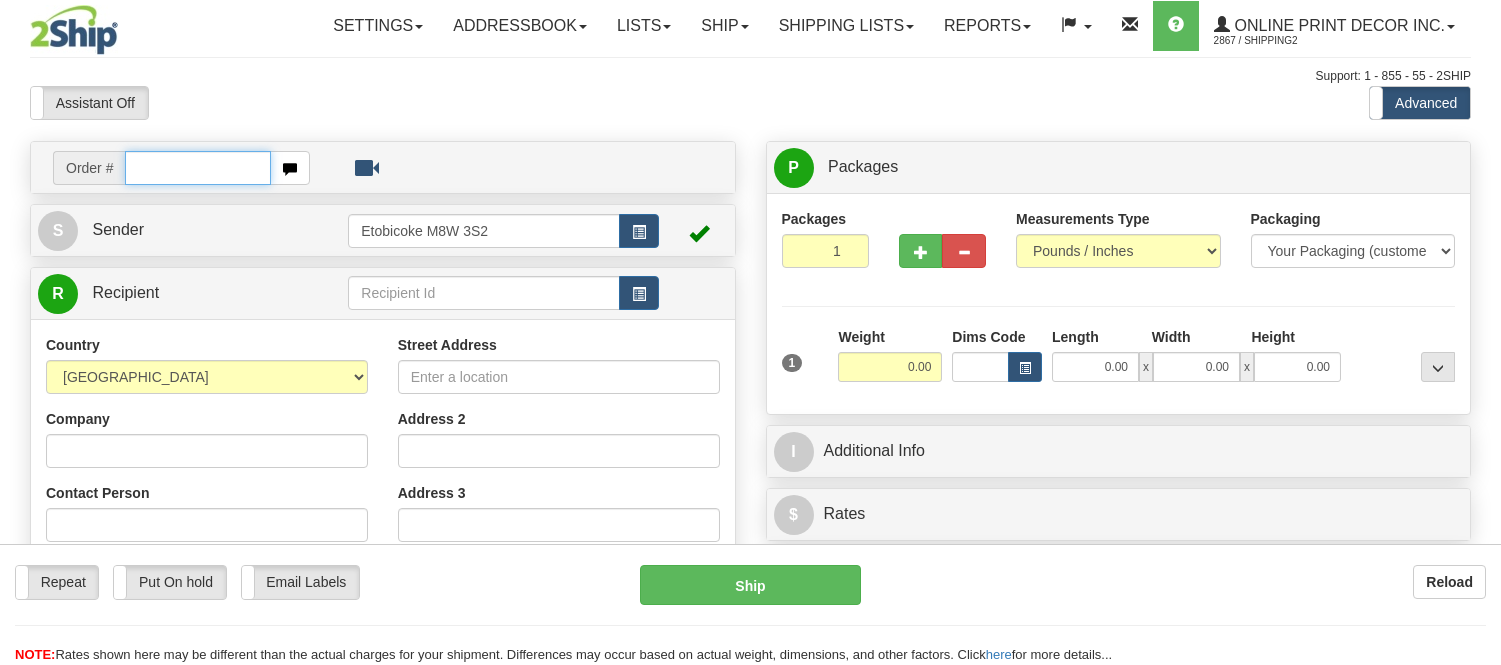 scroll, scrollTop: 0, scrollLeft: 0, axis: both 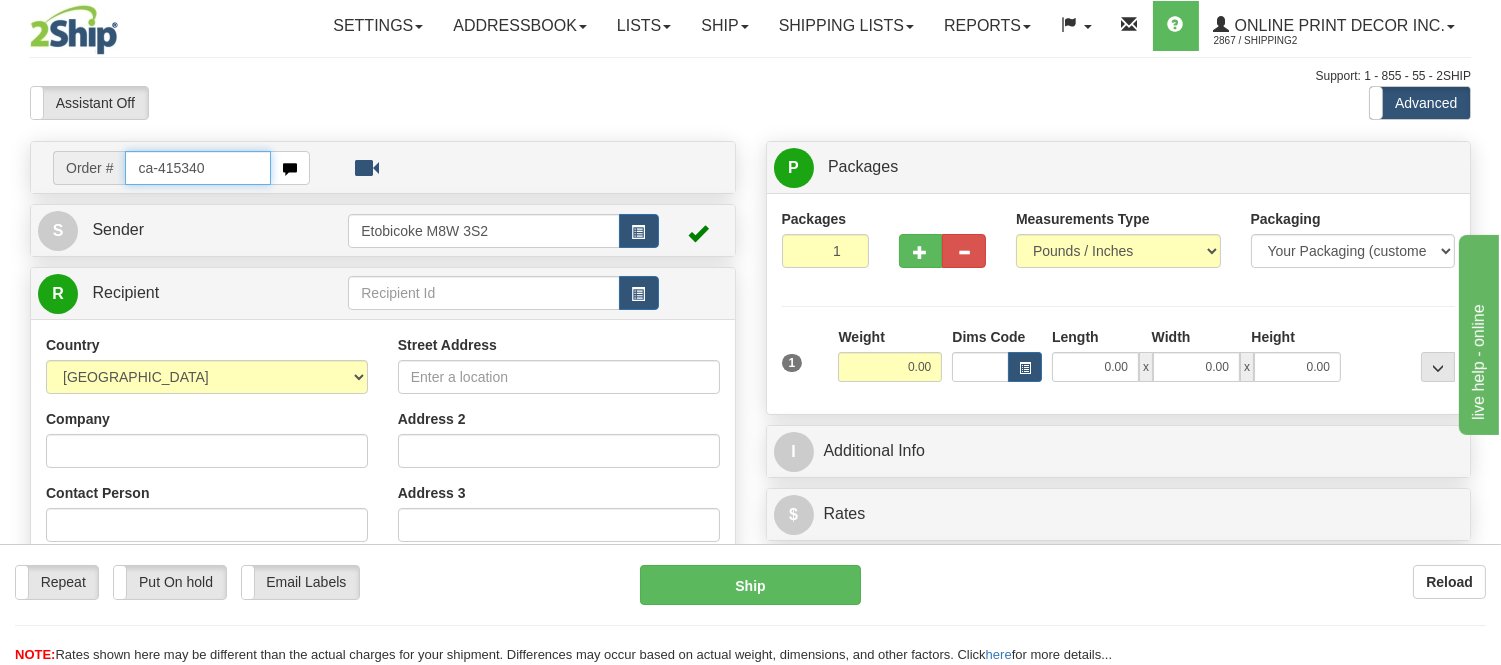 type on "ca-415340" 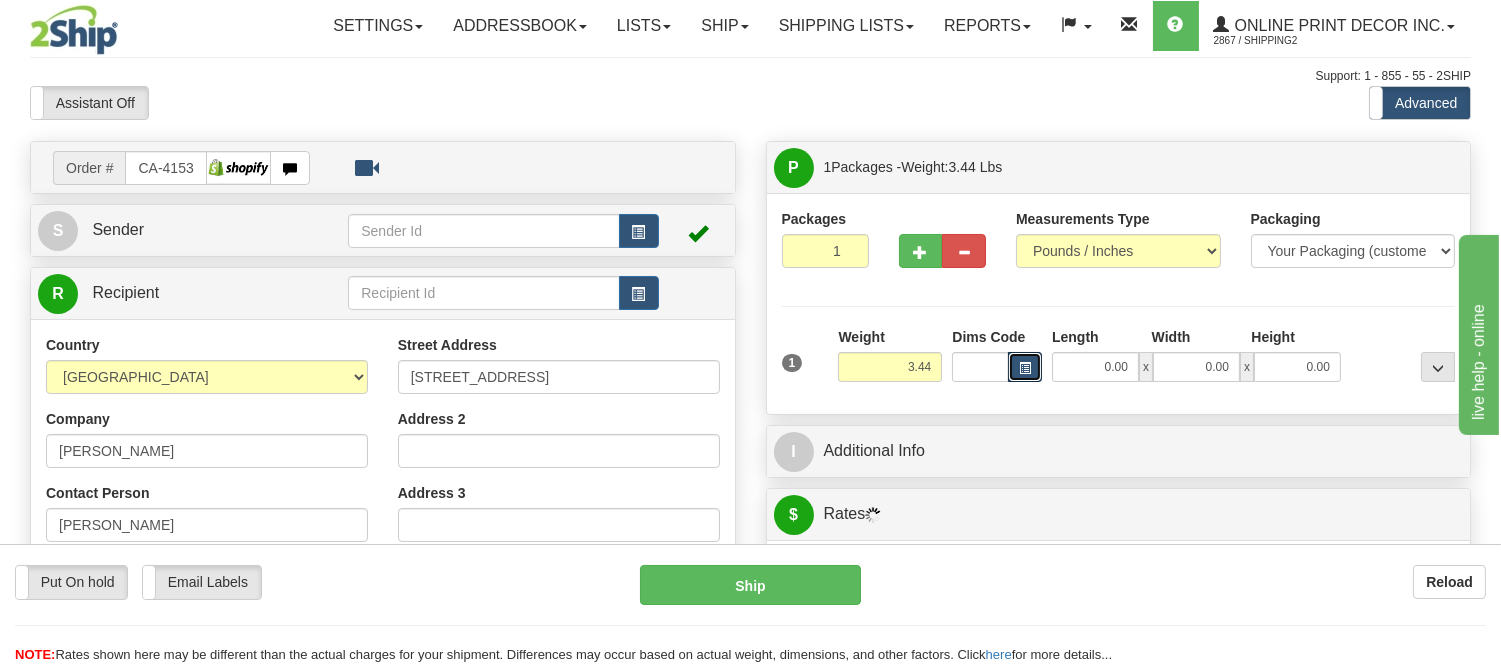 click at bounding box center [1025, 367] 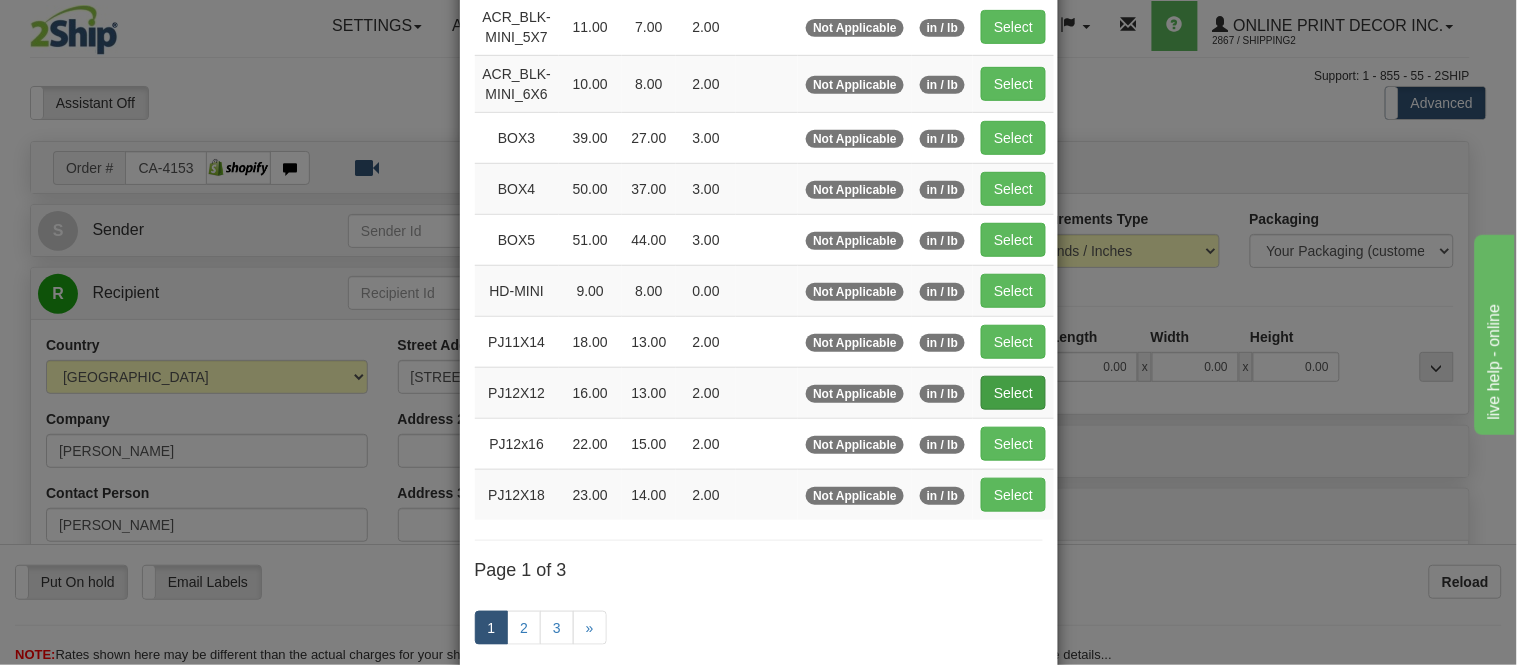 scroll, scrollTop: 222, scrollLeft: 0, axis: vertical 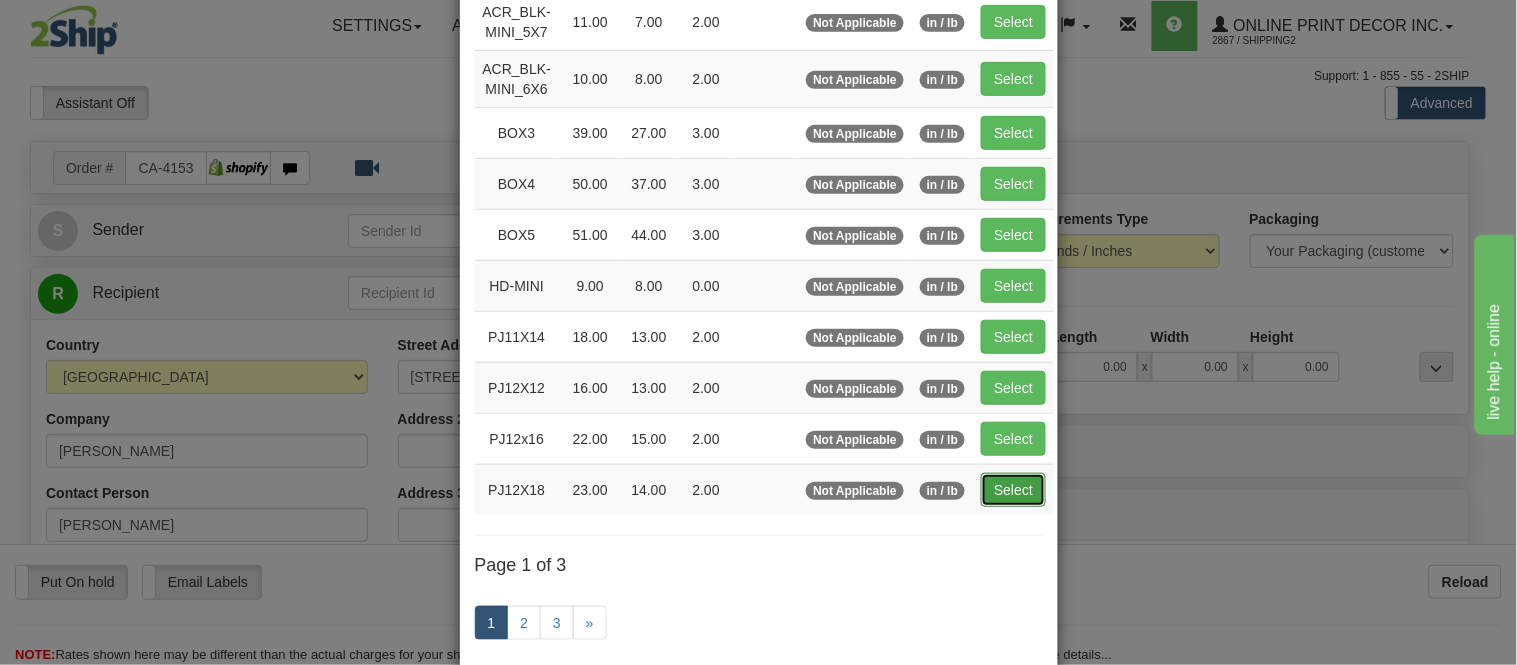 click on "Select" at bounding box center [1013, 490] 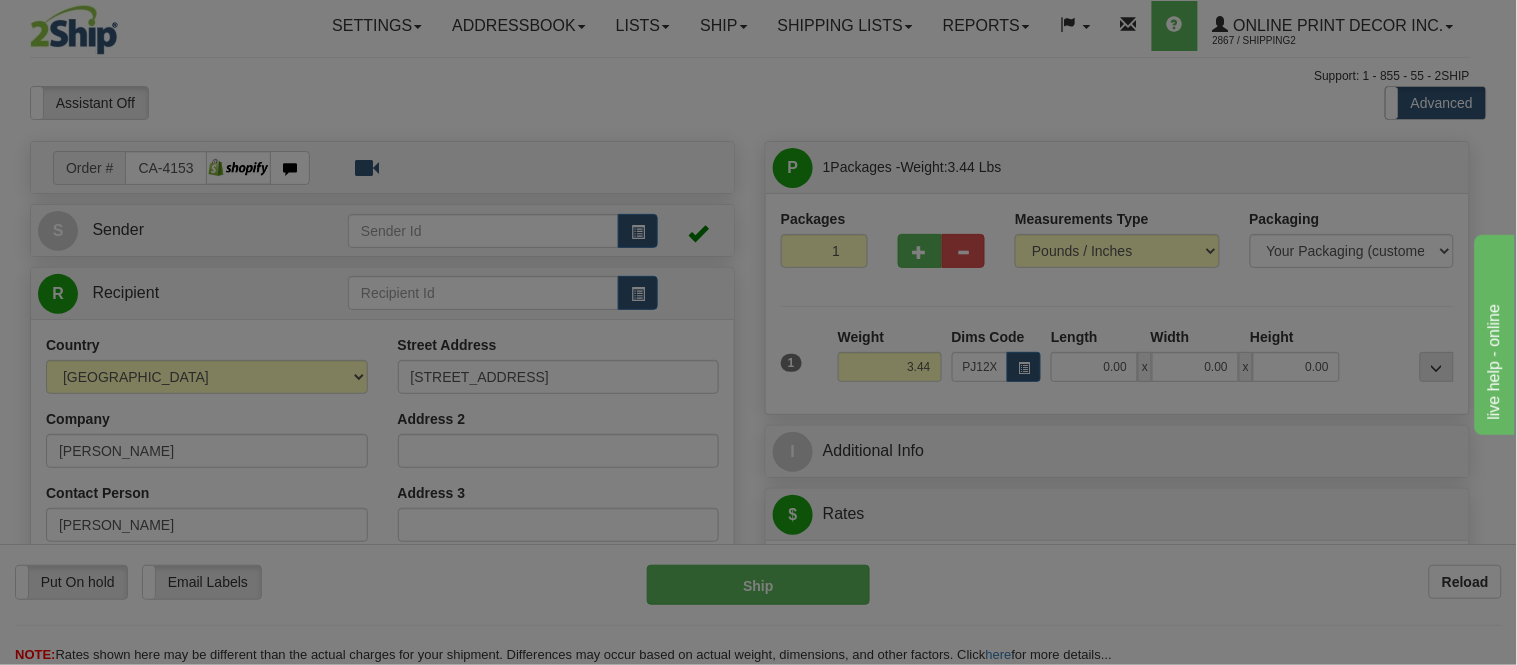type on "23.00" 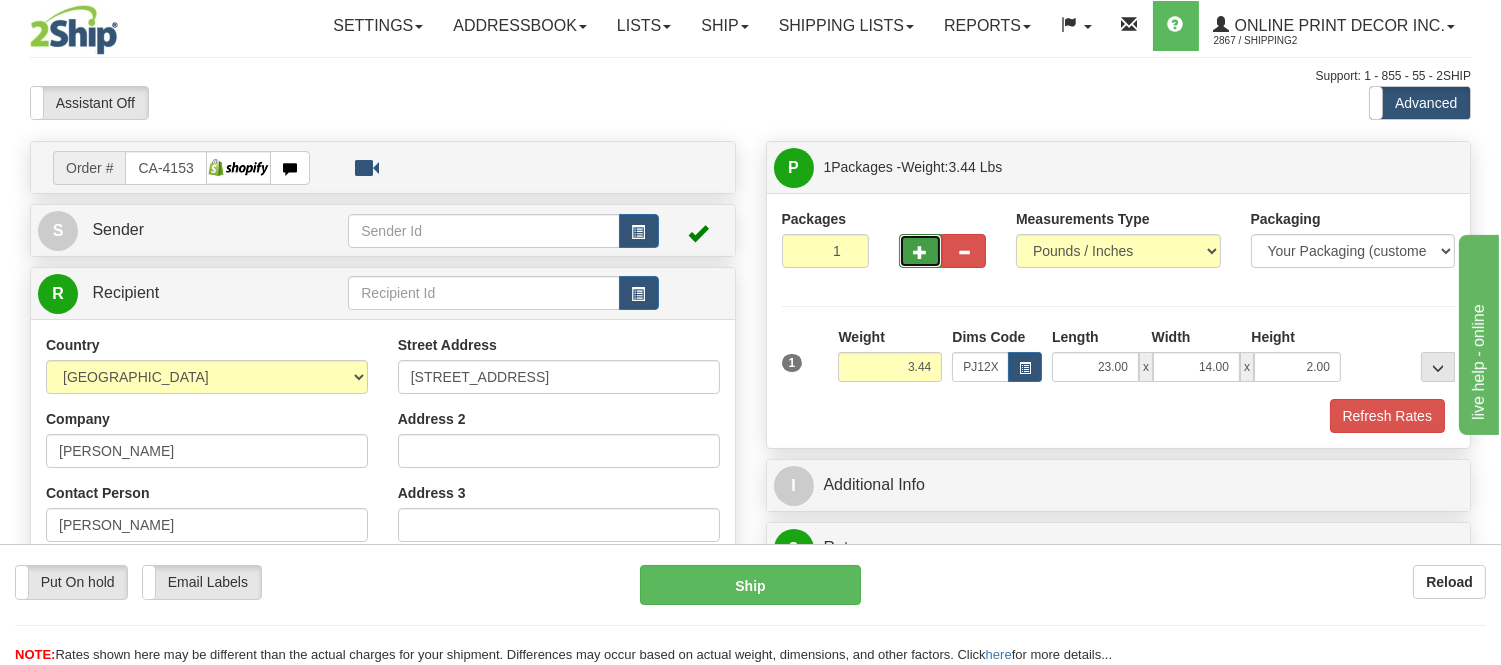 click at bounding box center [921, 251] 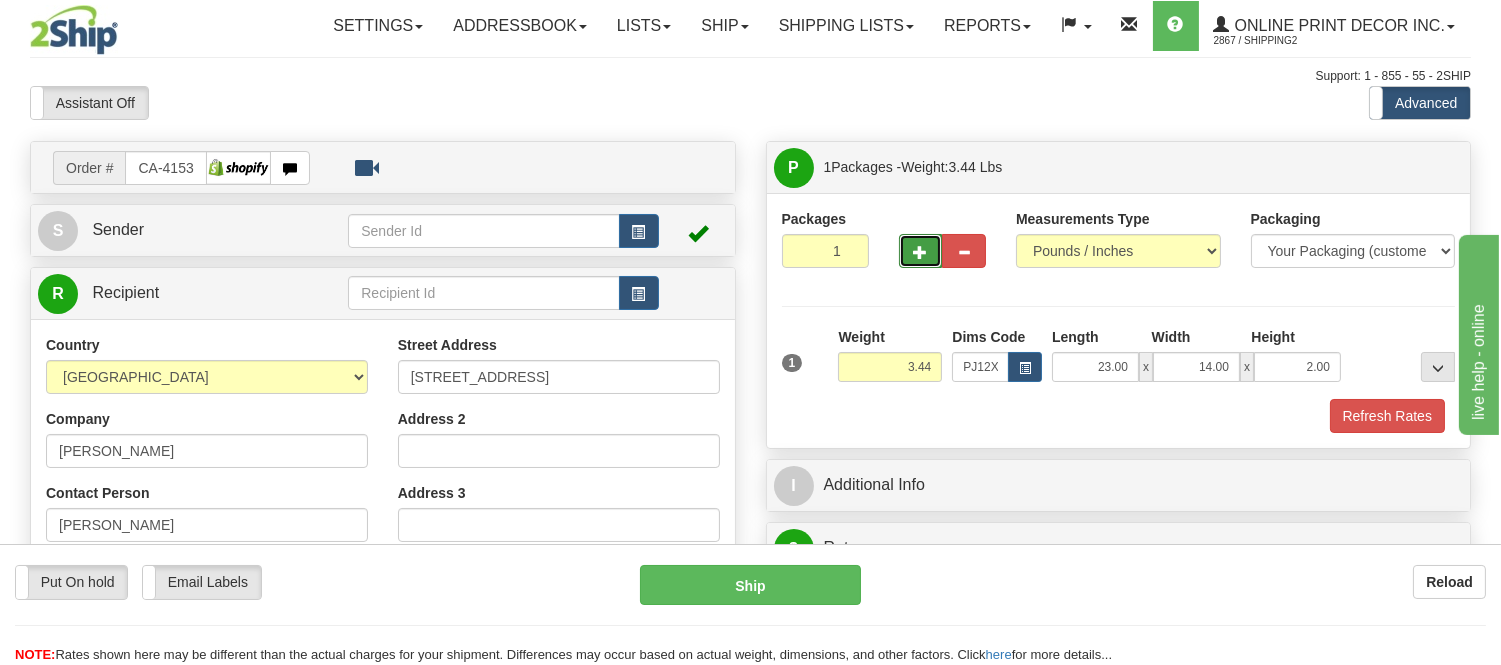 radio on "true" 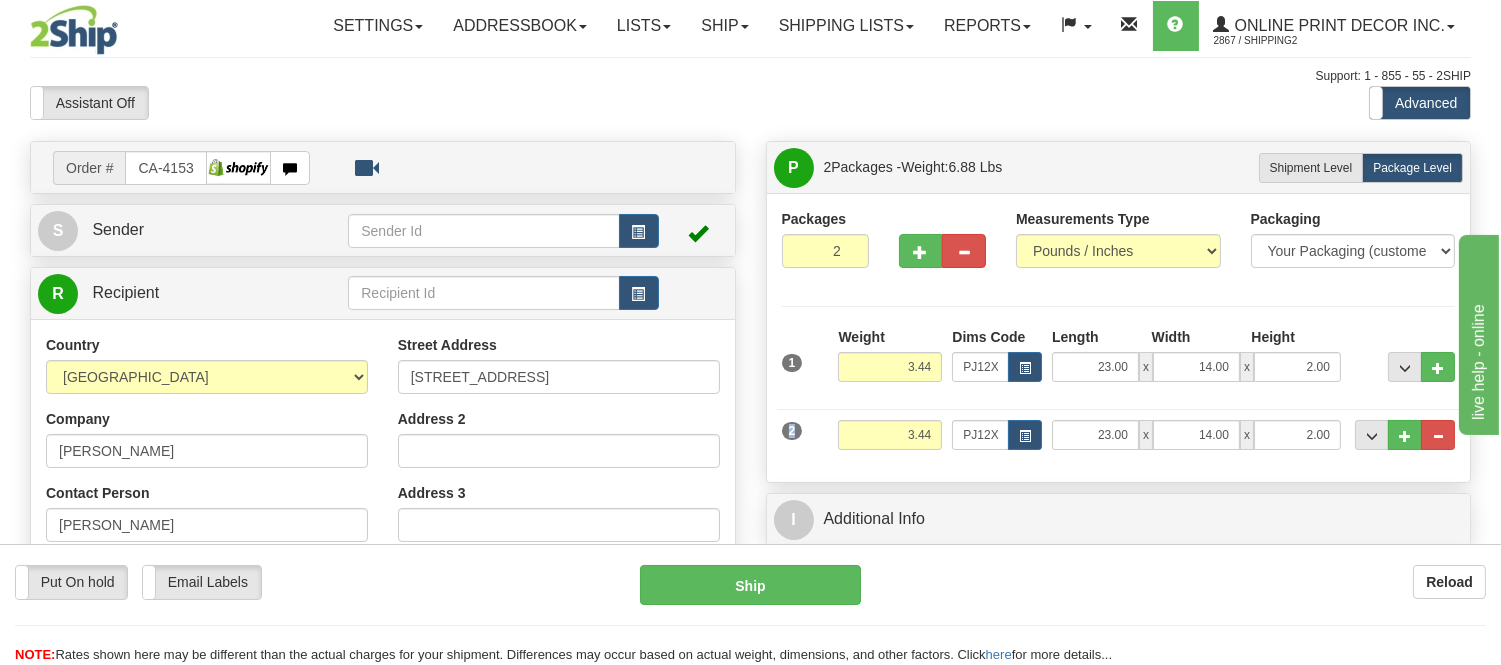drag, startPoint x: 943, startPoint y: 434, endPoint x: 863, endPoint y: 418, distance: 81.58431 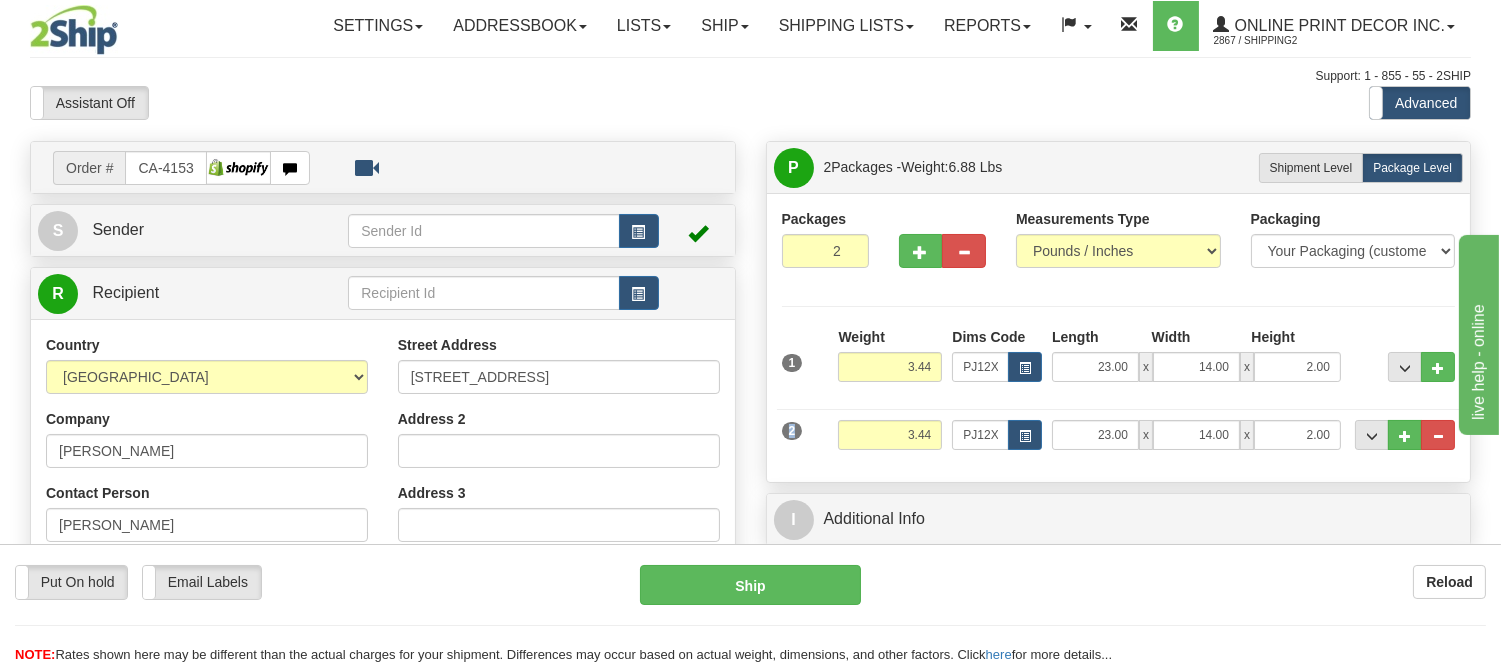 click on "2
Weight
3.44
Dims Code PJ12X18 Length Width" at bounding box center [1119, 432] 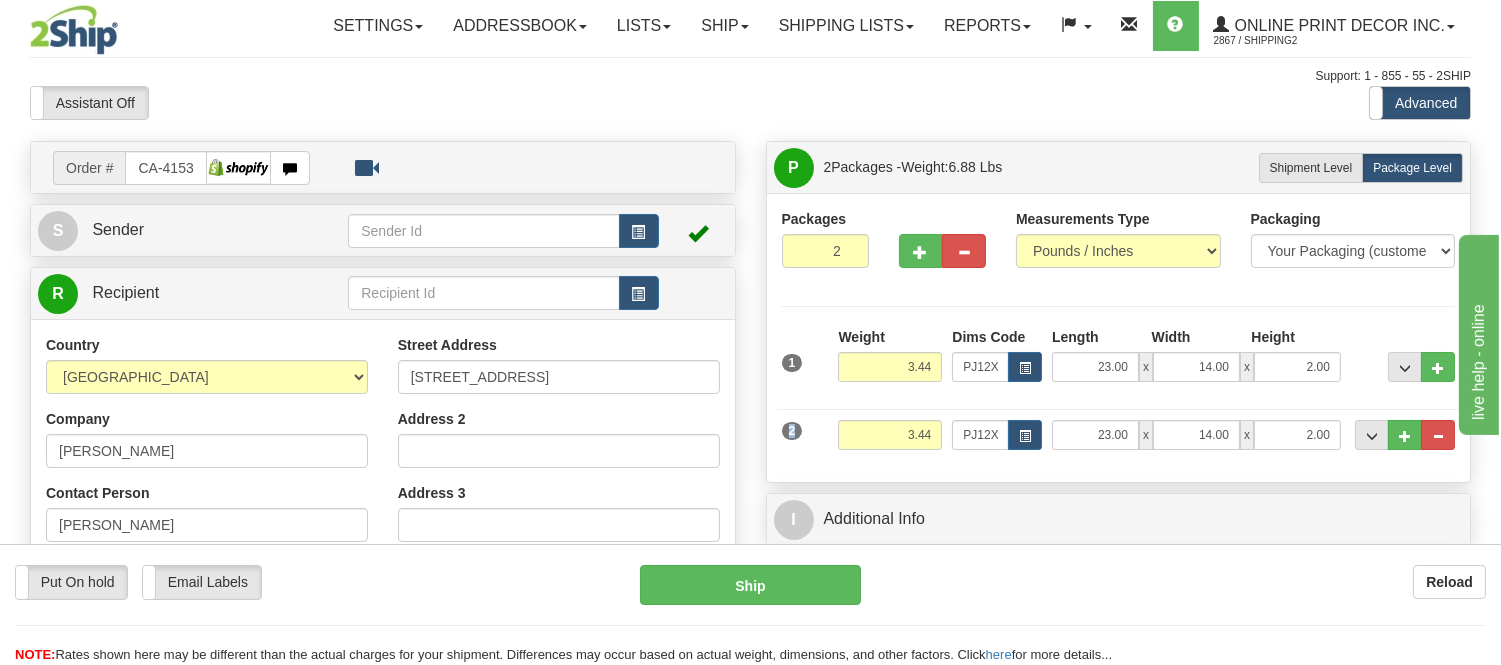 click on "2
Weight
3.44
Dims Code PJ12X18 Length Width" at bounding box center [1119, 432] 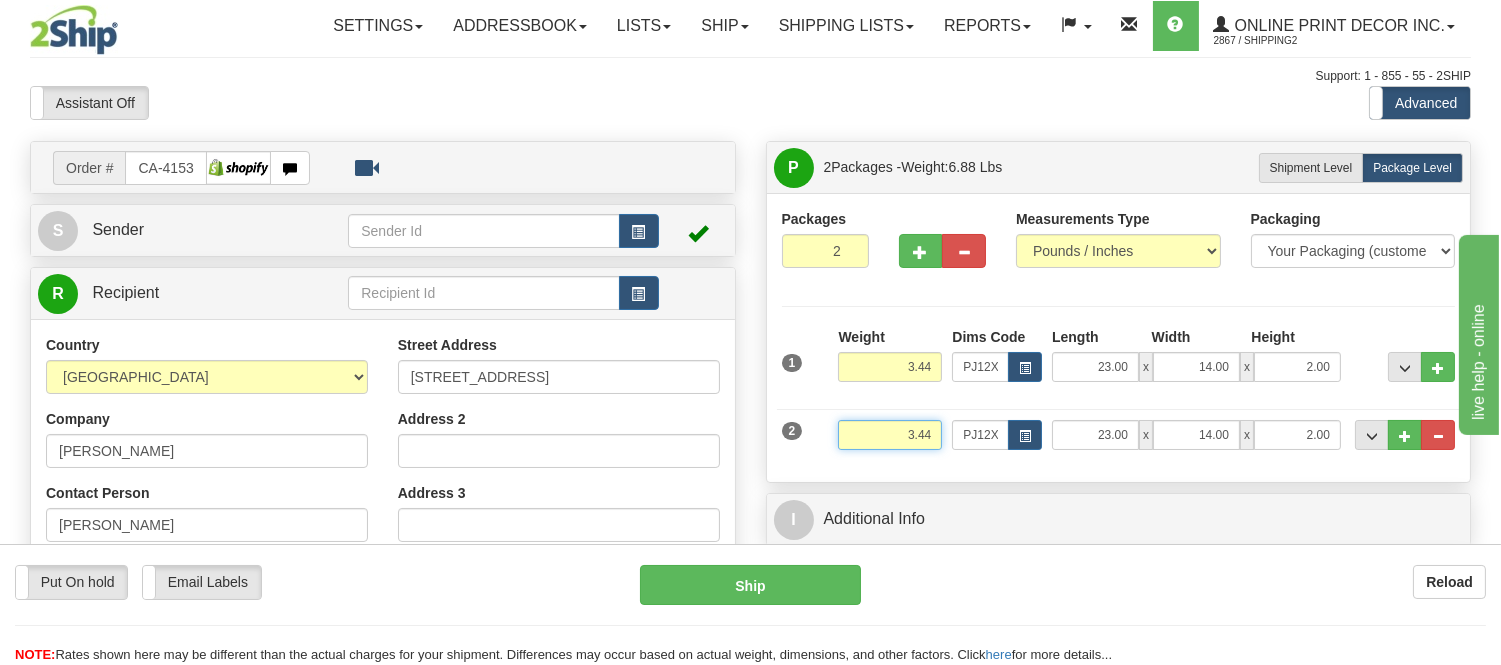 drag, startPoint x: 935, startPoint y: 442, endPoint x: 895, endPoint y: 424, distance: 43.863426 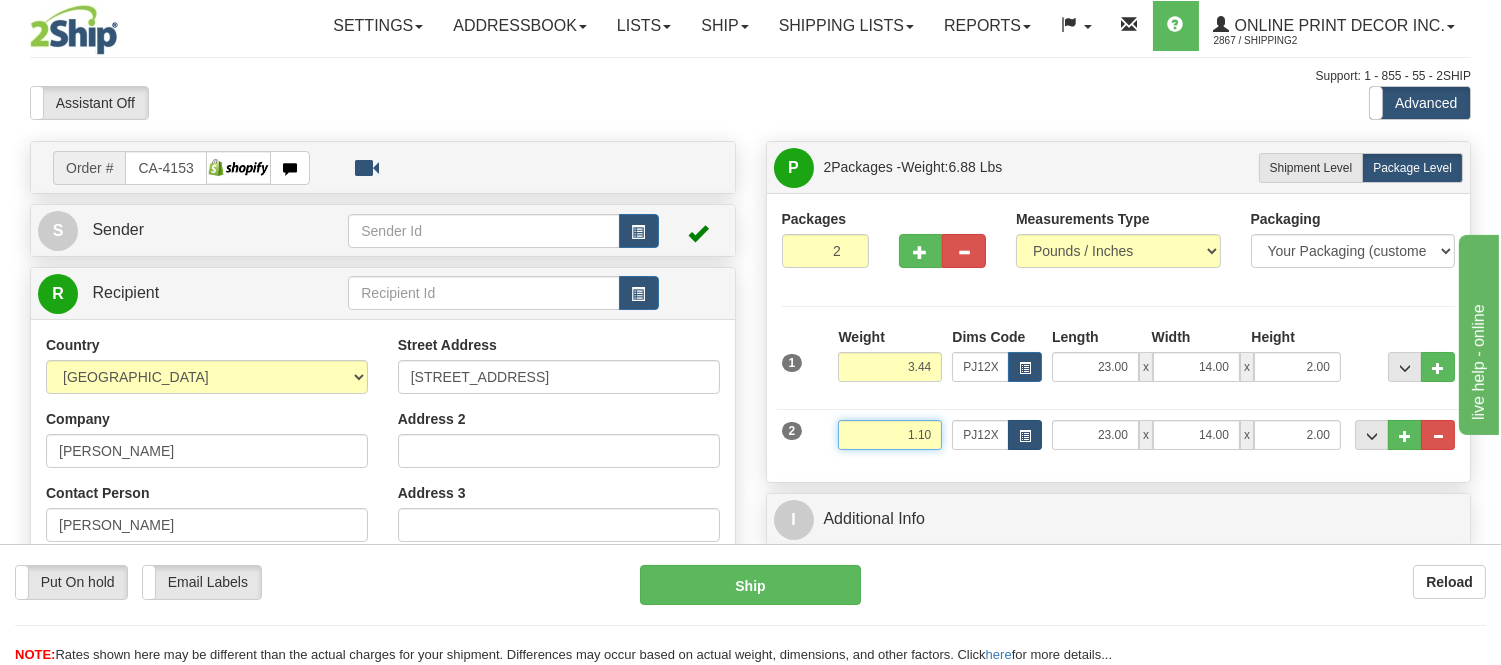 type on "1.10" 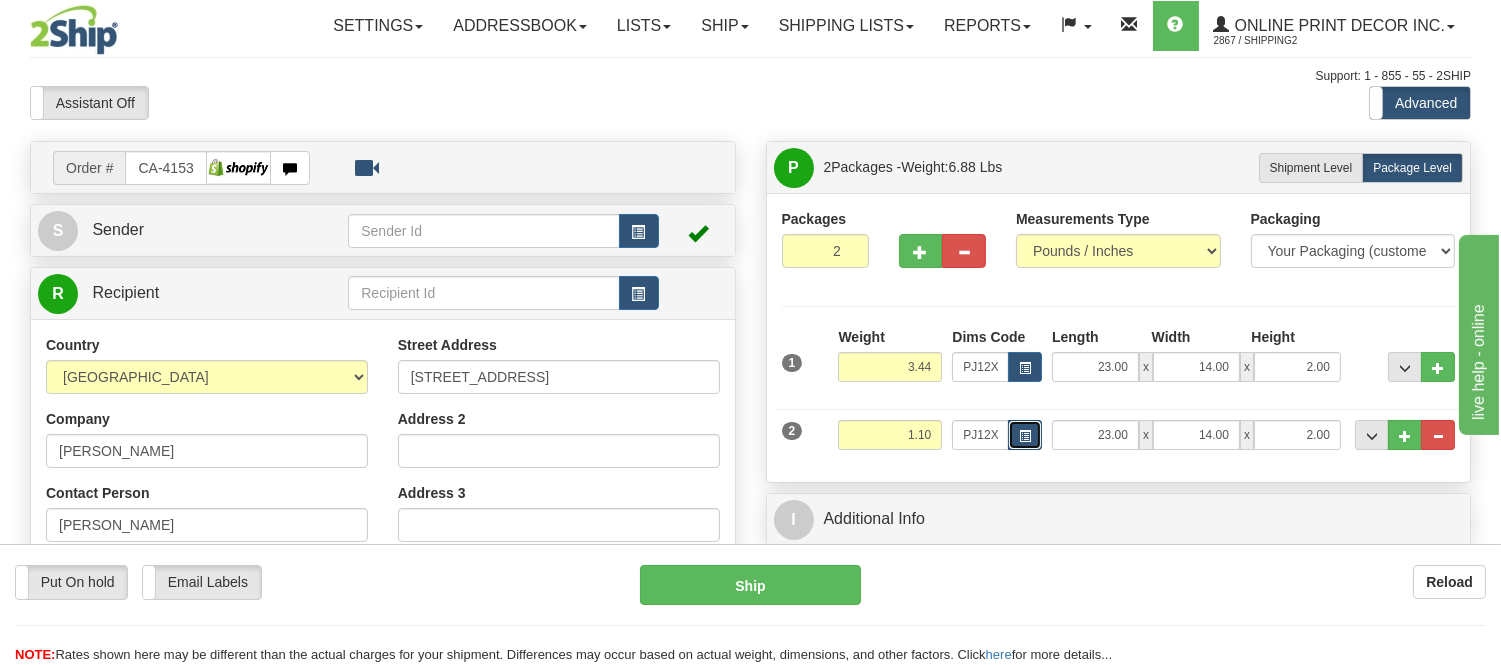 click at bounding box center [1025, 436] 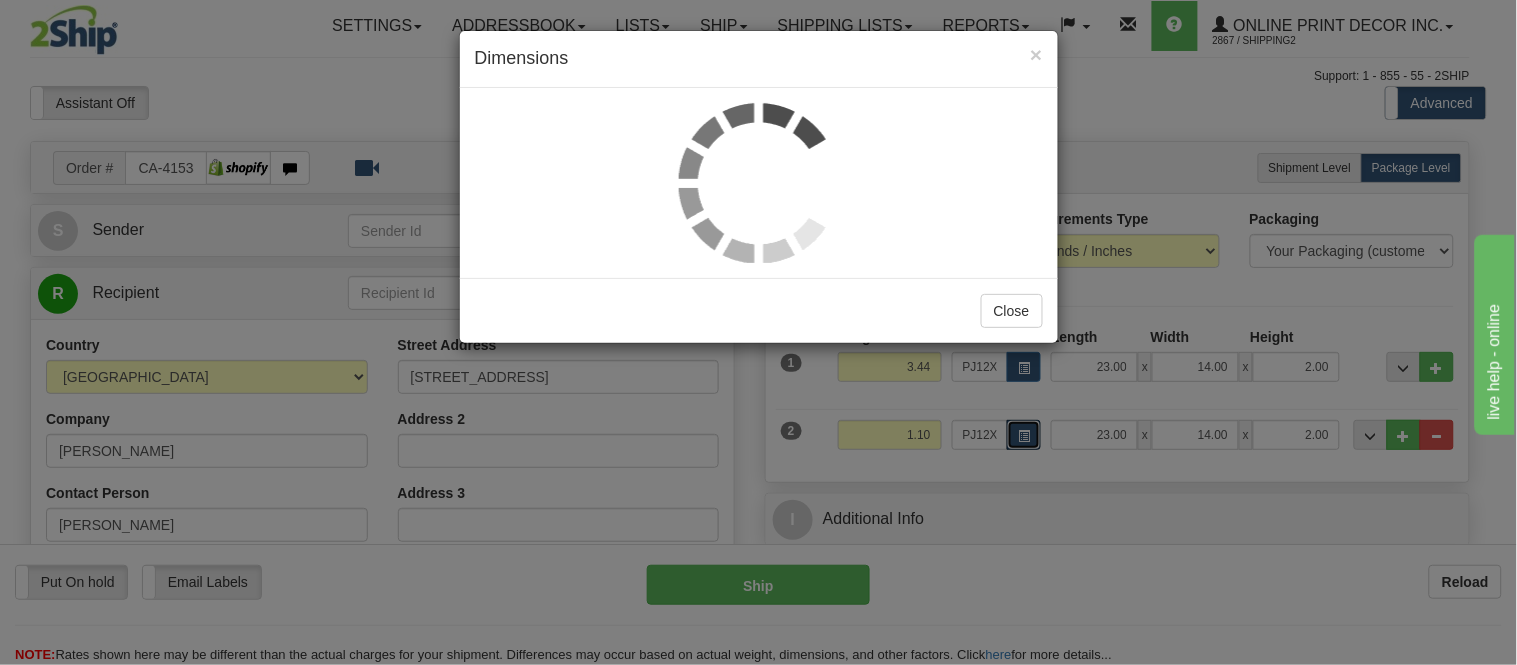 scroll, scrollTop: 0, scrollLeft: 0, axis: both 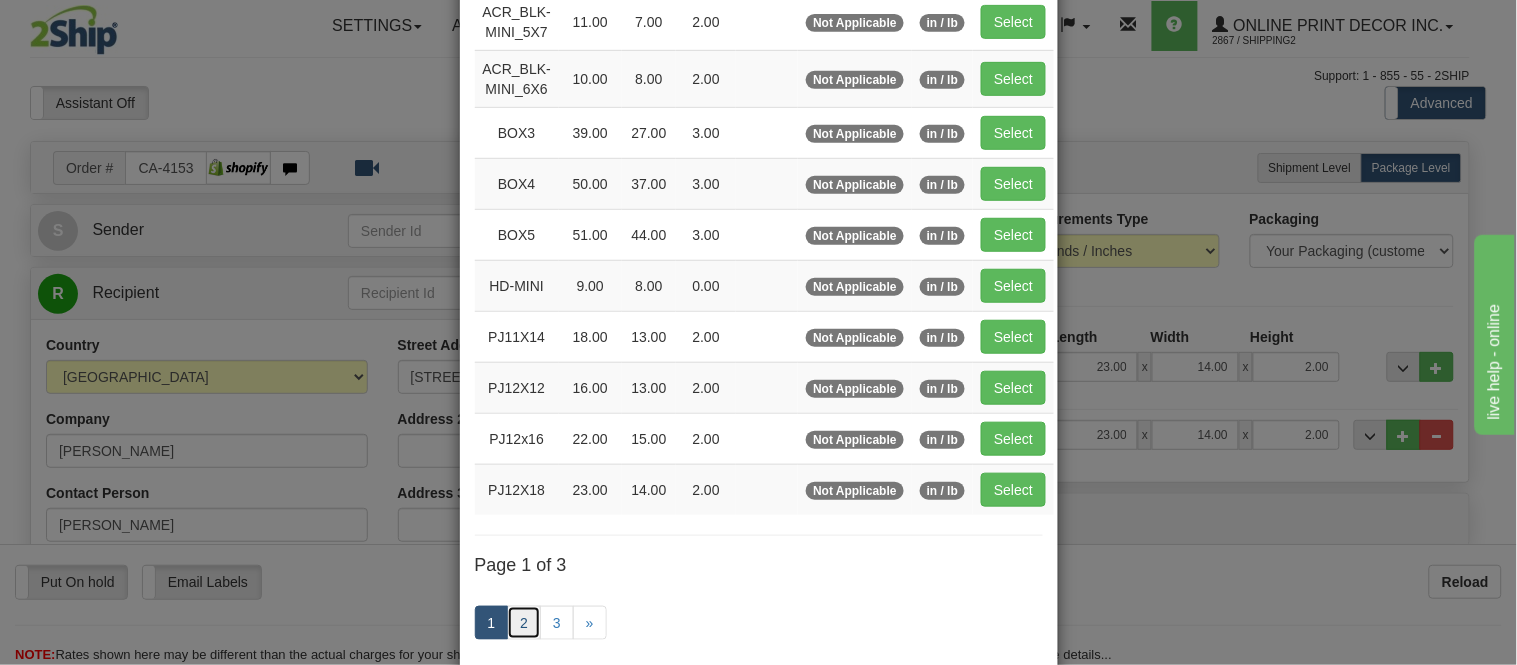 click on "2" at bounding box center (524, 623) 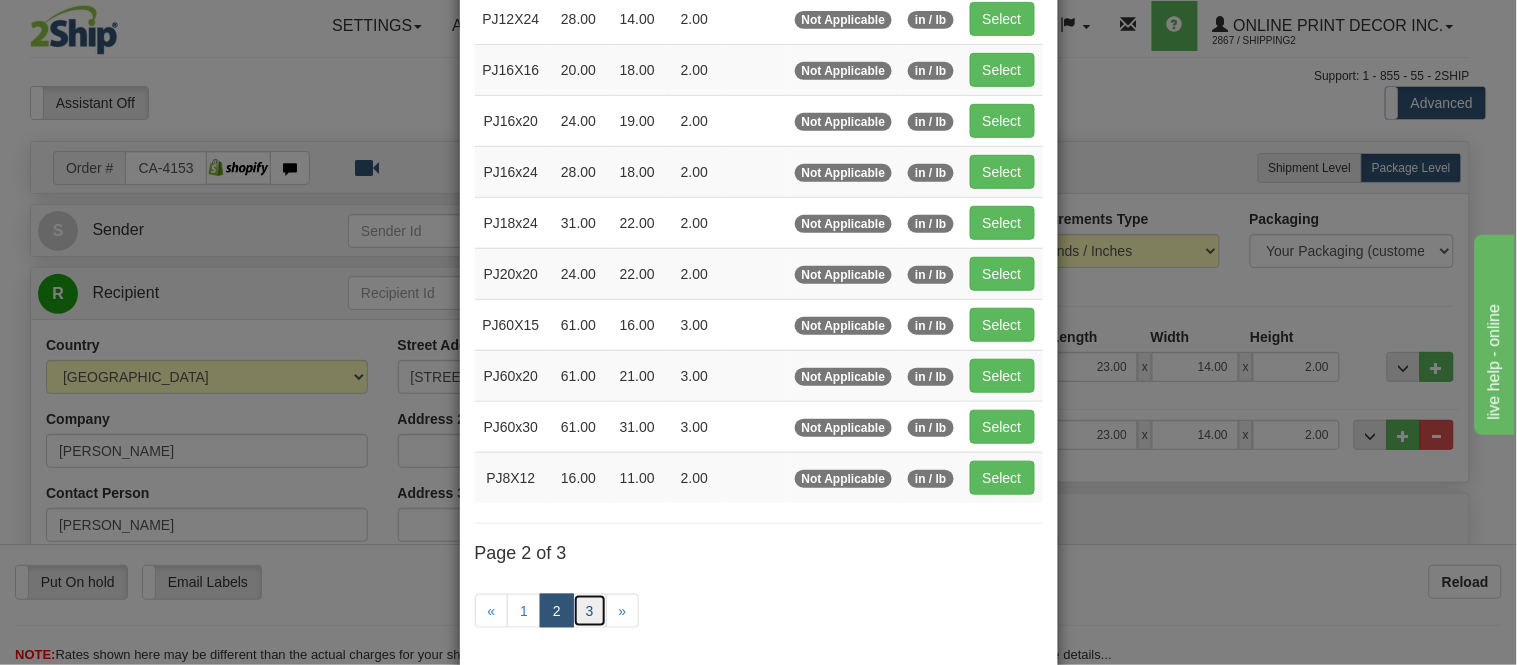 click on "3" at bounding box center (590, 611) 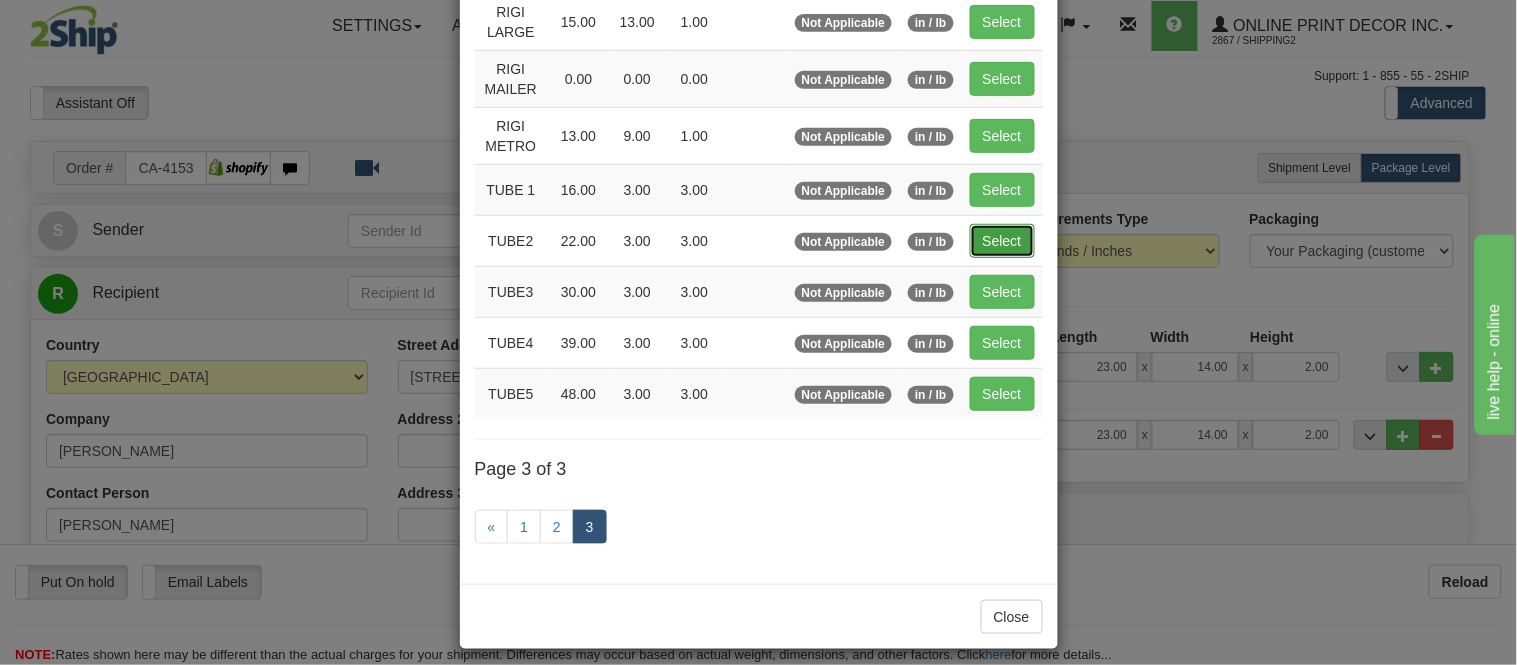click on "Select" at bounding box center (1002, 241) 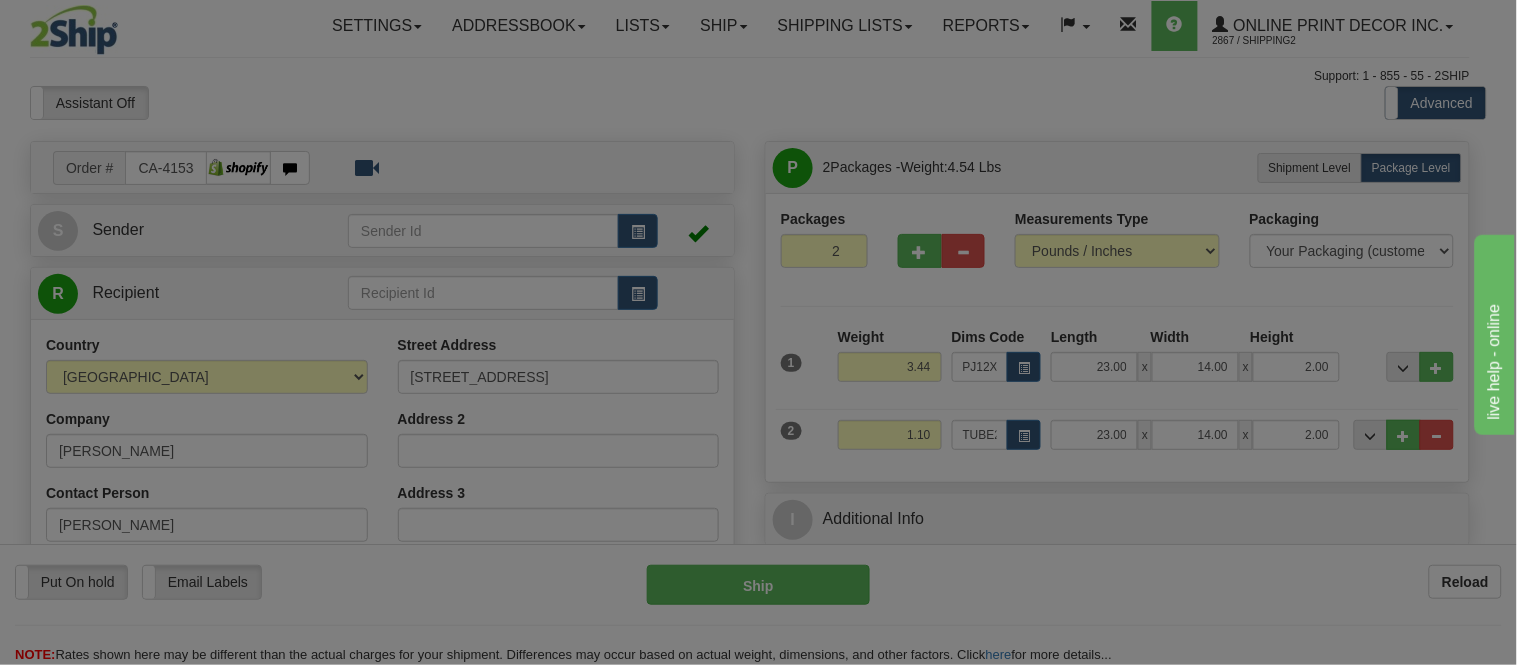 type on "22.00" 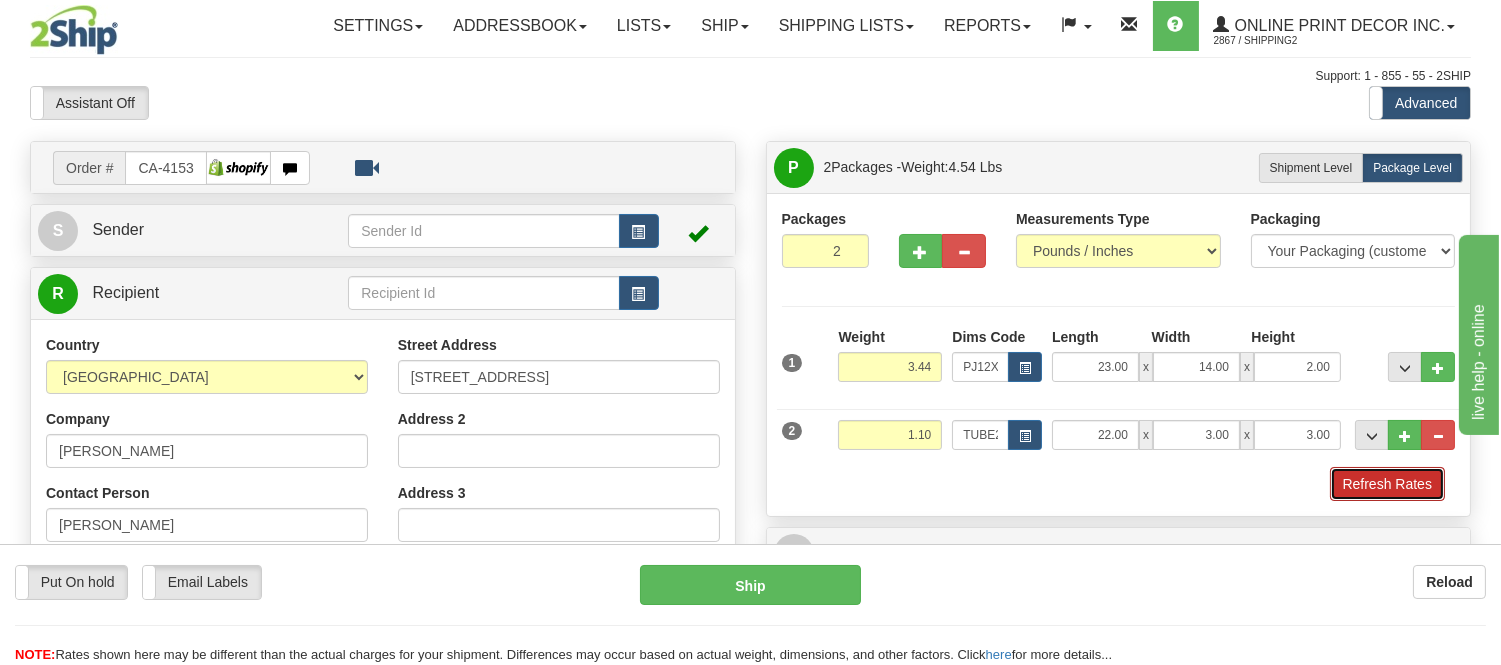 click on "Refresh Rates" at bounding box center [1387, 484] 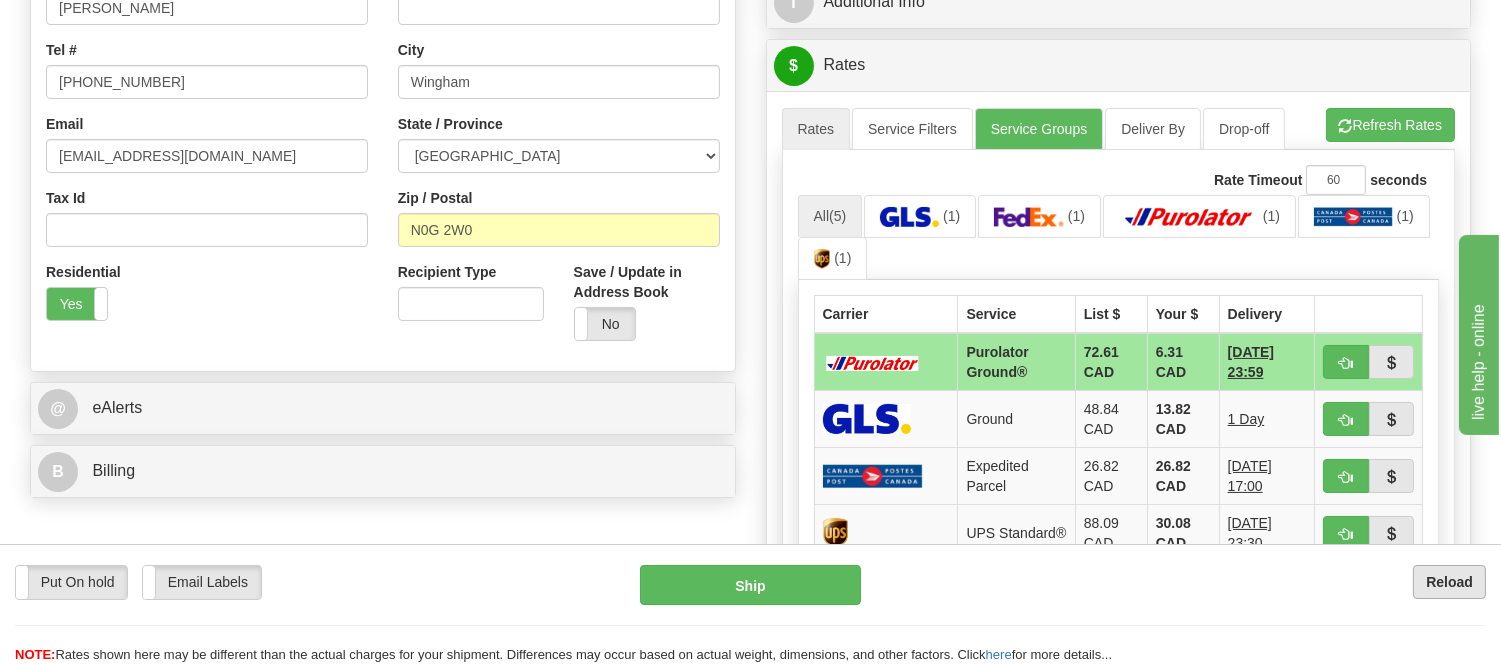 scroll, scrollTop: 555, scrollLeft: 0, axis: vertical 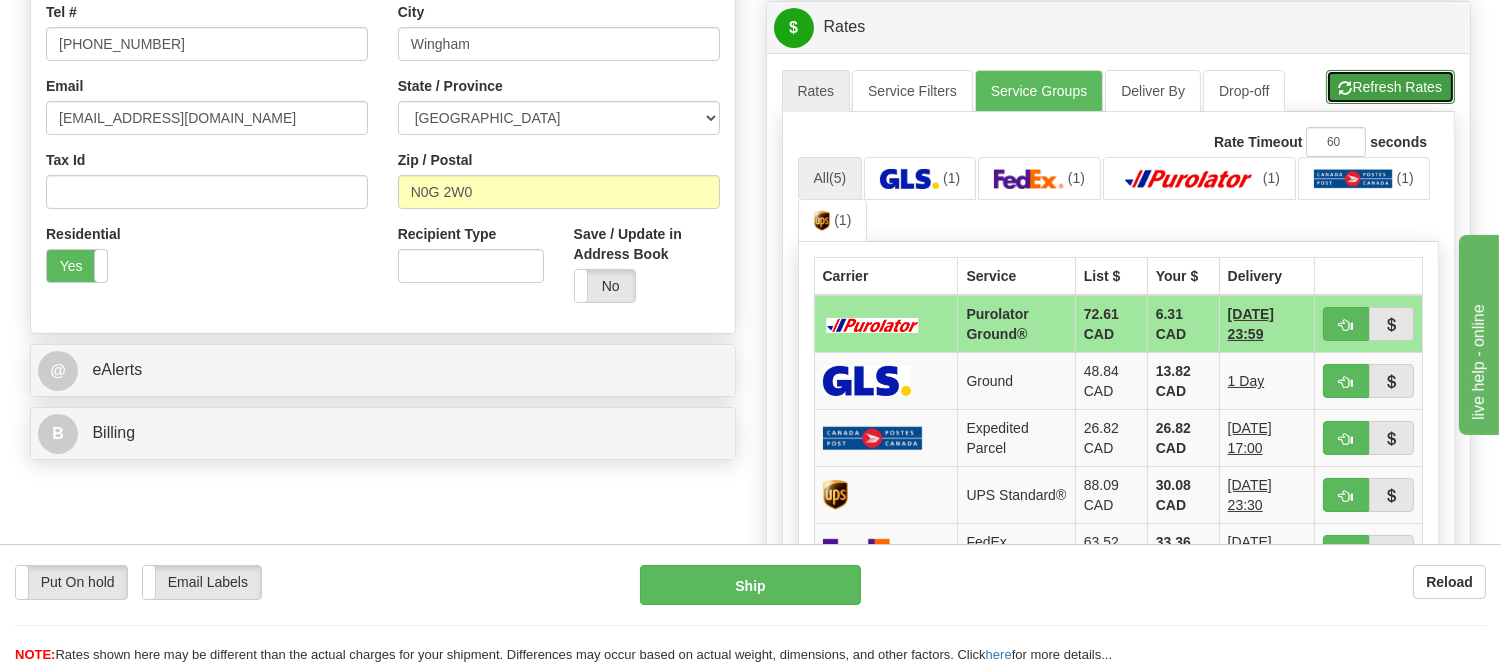click on "Refresh Rates" at bounding box center (1390, 87) 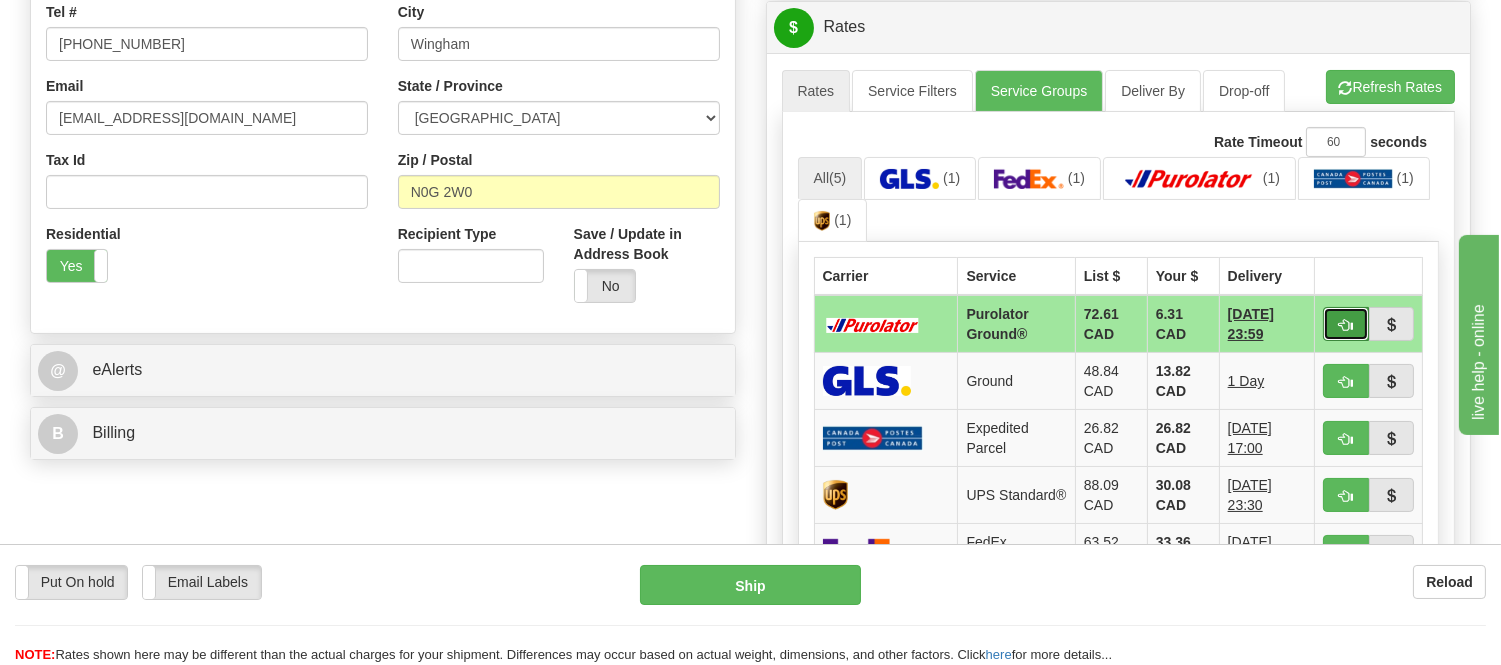 click at bounding box center [1346, 325] 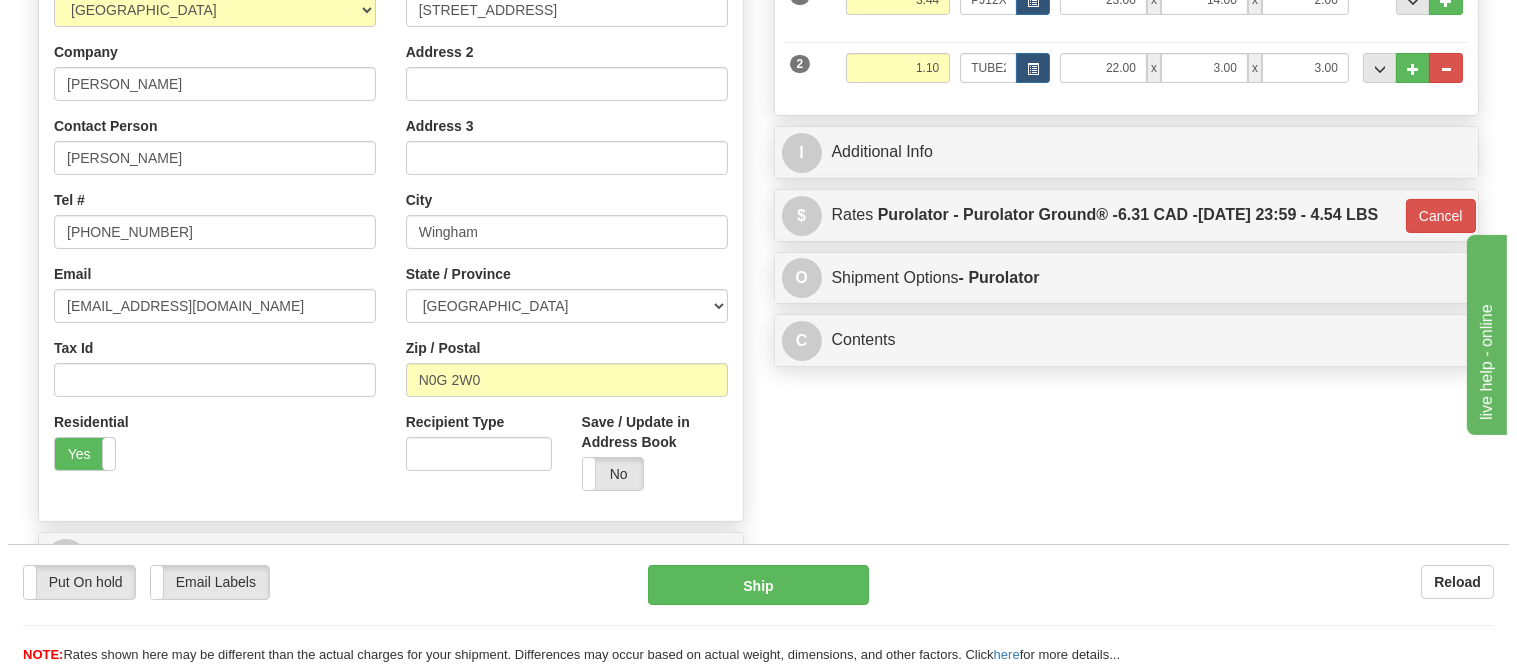 scroll, scrollTop: 111, scrollLeft: 0, axis: vertical 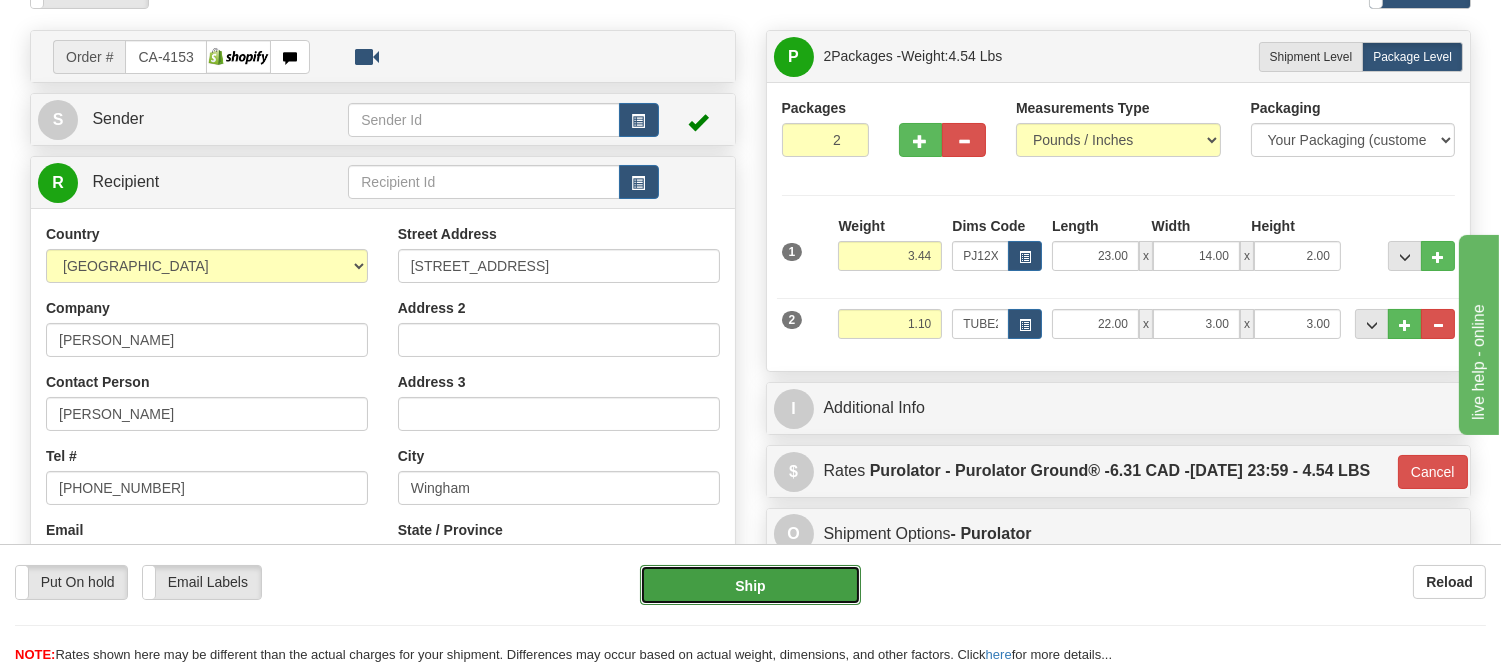 click on "Ship" at bounding box center (750, 585) 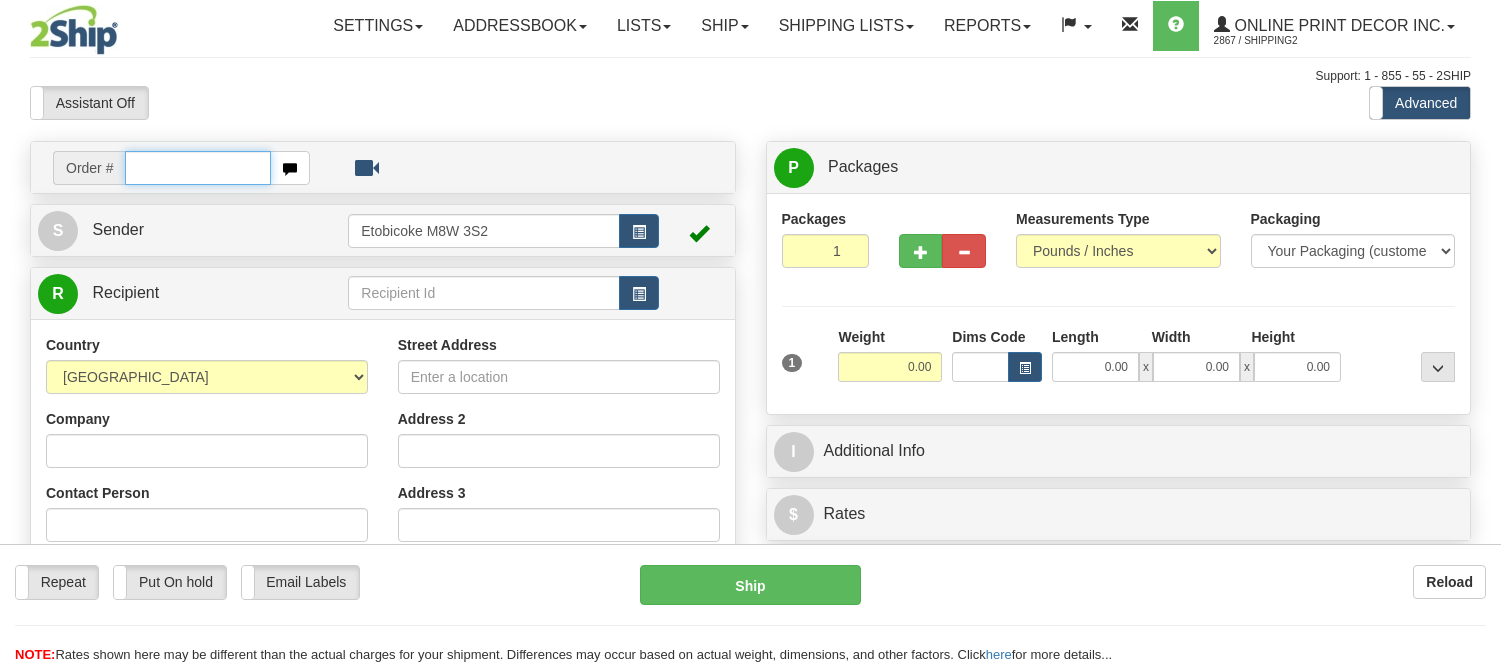 scroll, scrollTop: 0, scrollLeft: 0, axis: both 